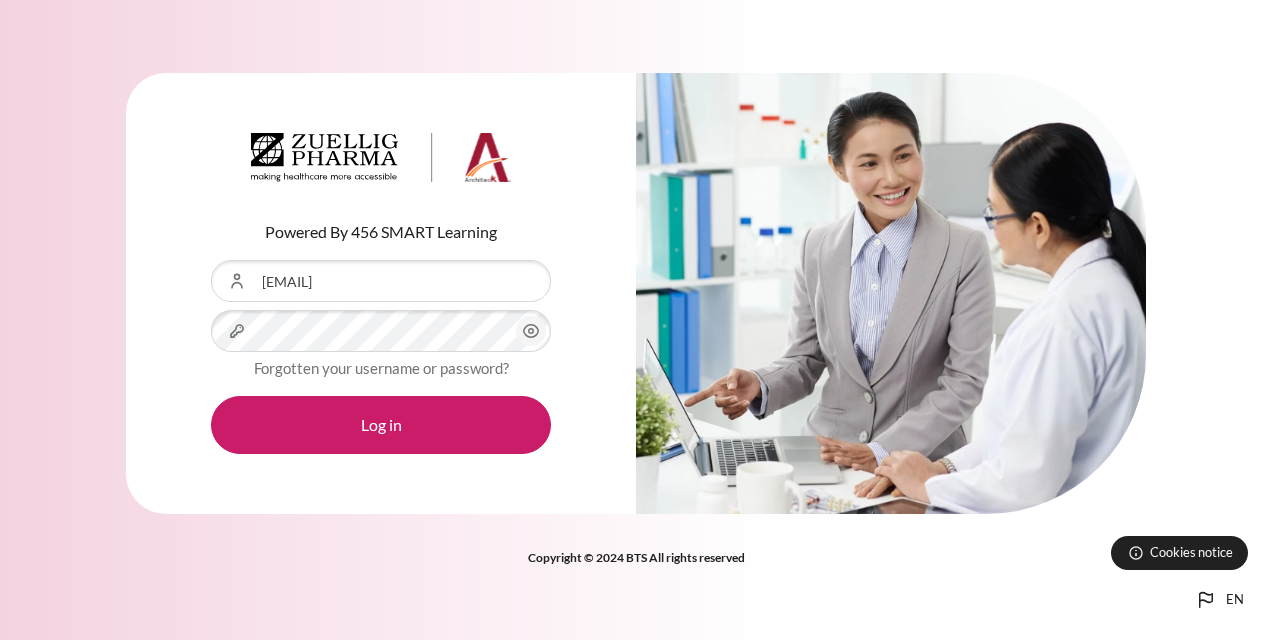 scroll, scrollTop: 0, scrollLeft: 0, axis: both 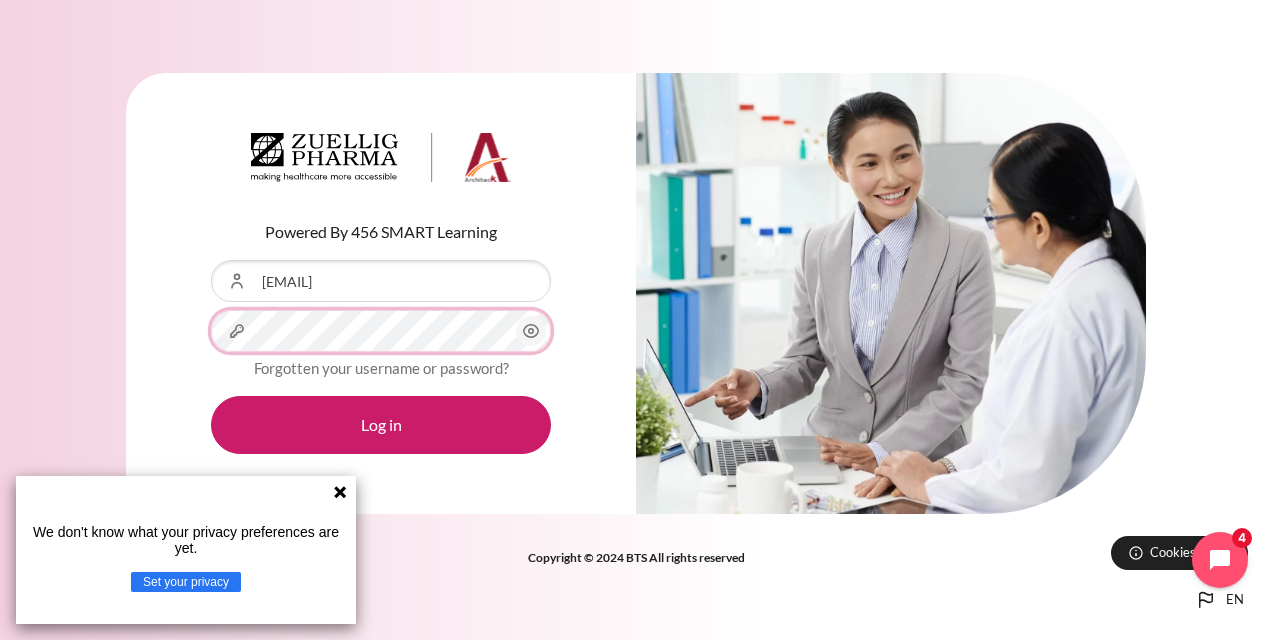 click on "Log in" at bounding box center [381, 425] 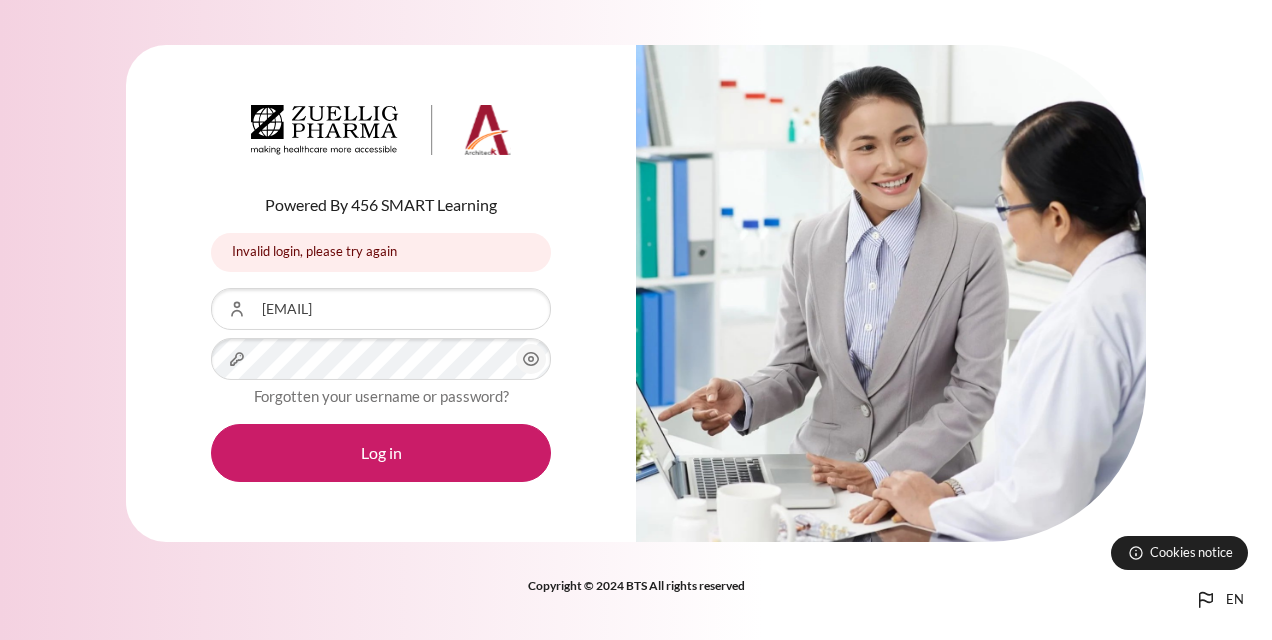 scroll, scrollTop: 0, scrollLeft: 0, axis: both 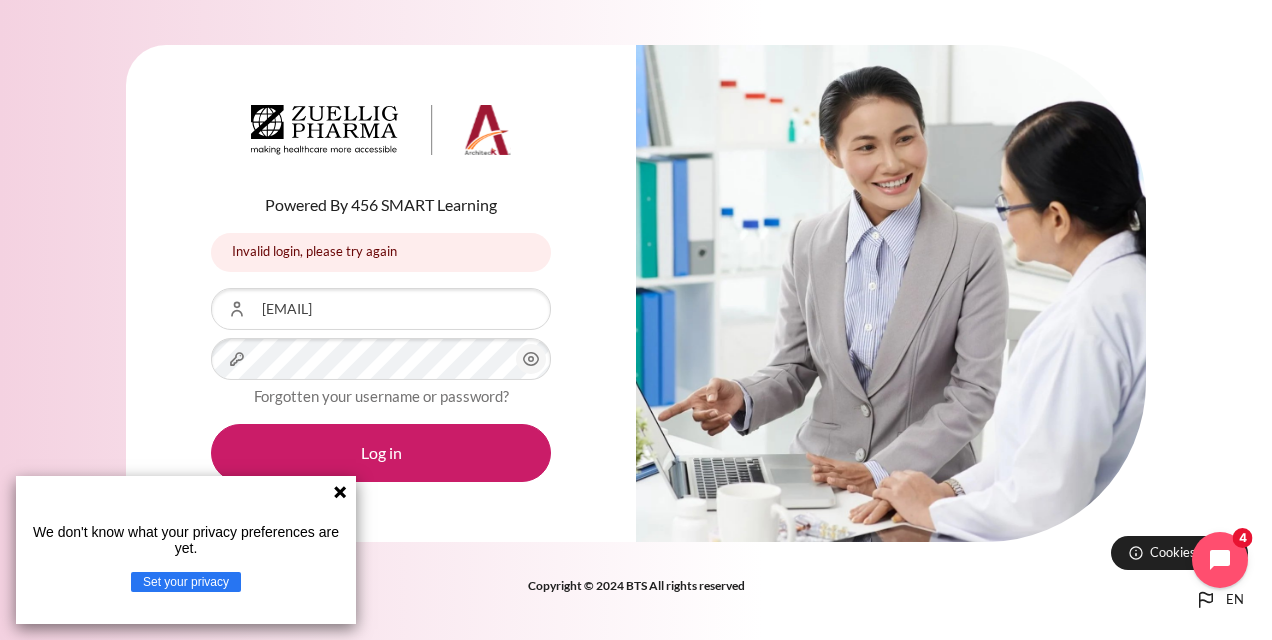 click 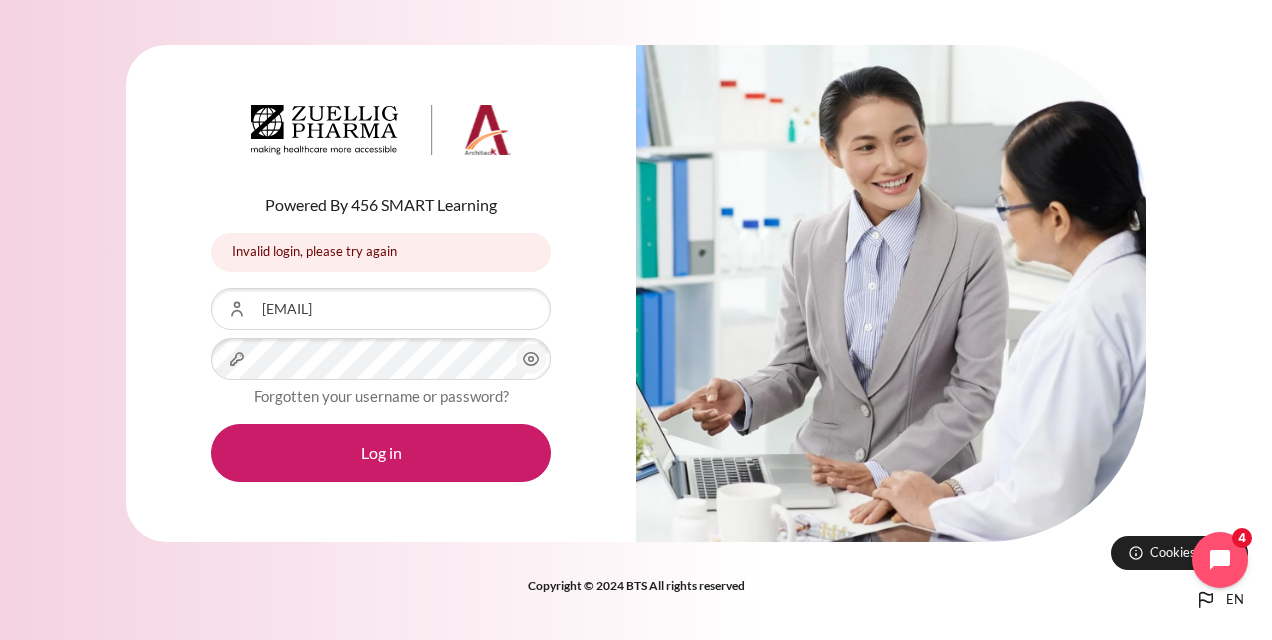 click 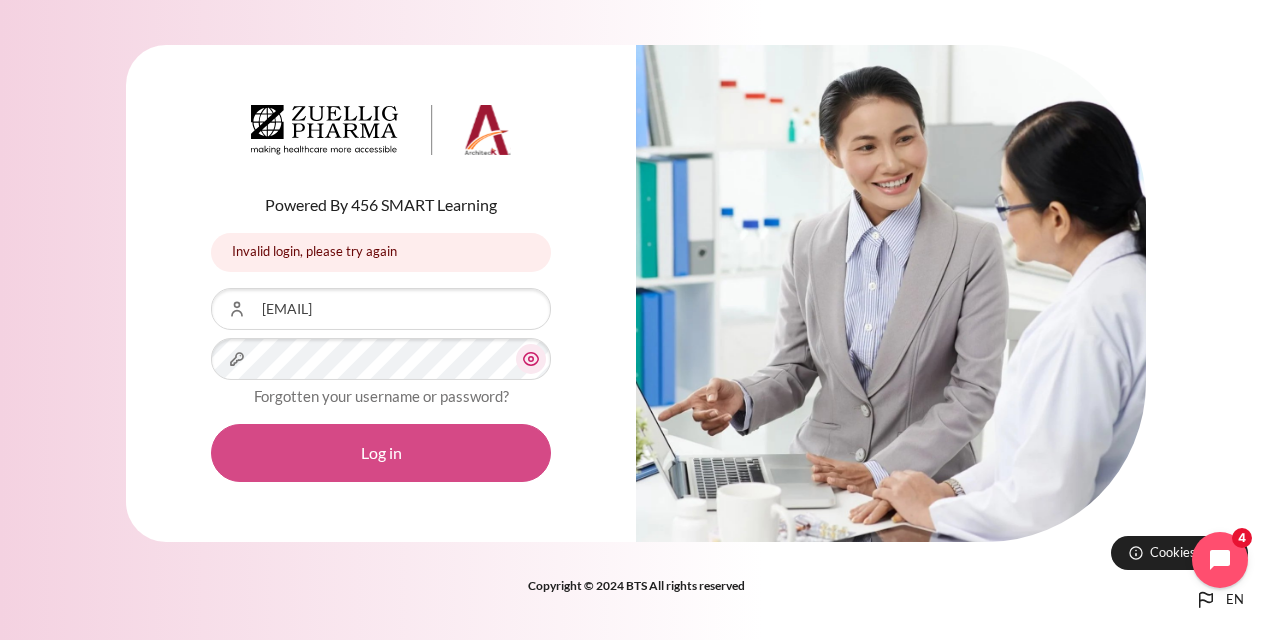 click on "Log in" at bounding box center [381, 453] 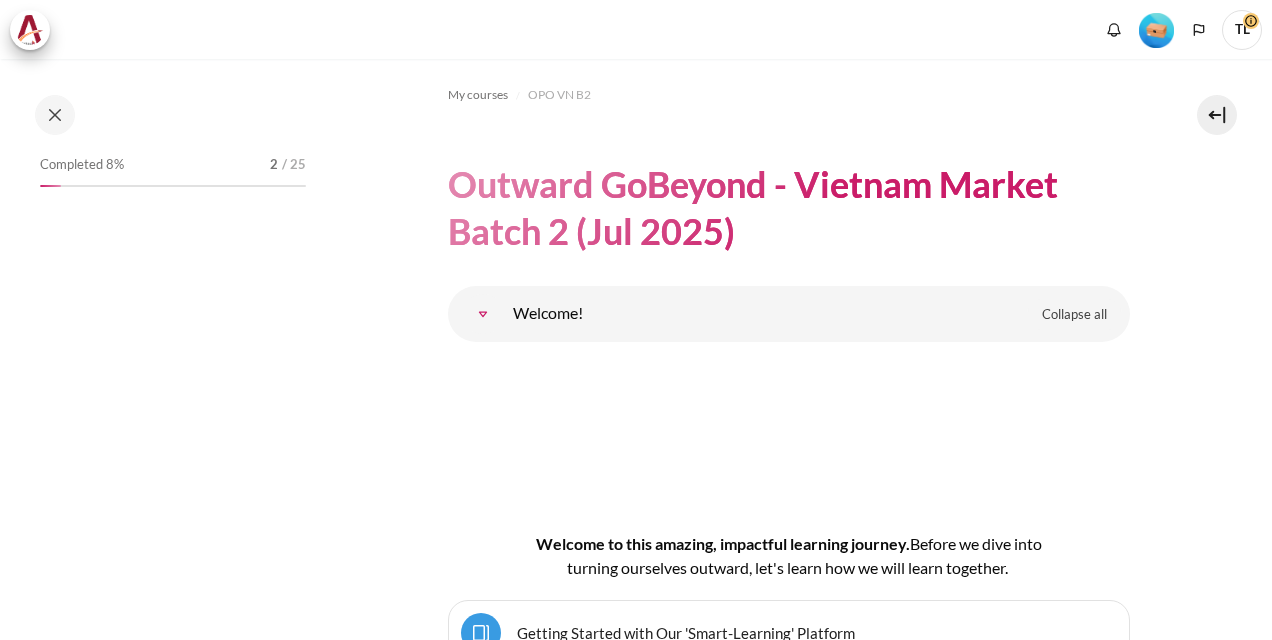 scroll, scrollTop: 0, scrollLeft: 0, axis: both 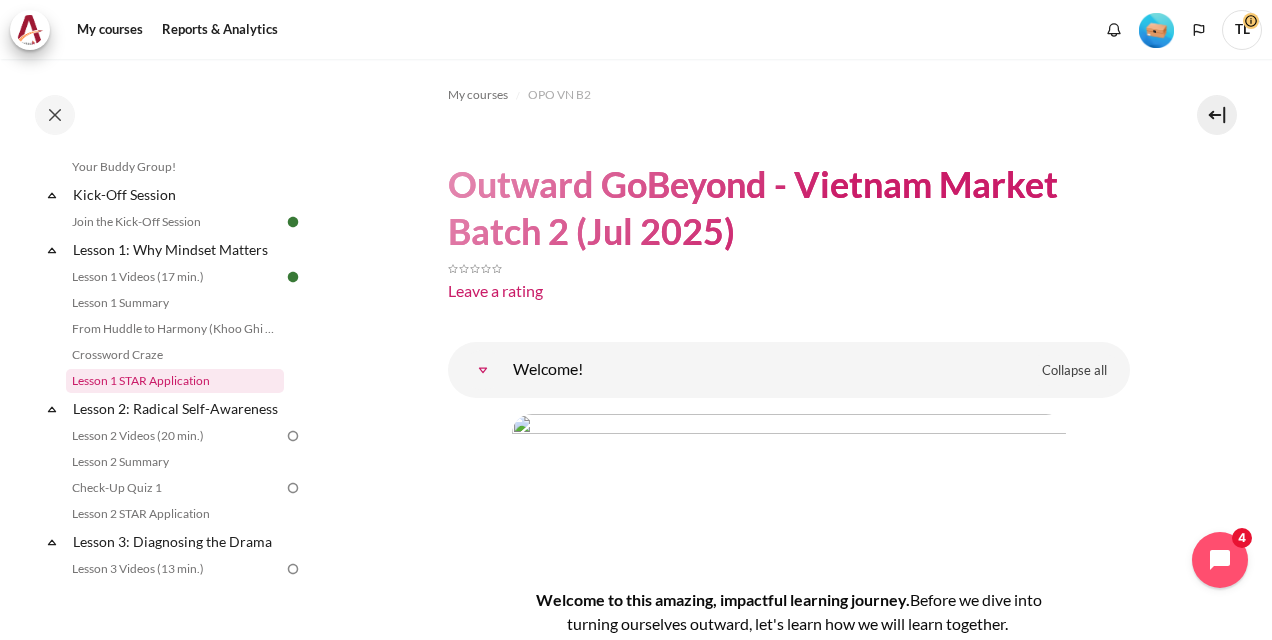 click on "Lesson 1 STAR Application" at bounding box center (175, 381) 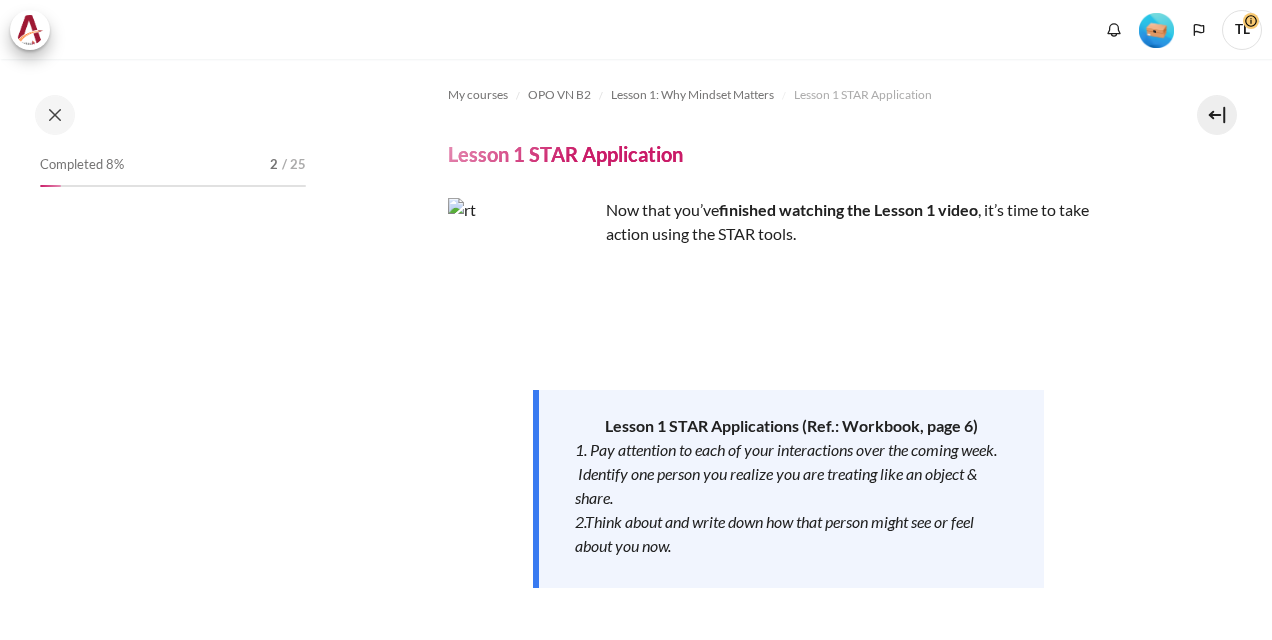 scroll, scrollTop: 0, scrollLeft: 0, axis: both 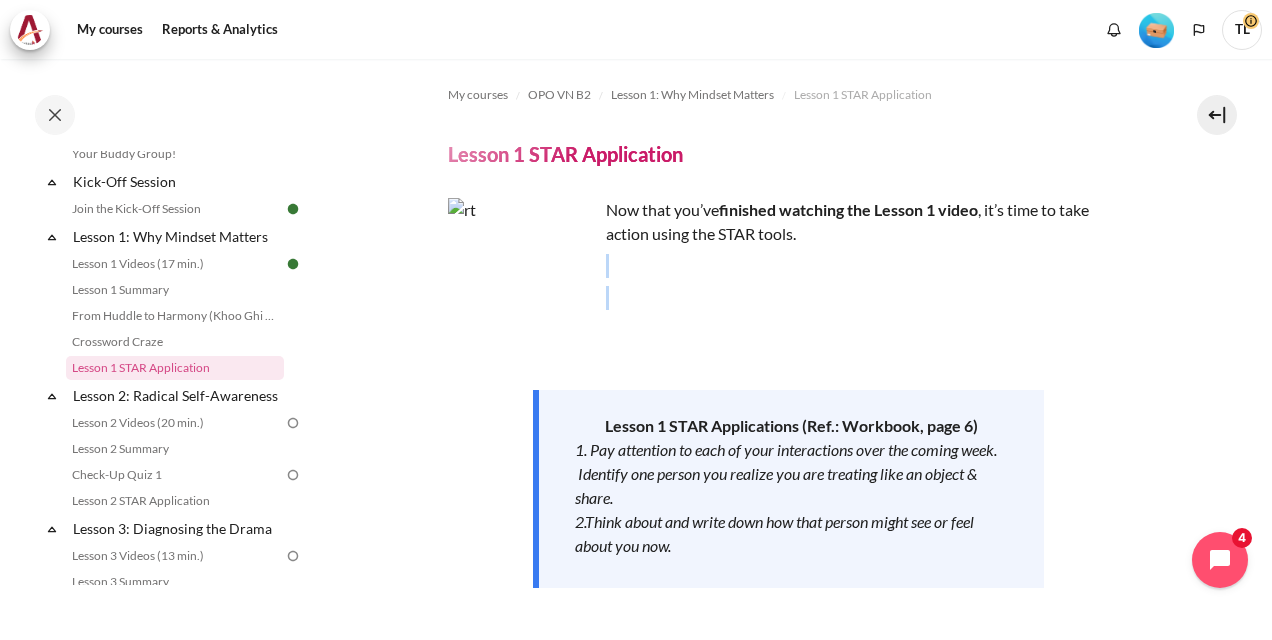 drag, startPoint x: 1261, startPoint y: 240, endPoint x: 1268, endPoint y: 285, distance: 45.54119 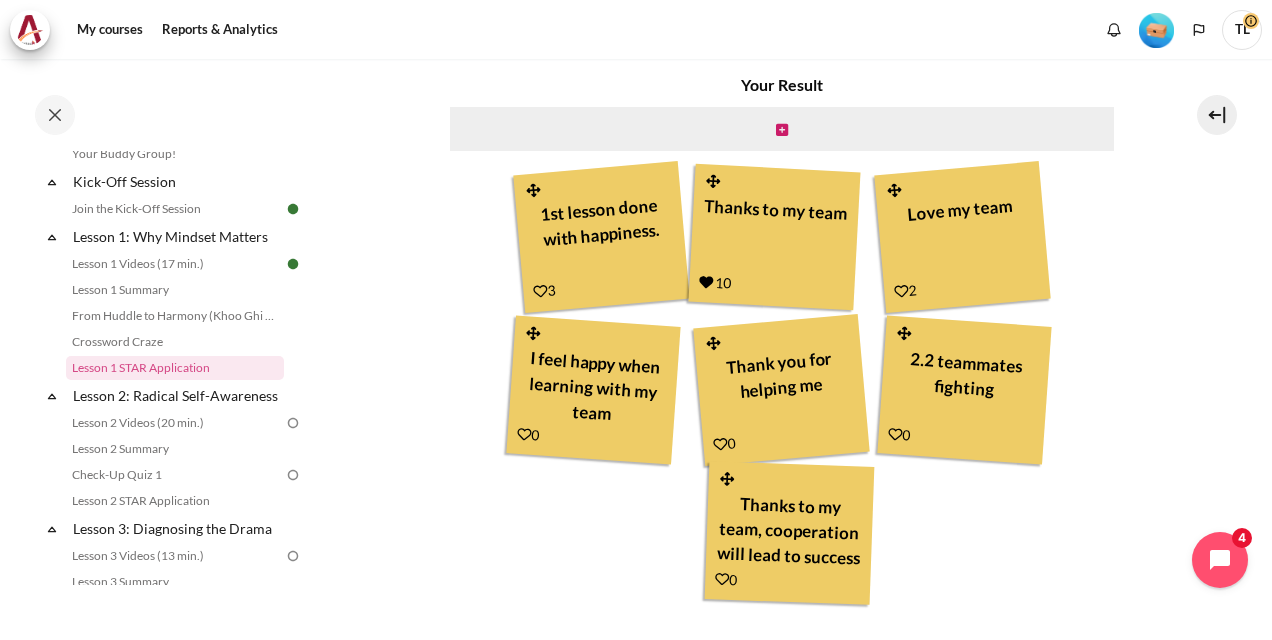 scroll, scrollTop: 798, scrollLeft: 0, axis: vertical 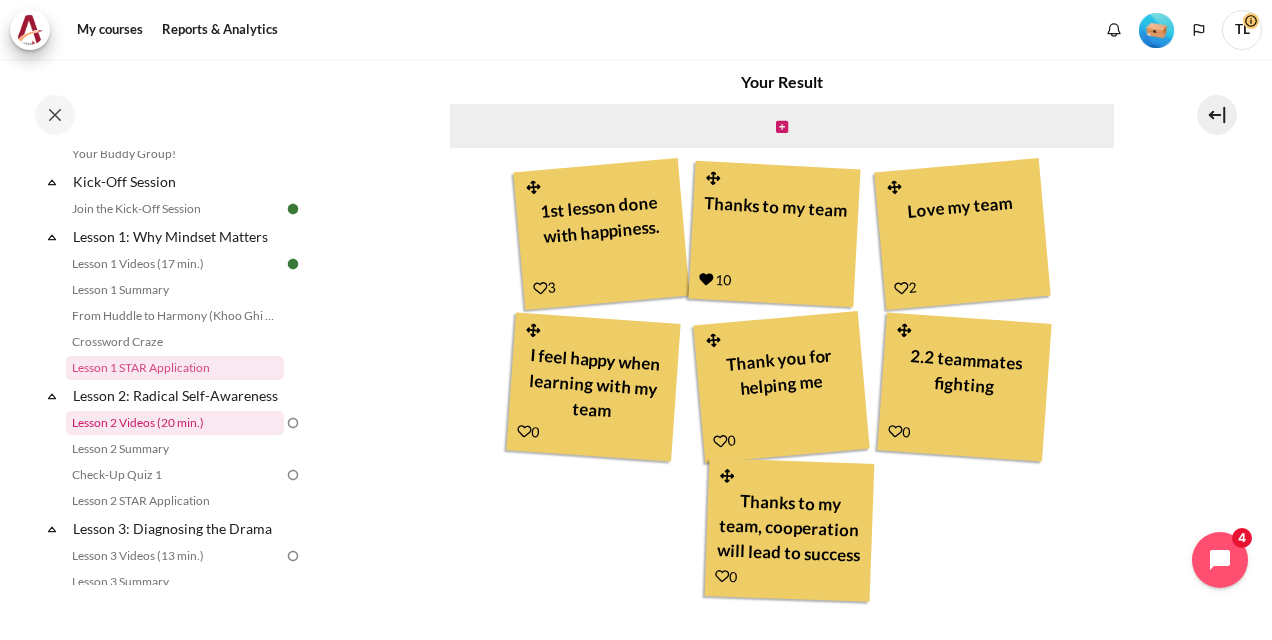 click on "Lesson 2 Videos (20 min.)" at bounding box center [175, 423] 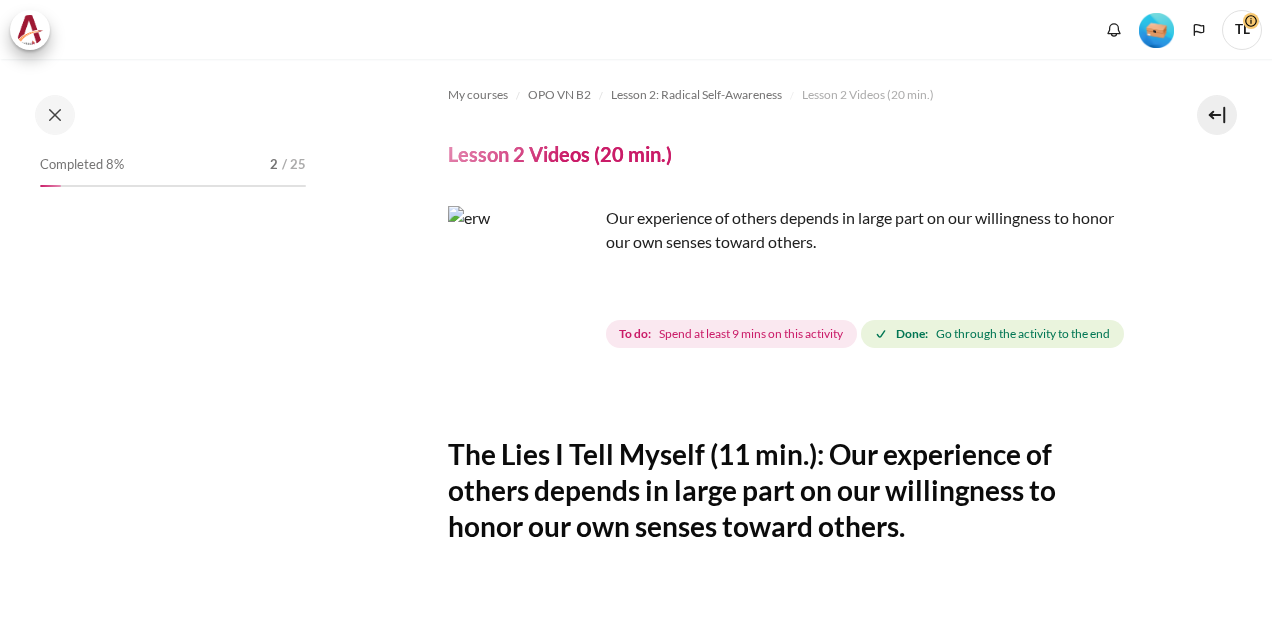 scroll, scrollTop: 0, scrollLeft: 0, axis: both 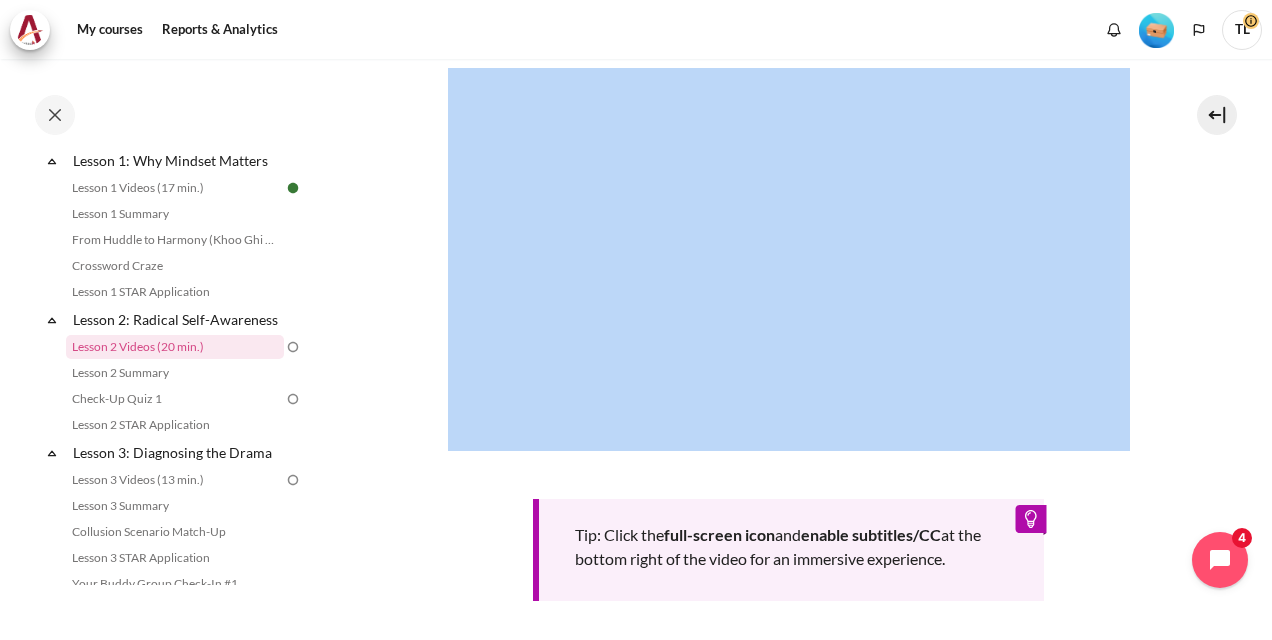 drag, startPoint x: 354, startPoint y: 545, endPoint x: 448, endPoint y: 458, distance: 128.082 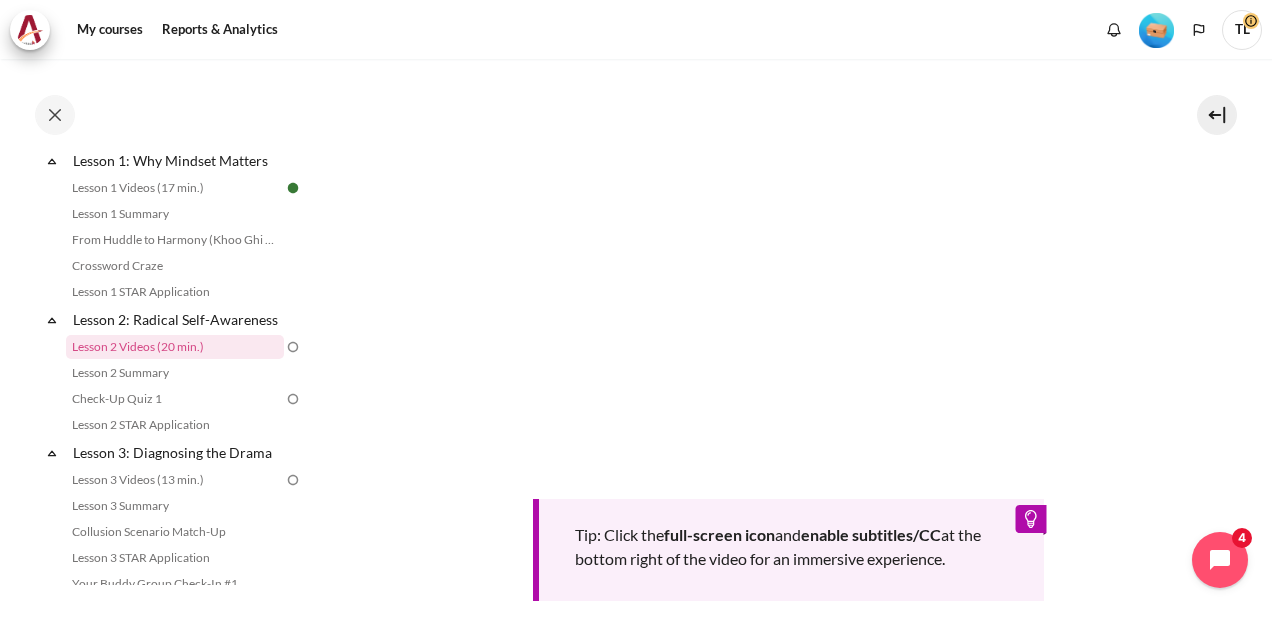 click on "My courses
OPO VN B2
Lesson 2: Radical Self-Awareness
Lesson 2 Videos (20 min.)
Lesson 2 Videos (20 min.)
Completion requirements" at bounding box center (788, 205) 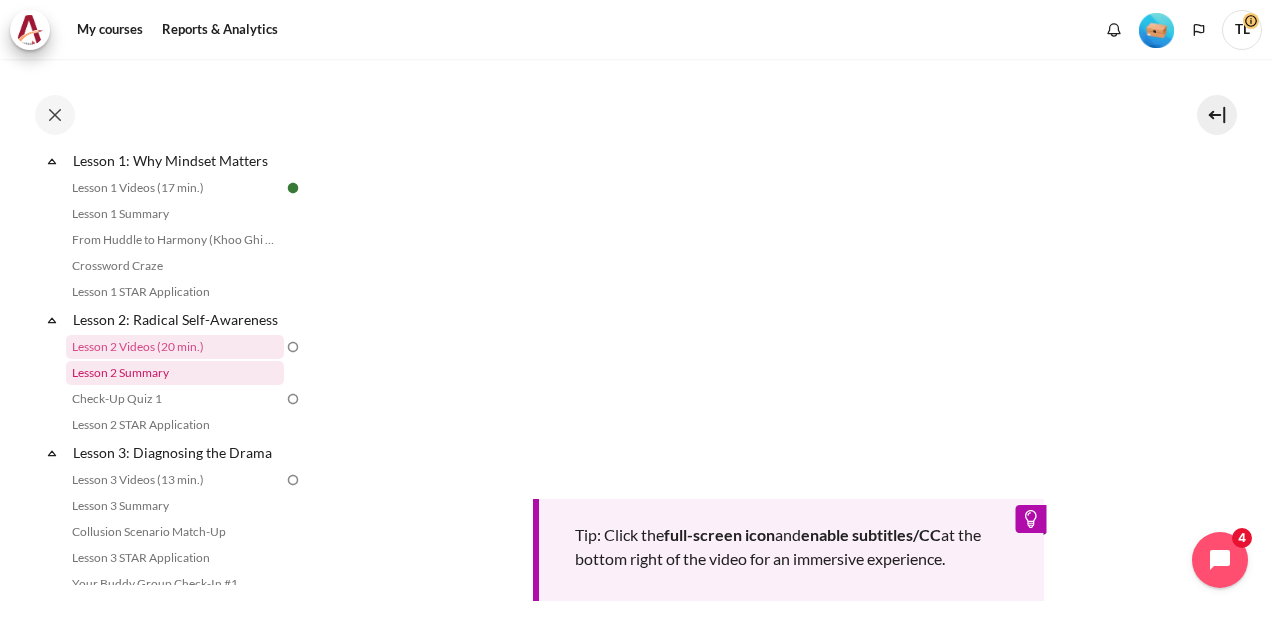 click on "Lesson 2 Summary" at bounding box center (175, 373) 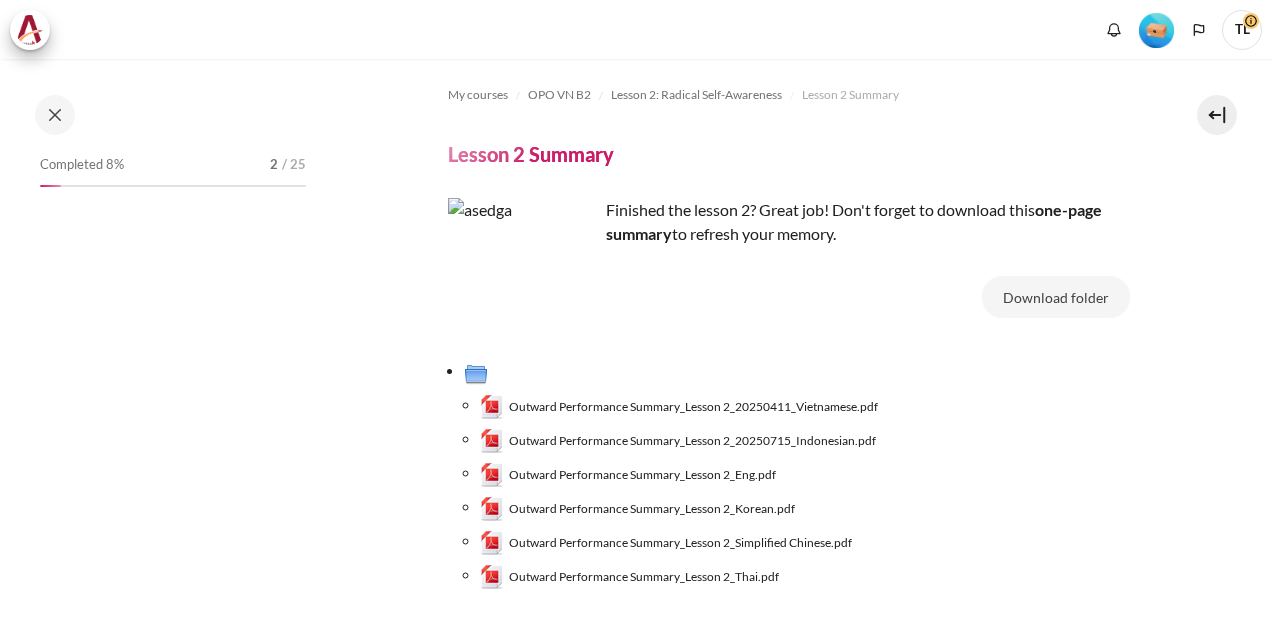 scroll, scrollTop: 0, scrollLeft: 0, axis: both 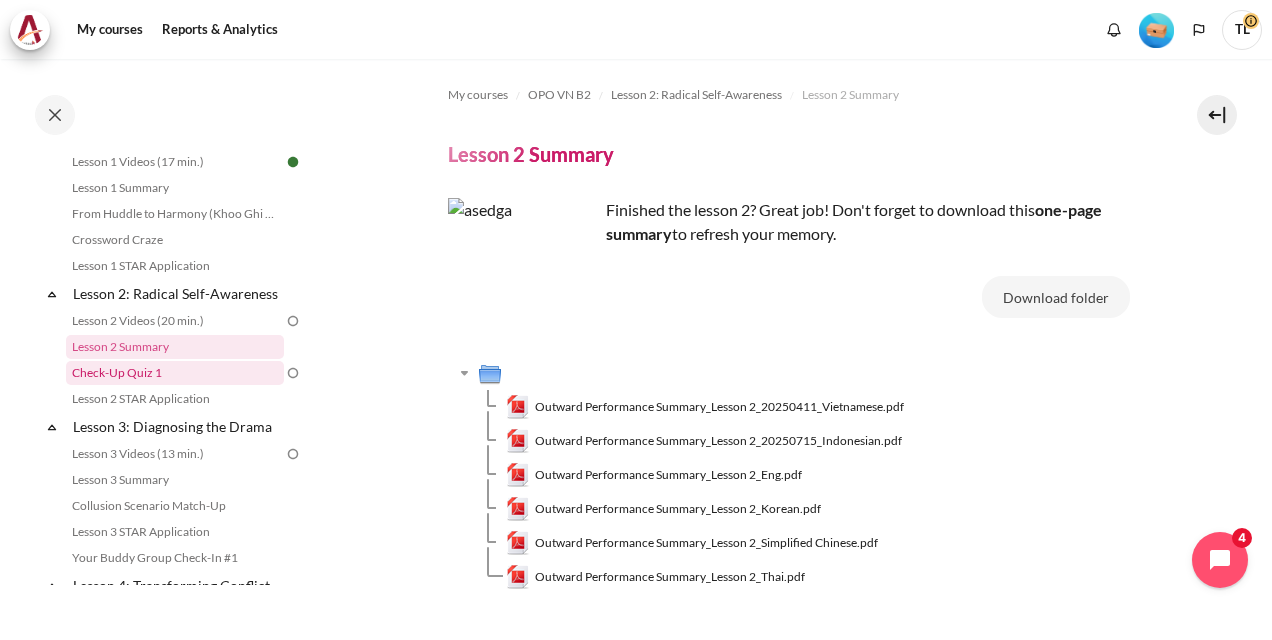 click on "Check-Up Quiz 1" at bounding box center (175, 373) 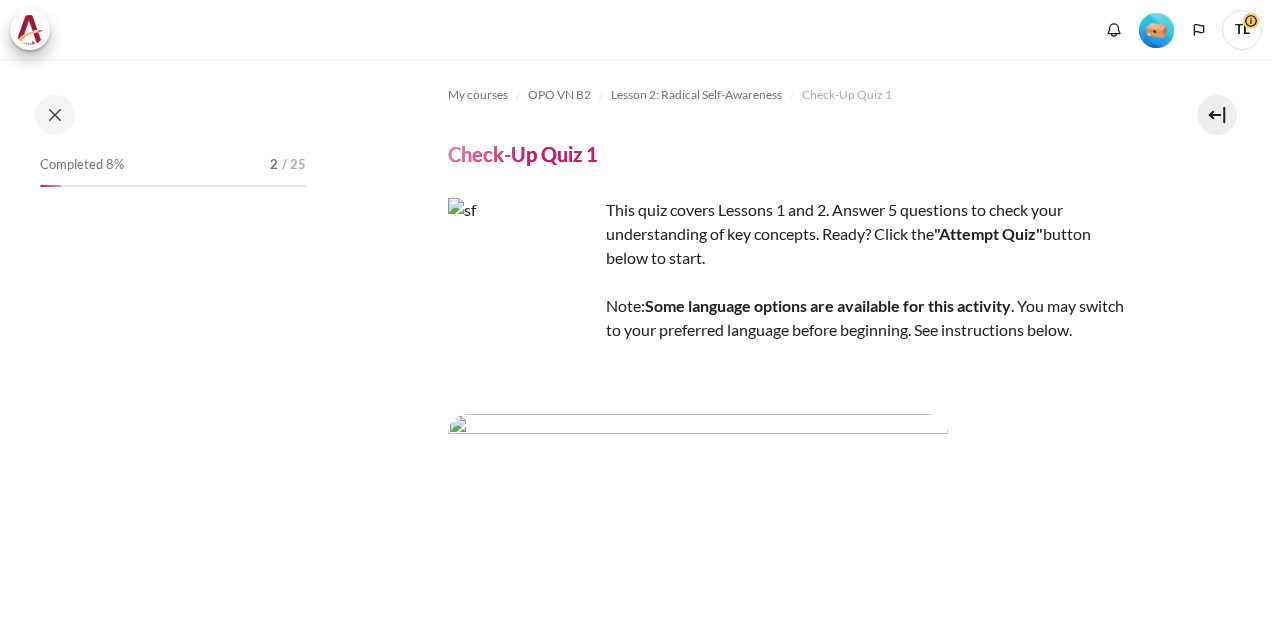 scroll, scrollTop: 0, scrollLeft: 0, axis: both 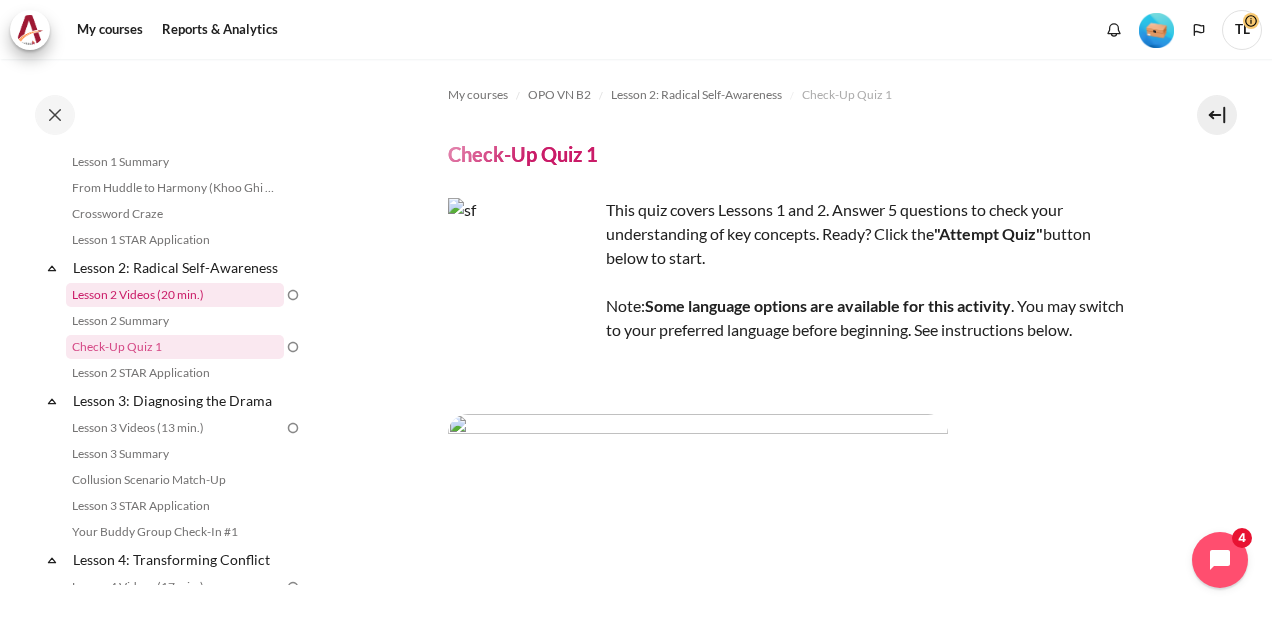 click on "Lesson 2 Videos (20 min.)" at bounding box center [175, 295] 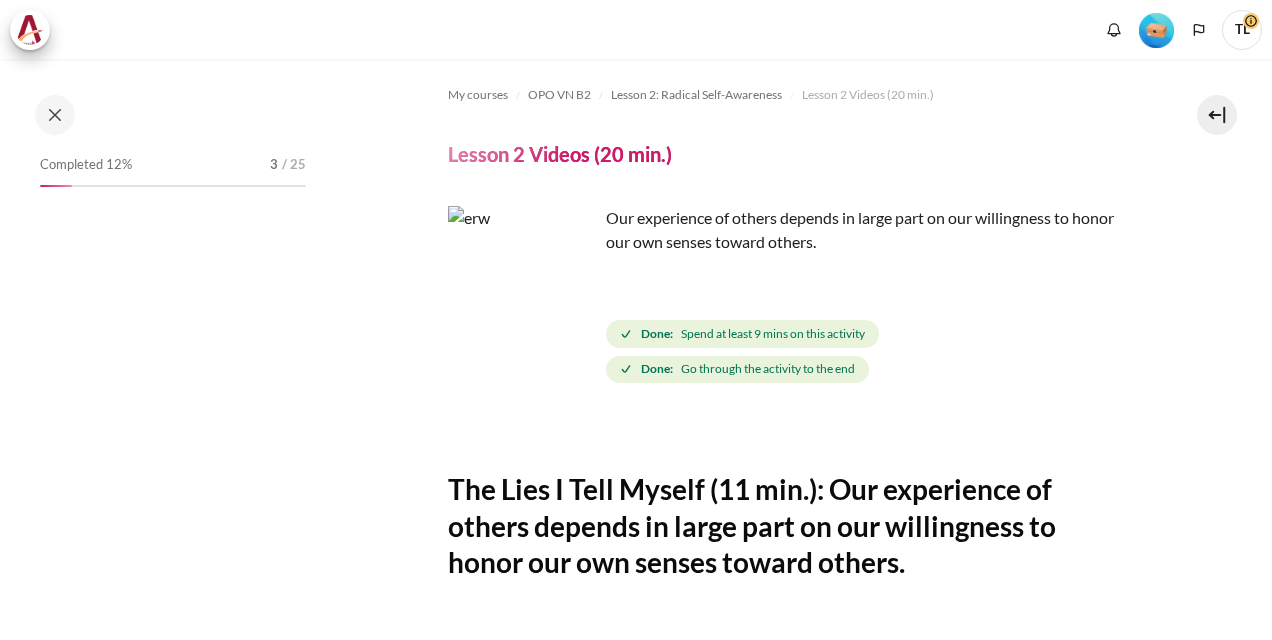 scroll, scrollTop: 0, scrollLeft: 0, axis: both 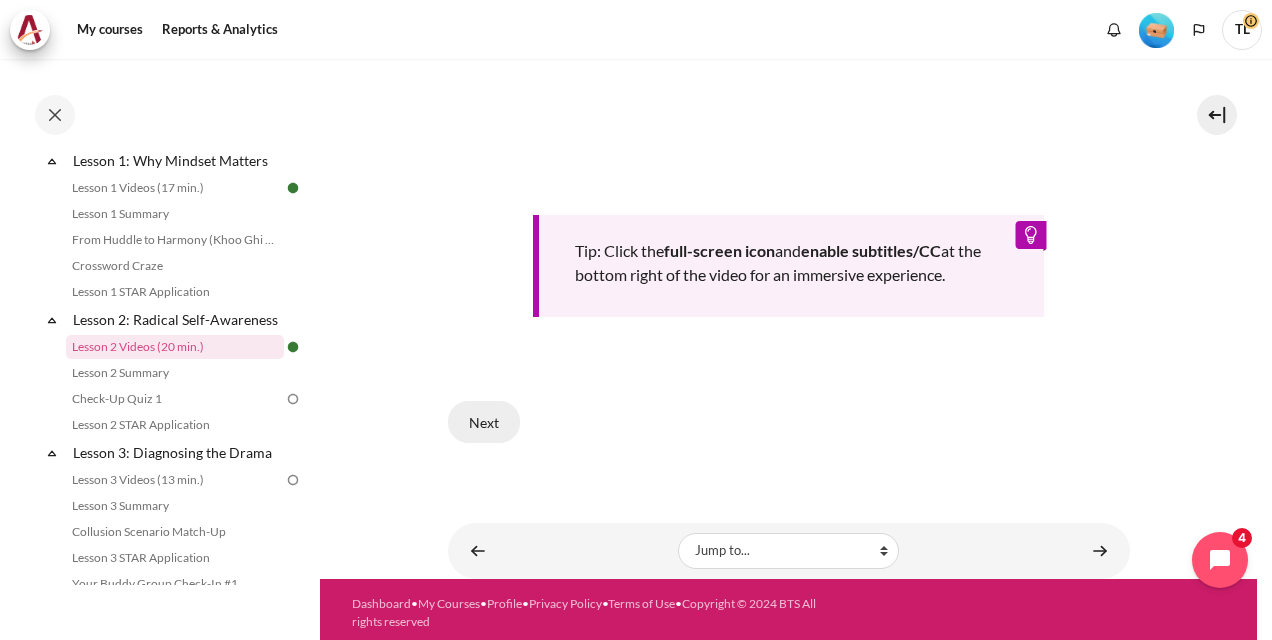 click on "Next" at bounding box center [484, 422] 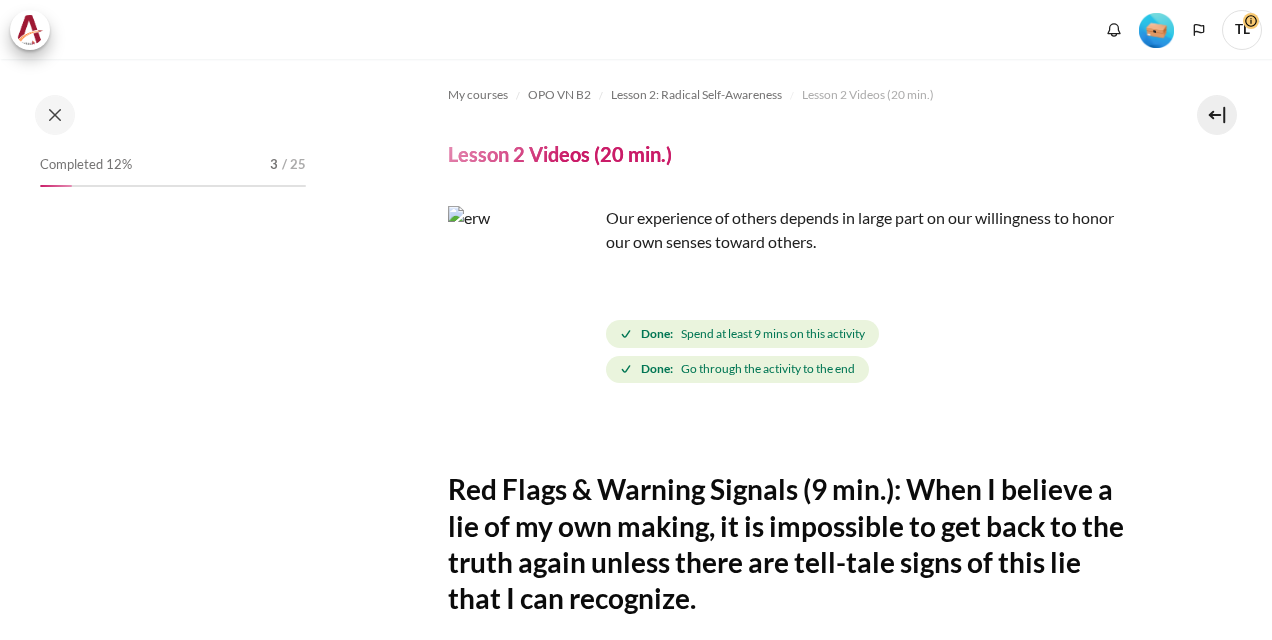 scroll, scrollTop: 0, scrollLeft: 0, axis: both 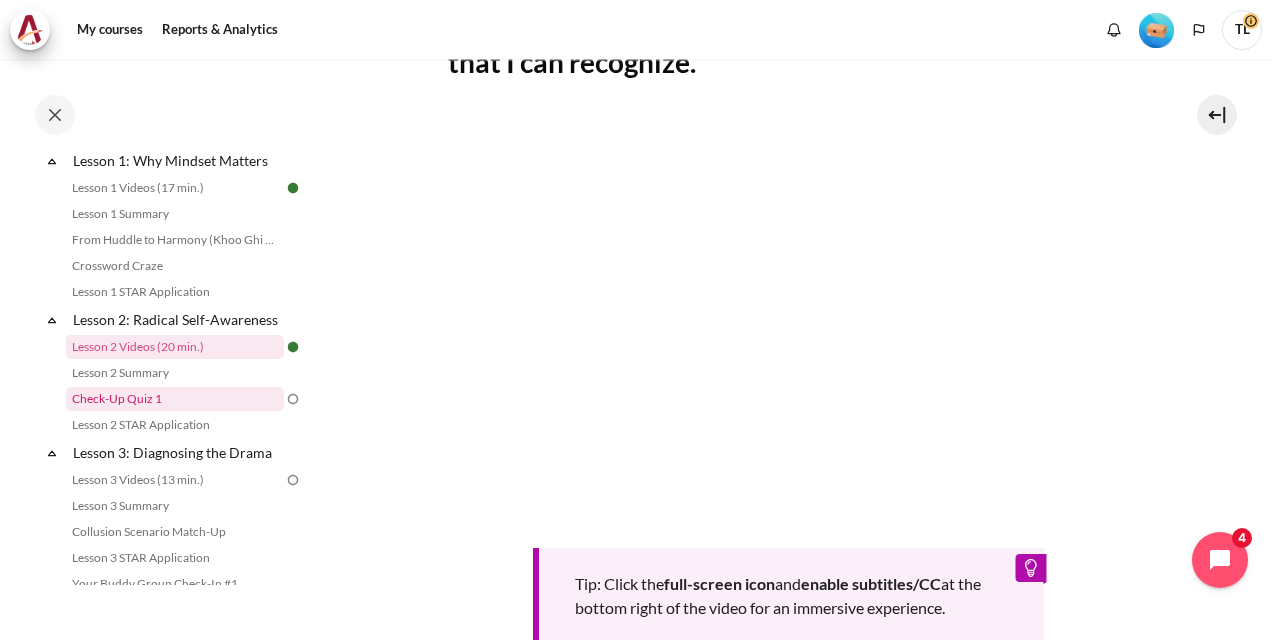 click on "Check-Up Quiz 1" at bounding box center (175, 399) 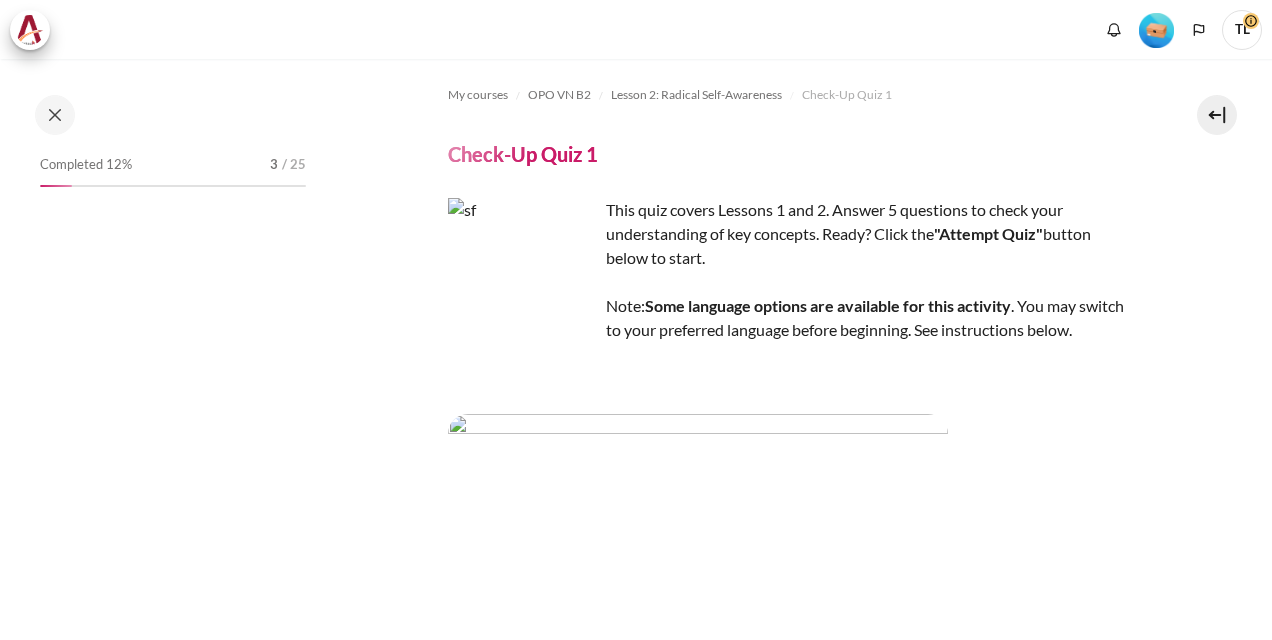 scroll, scrollTop: 0, scrollLeft: 0, axis: both 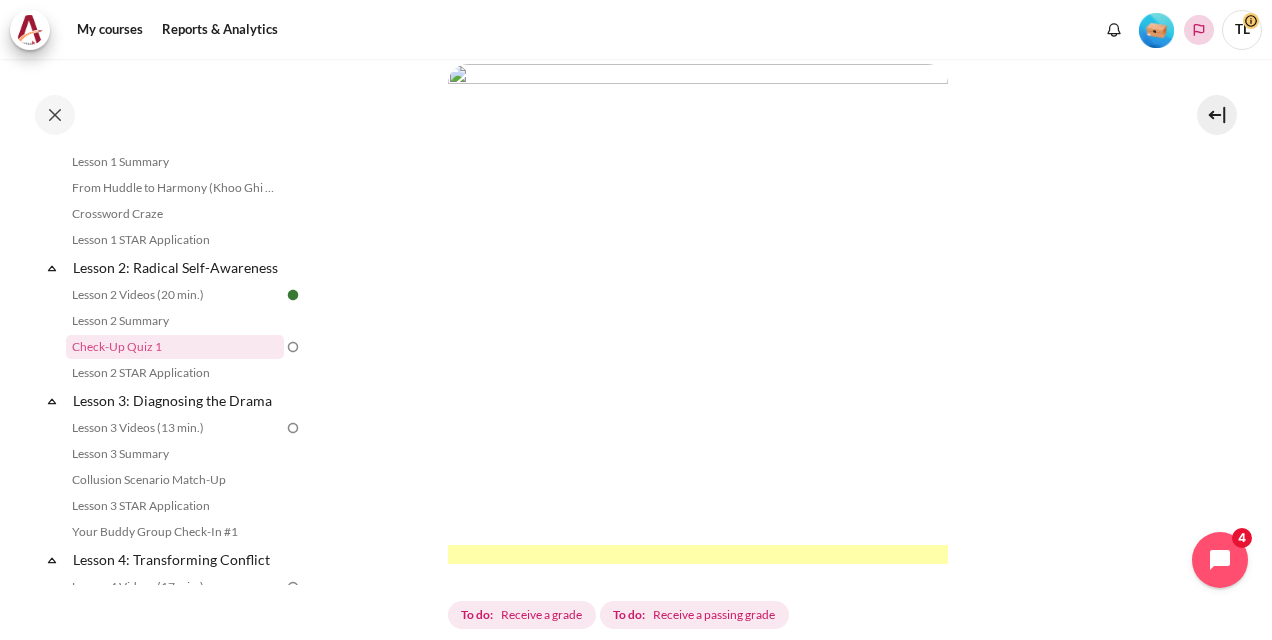 click 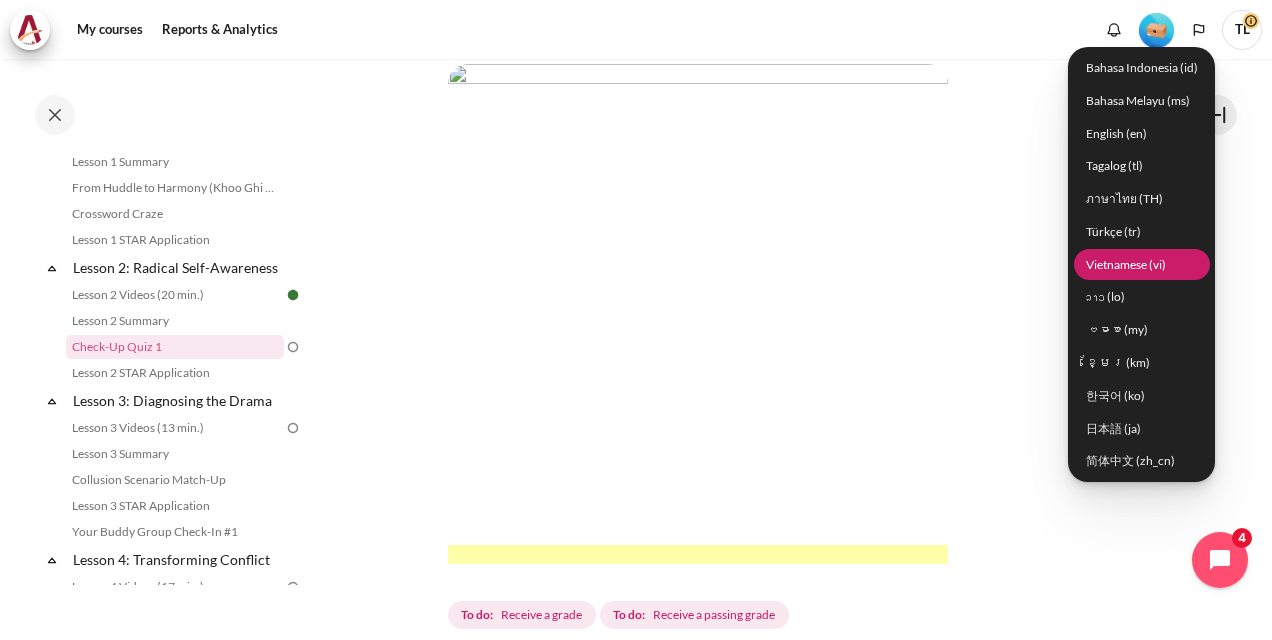 click on "Vietnamese ‎(vi)‎" at bounding box center [1142, 264] 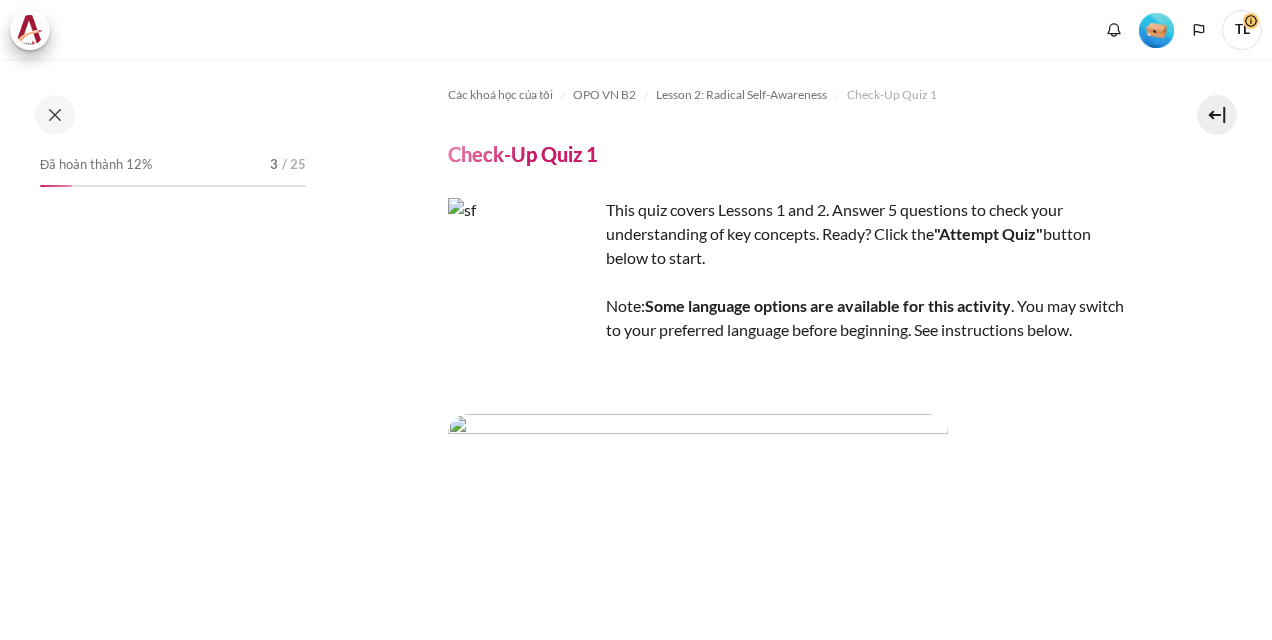 scroll, scrollTop: 0, scrollLeft: 0, axis: both 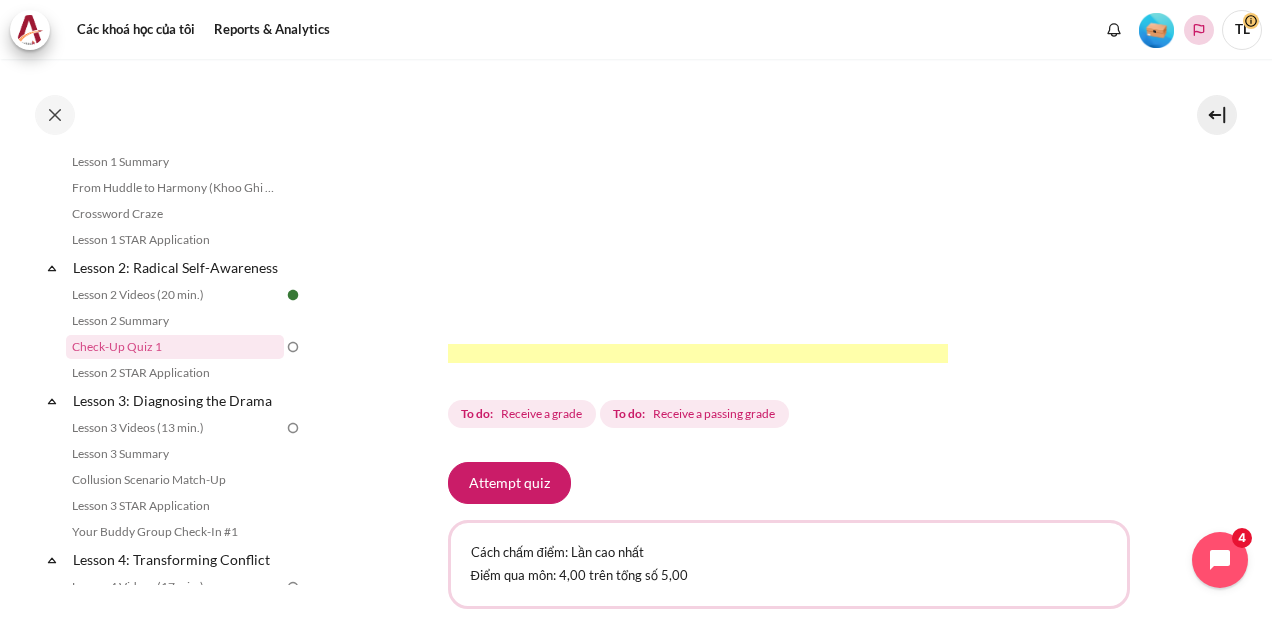 click 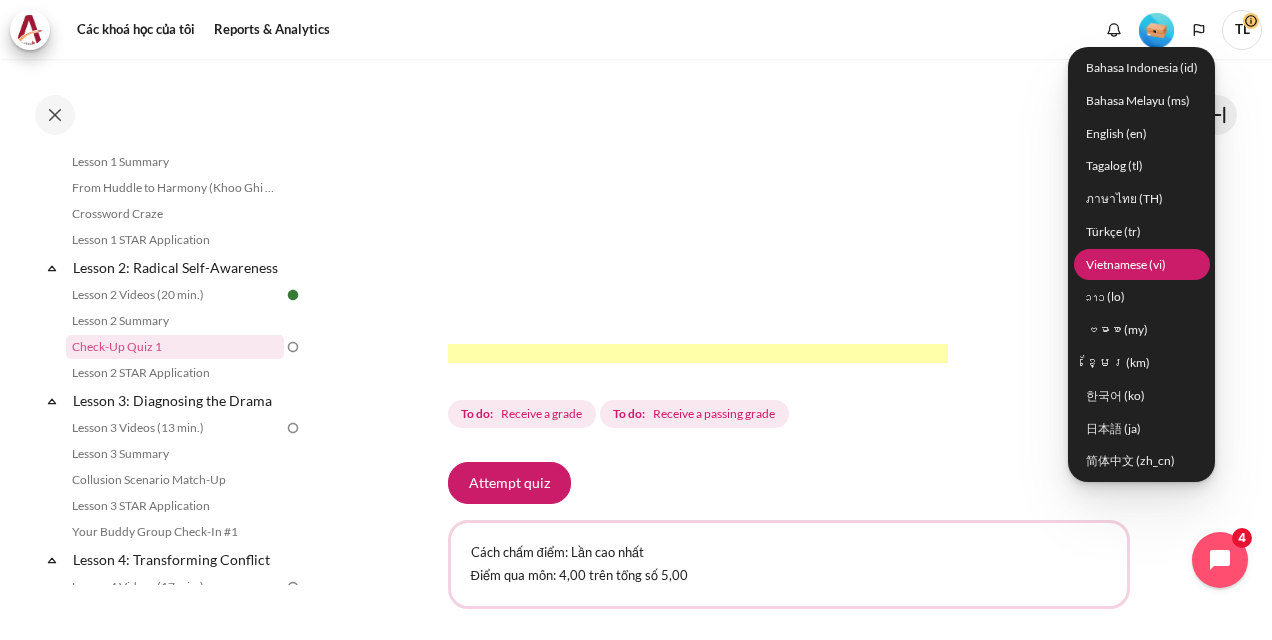 click on "Vietnamese ‎(vi)‎" at bounding box center (1142, 264) 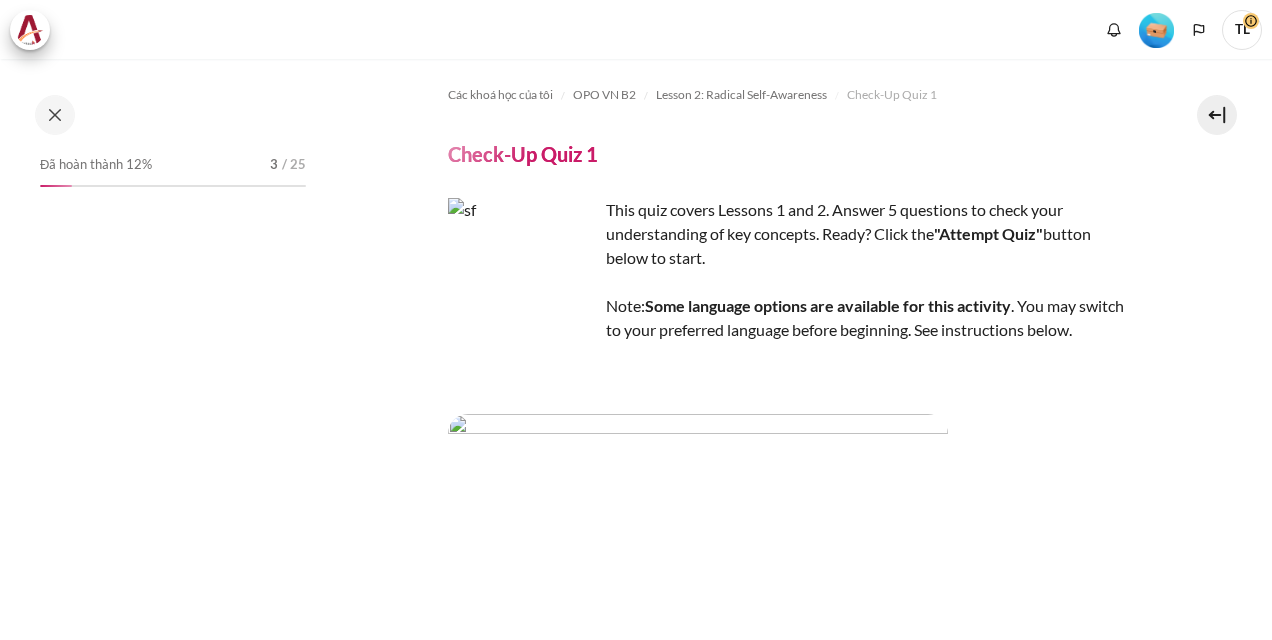 scroll, scrollTop: 0, scrollLeft: 0, axis: both 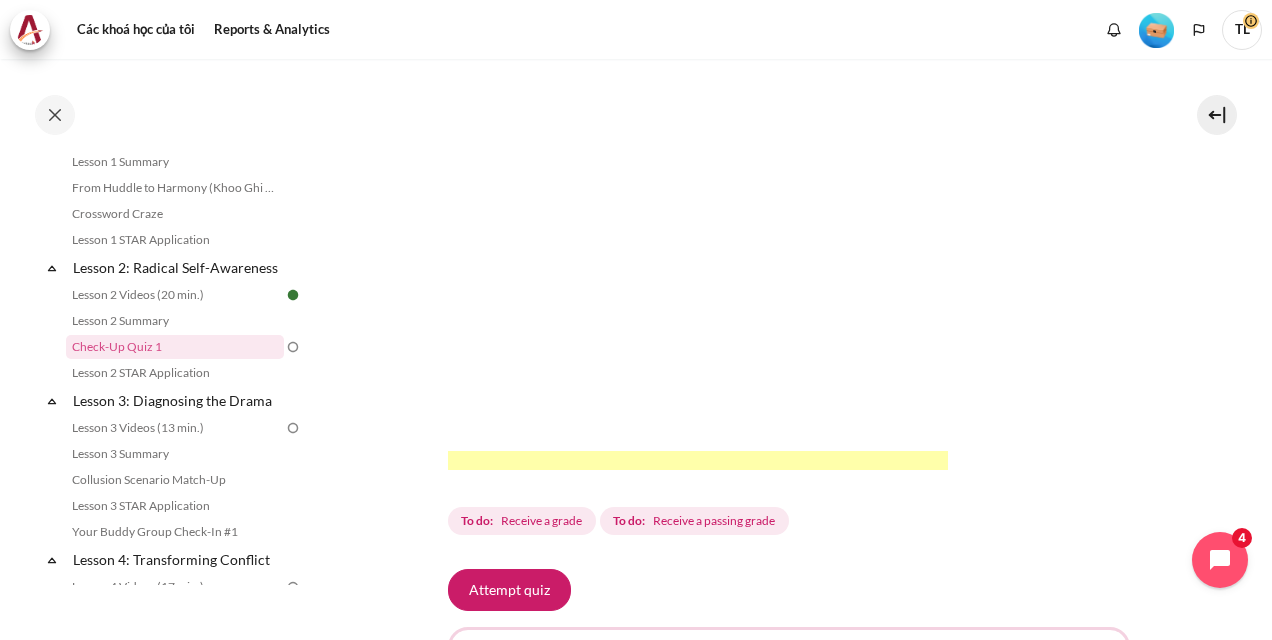 drag, startPoint x: 1260, startPoint y: 423, endPoint x: 1268, endPoint y: 490, distance: 67.47592 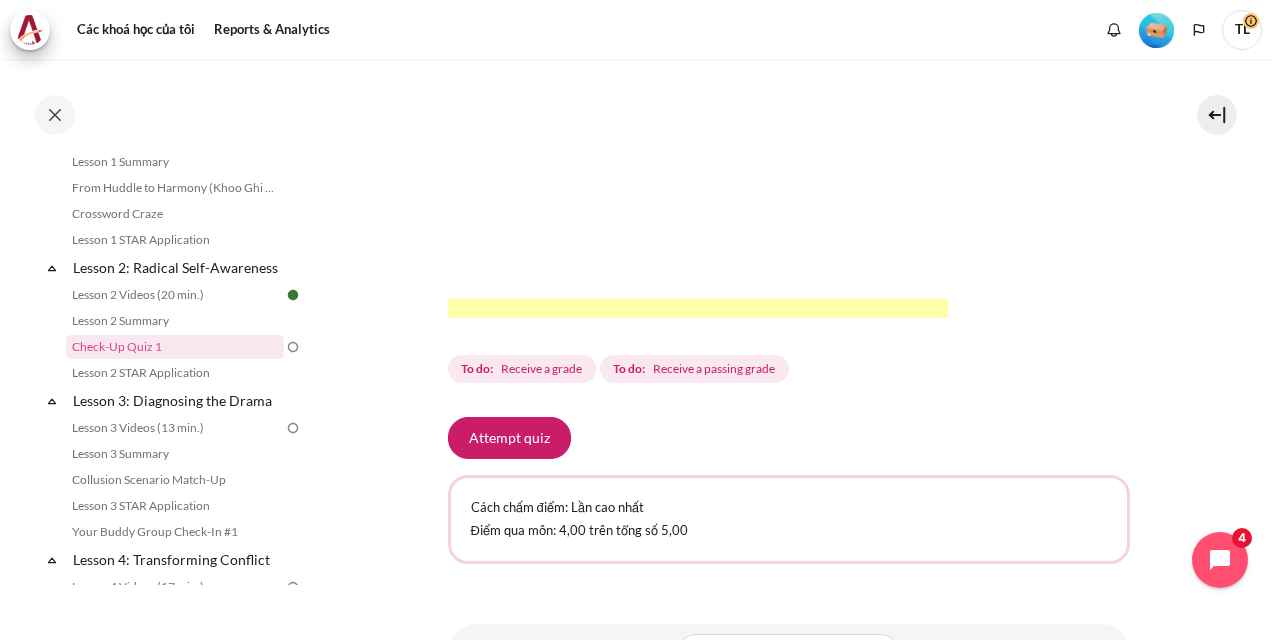 scroll, scrollTop: 597, scrollLeft: 0, axis: vertical 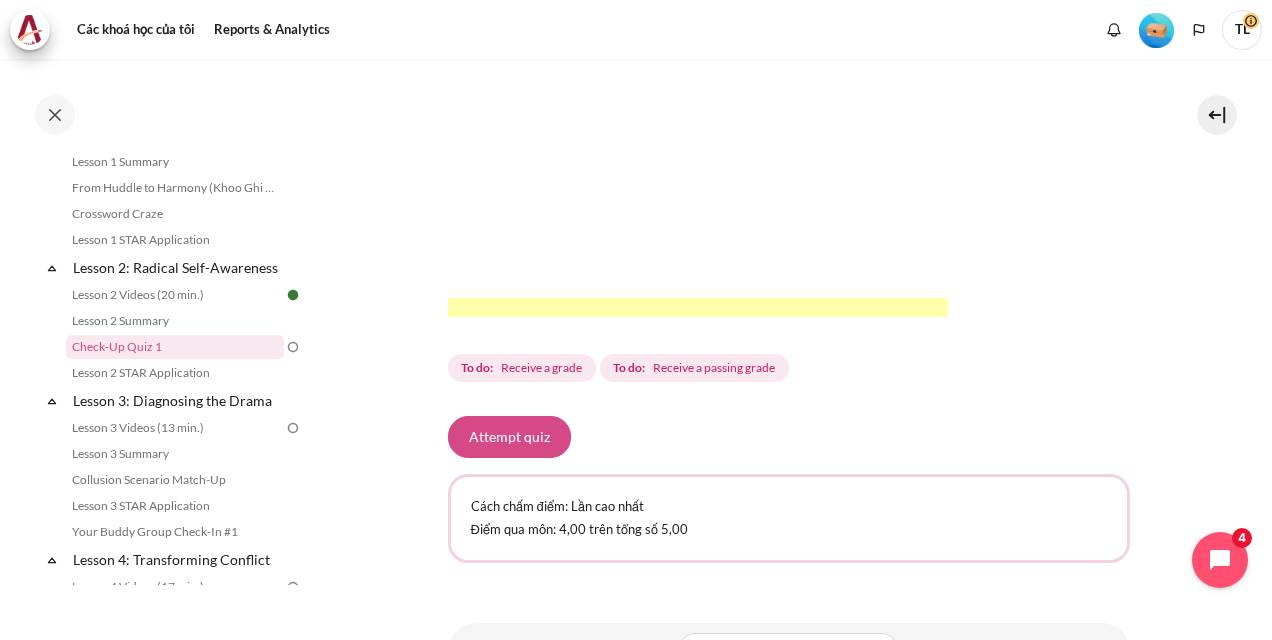 click on "Attempt quiz" at bounding box center [509, 437] 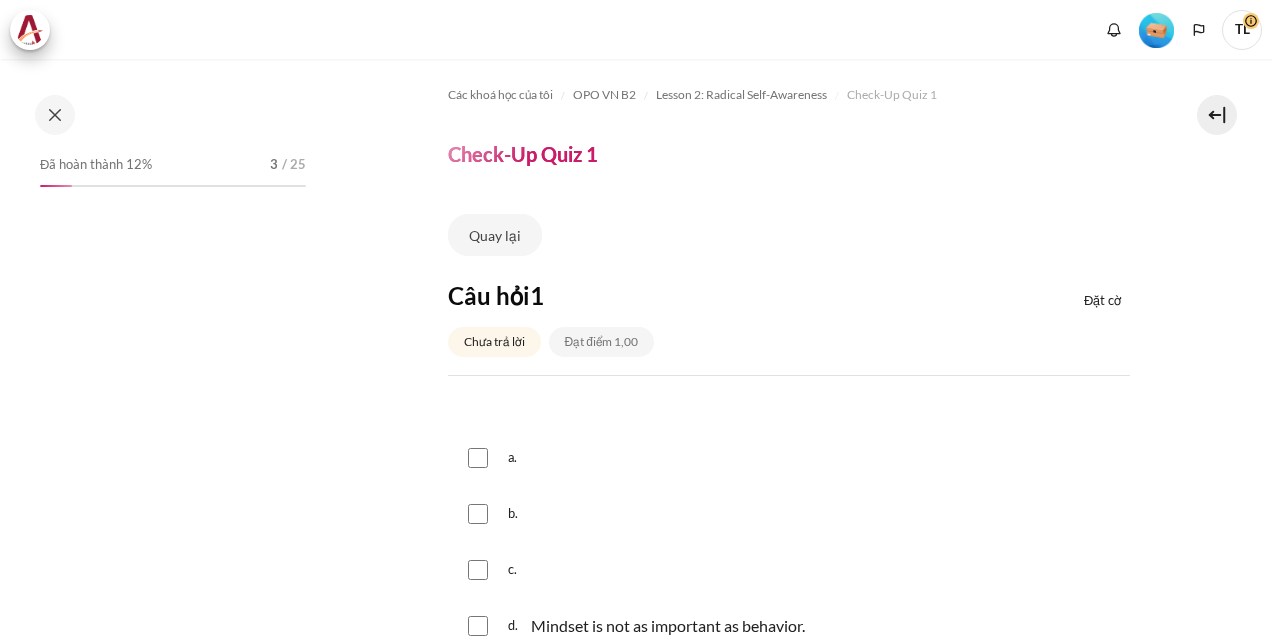 scroll, scrollTop: 0, scrollLeft: 0, axis: both 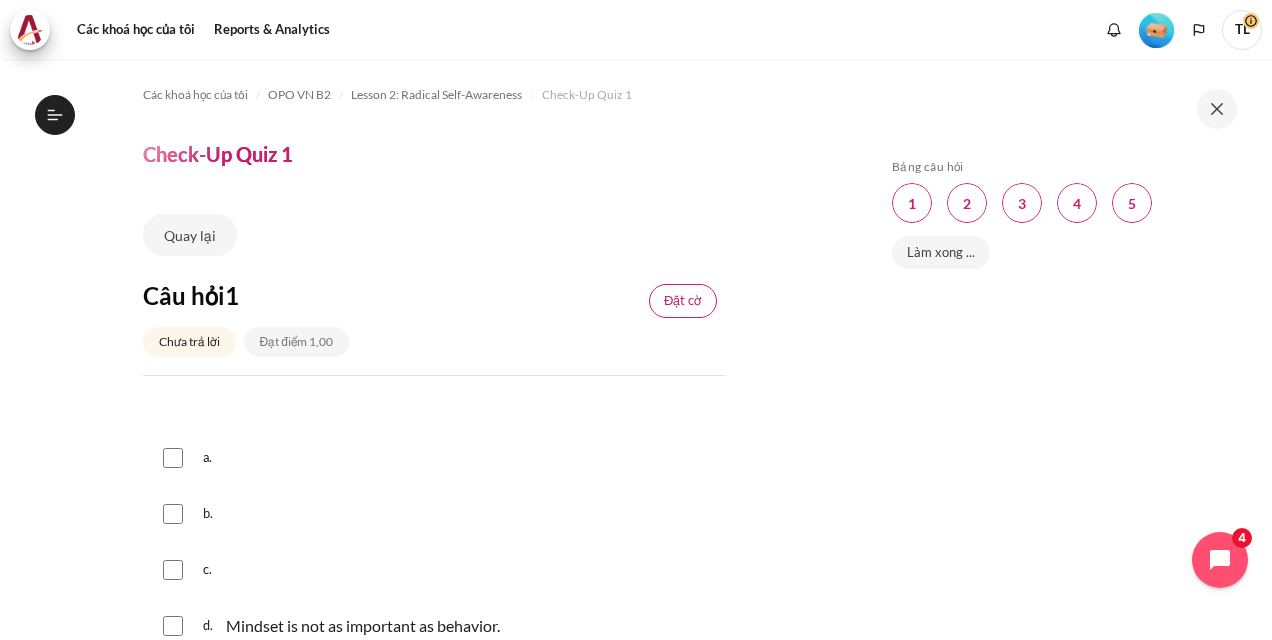 click on "Đặt cờ" at bounding box center [682, 301] 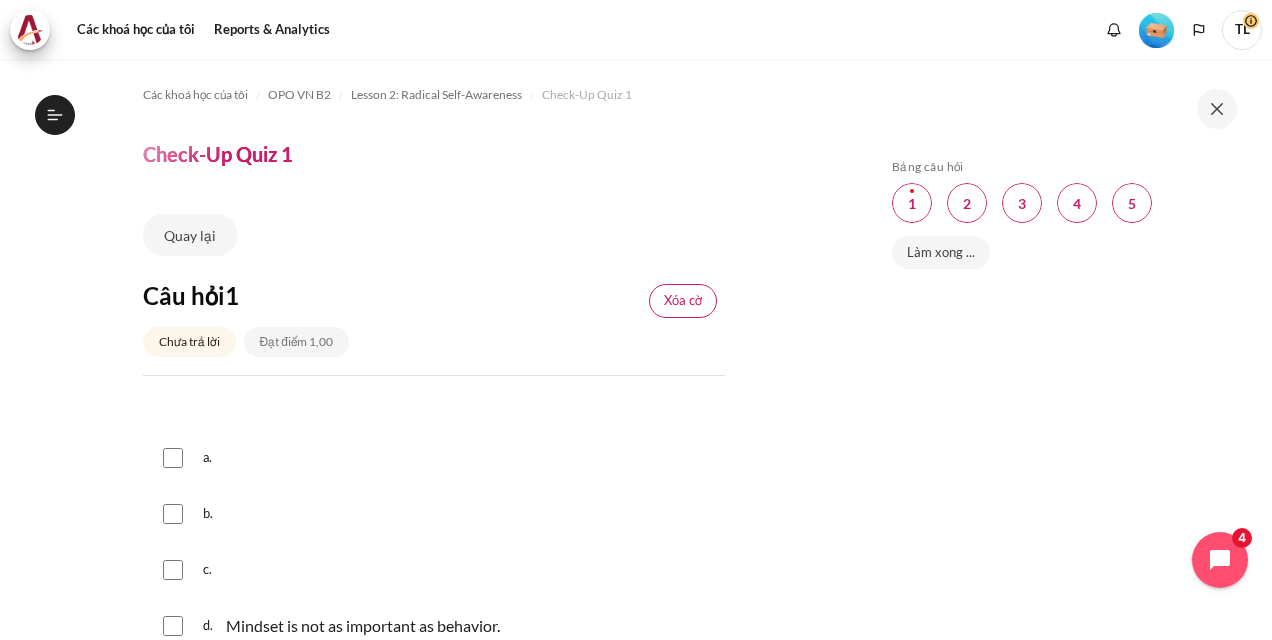 click on "Xóa cờ" at bounding box center [683, 301] 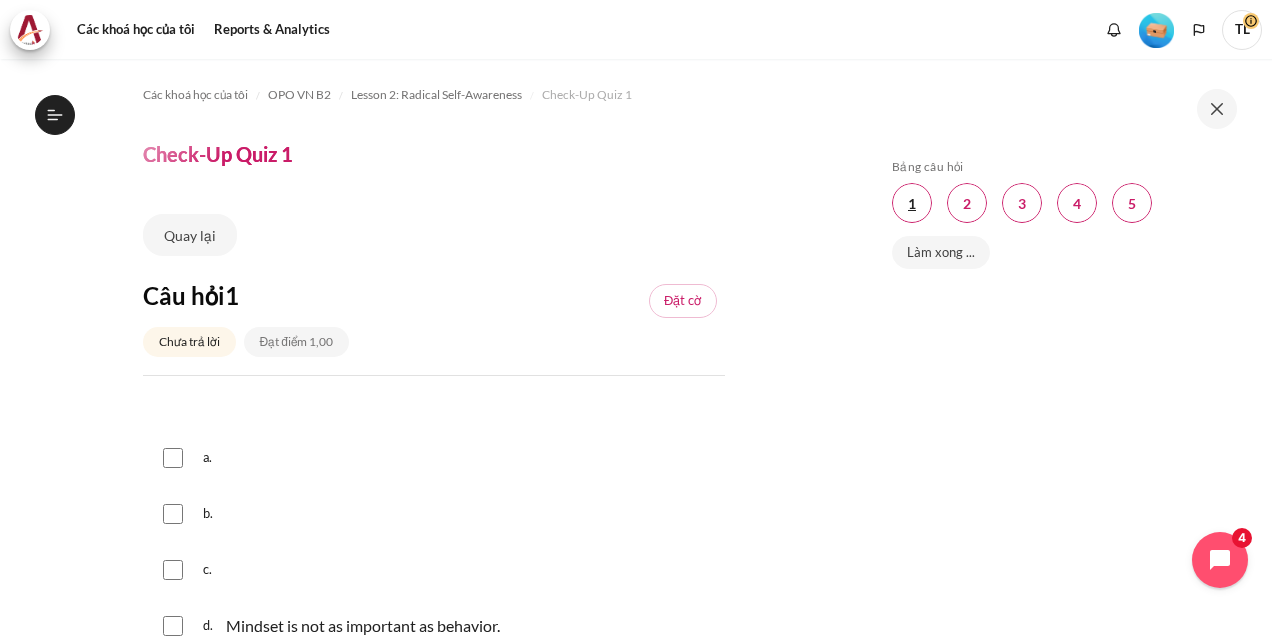 click at bounding box center (912, 203) 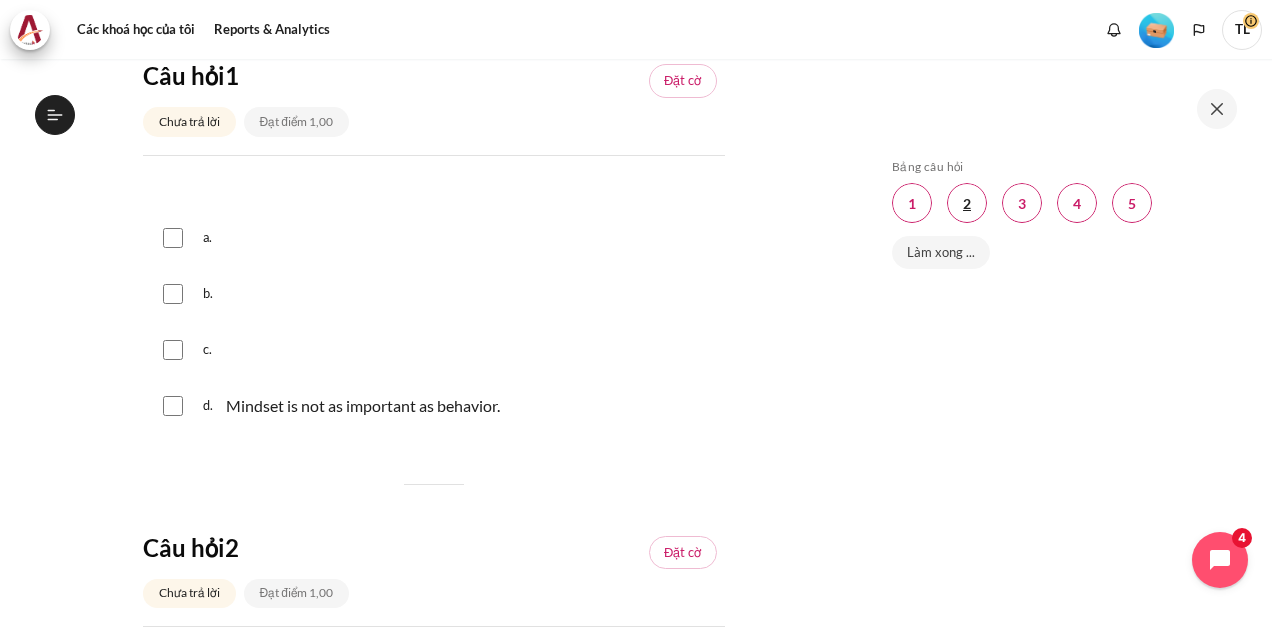 click at bounding box center [967, 203] 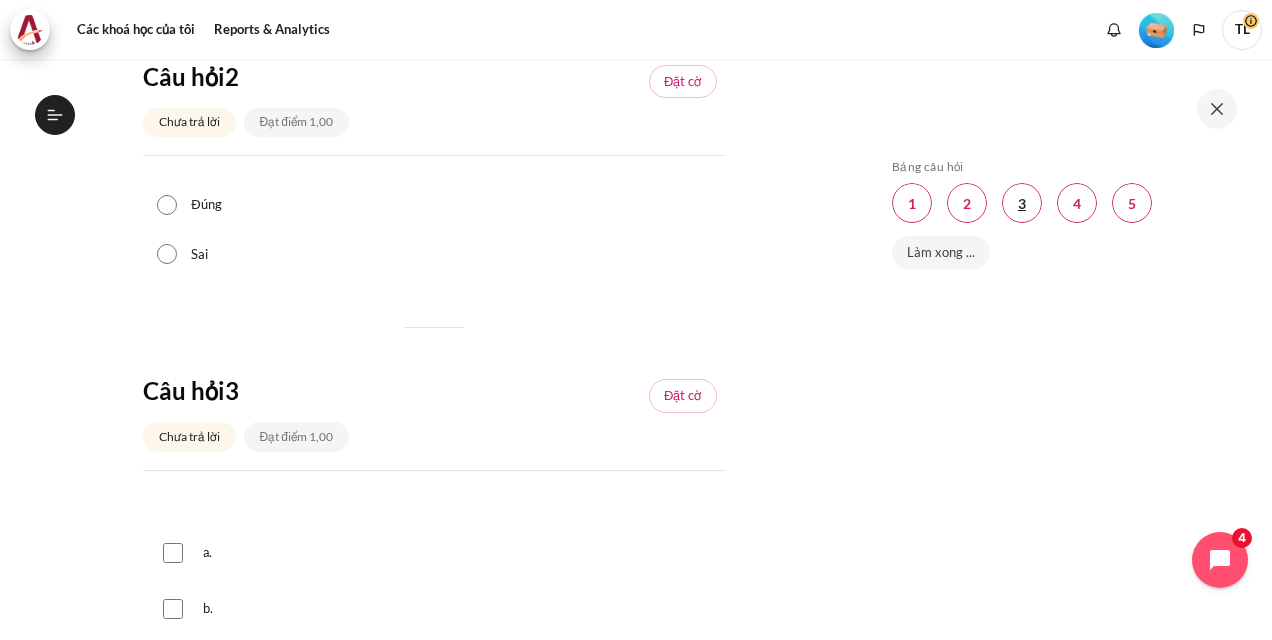 click at bounding box center (1022, 203) 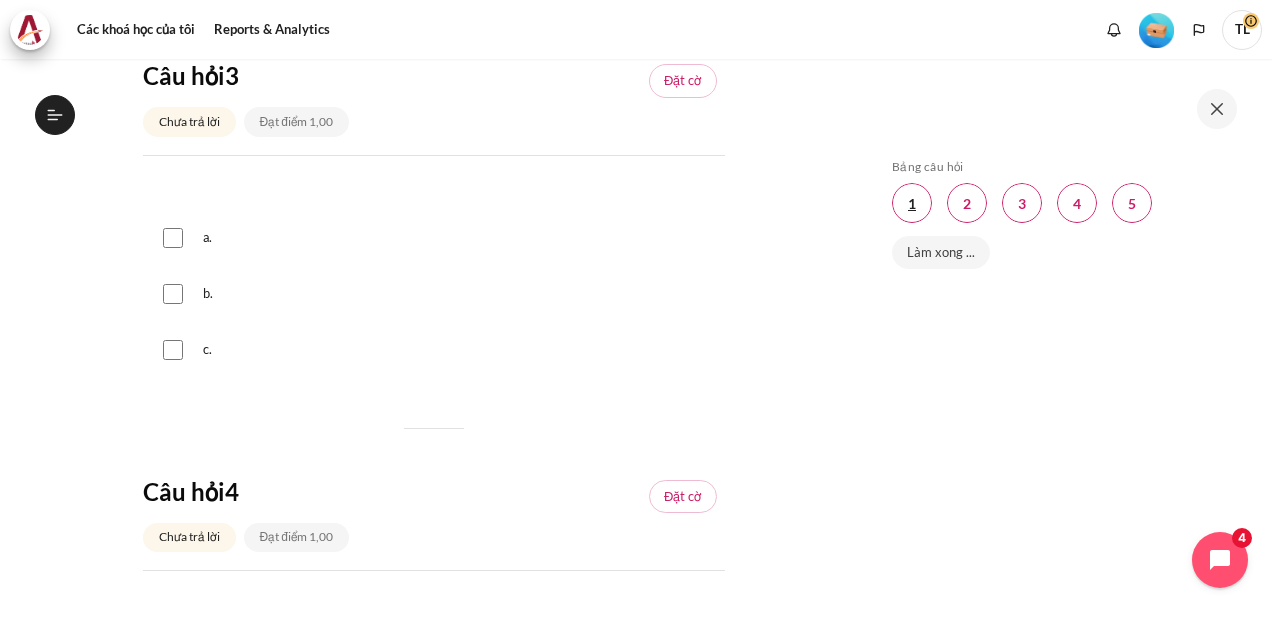 click at bounding box center (912, 203) 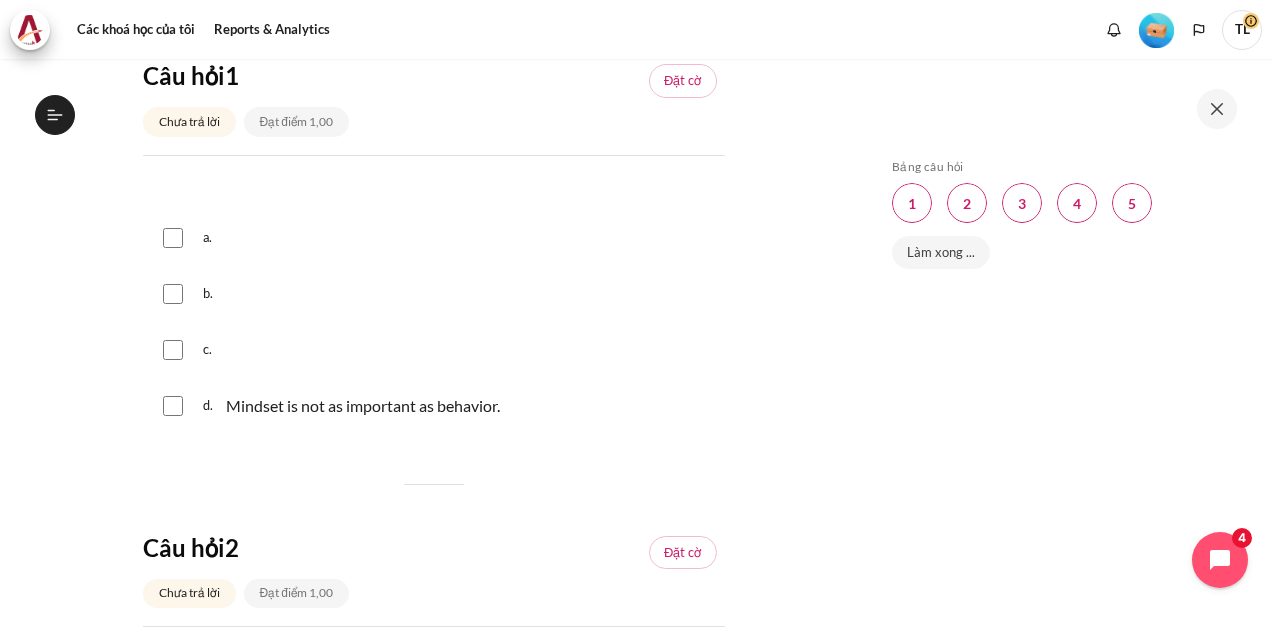 drag, startPoint x: 1270, startPoint y: 330, endPoint x: 1255, endPoint y: 250, distance: 81.394104 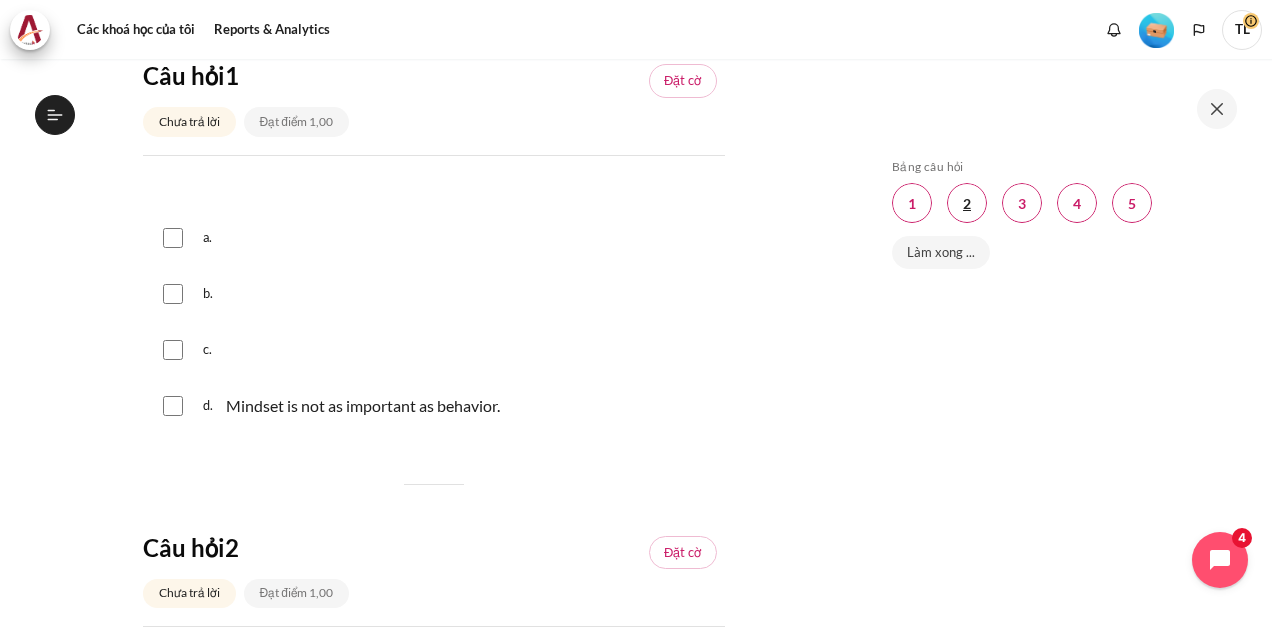 click at bounding box center [967, 203] 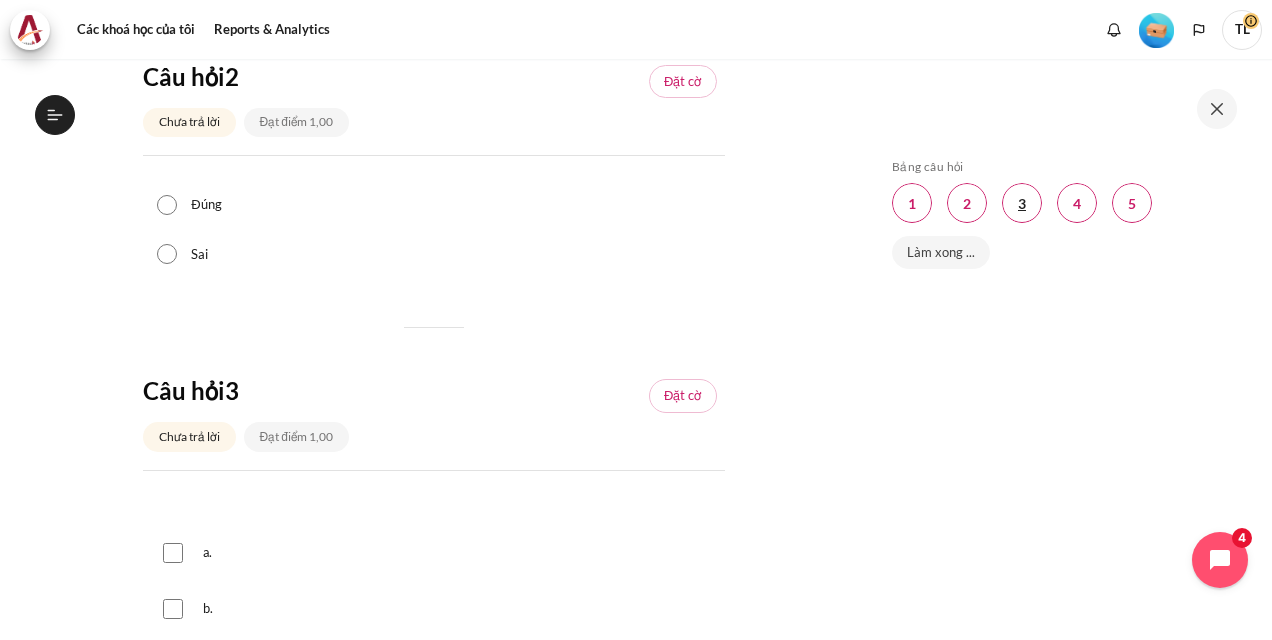 click at bounding box center (1022, 203) 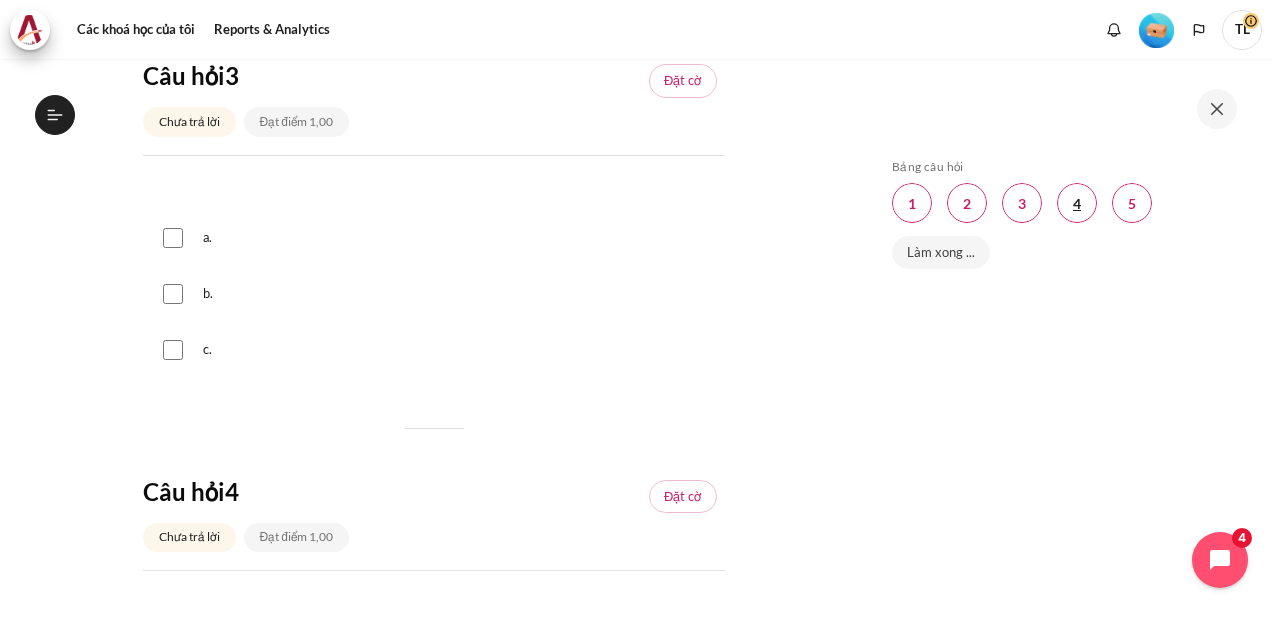 click at bounding box center (1077, 203) 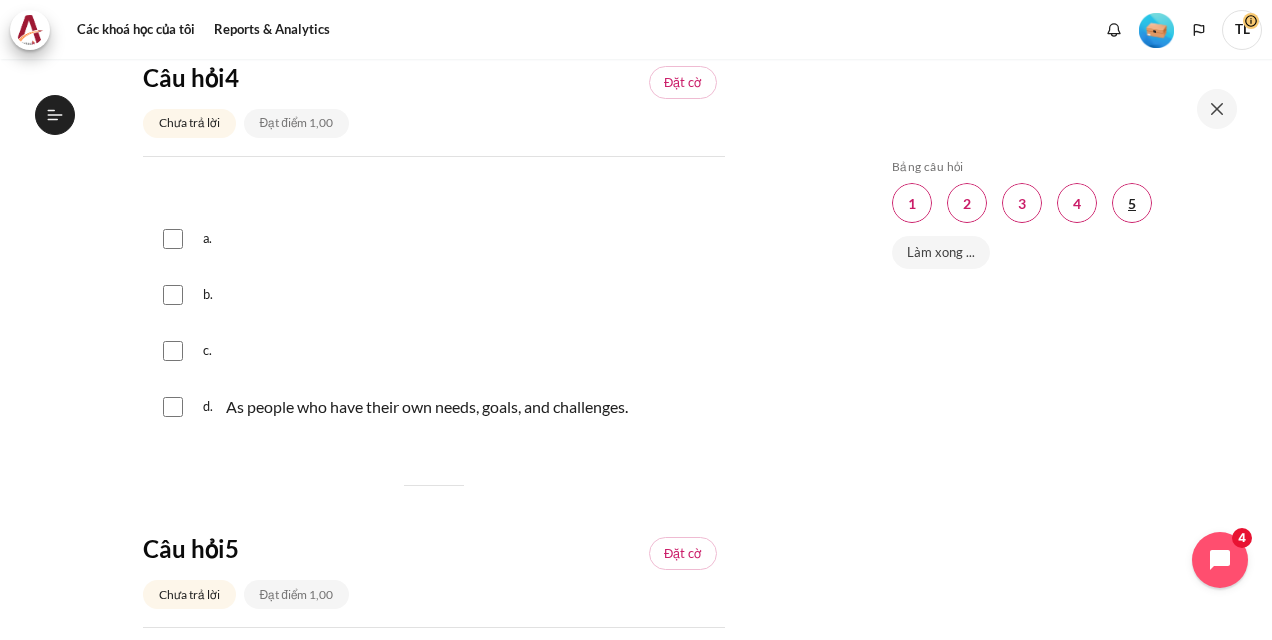 click at bounding box center [1132, 203] 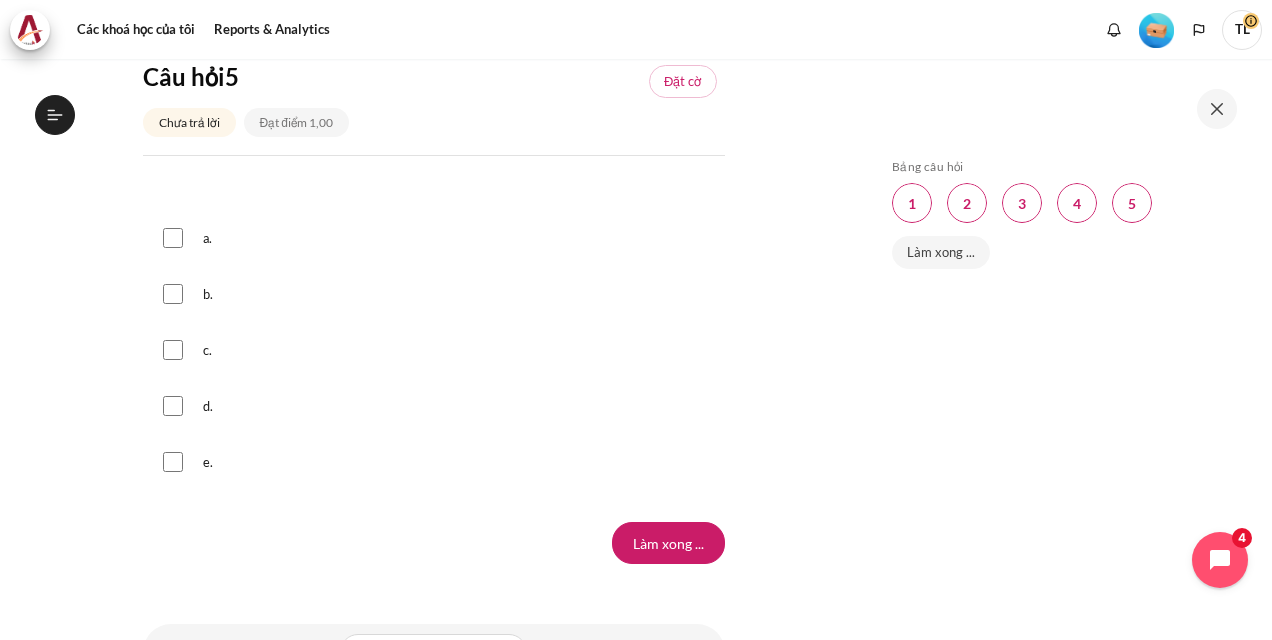 click on "Bỏ qua Bảng câu hỏi
Bảng câu hỏi
Question  1  Trang này  Question  2  Trang này  Question  3  Trang này  Question  4  Trang này  Question  5  Trang này  Làm xong ..." at bounding box center [1062, 349] 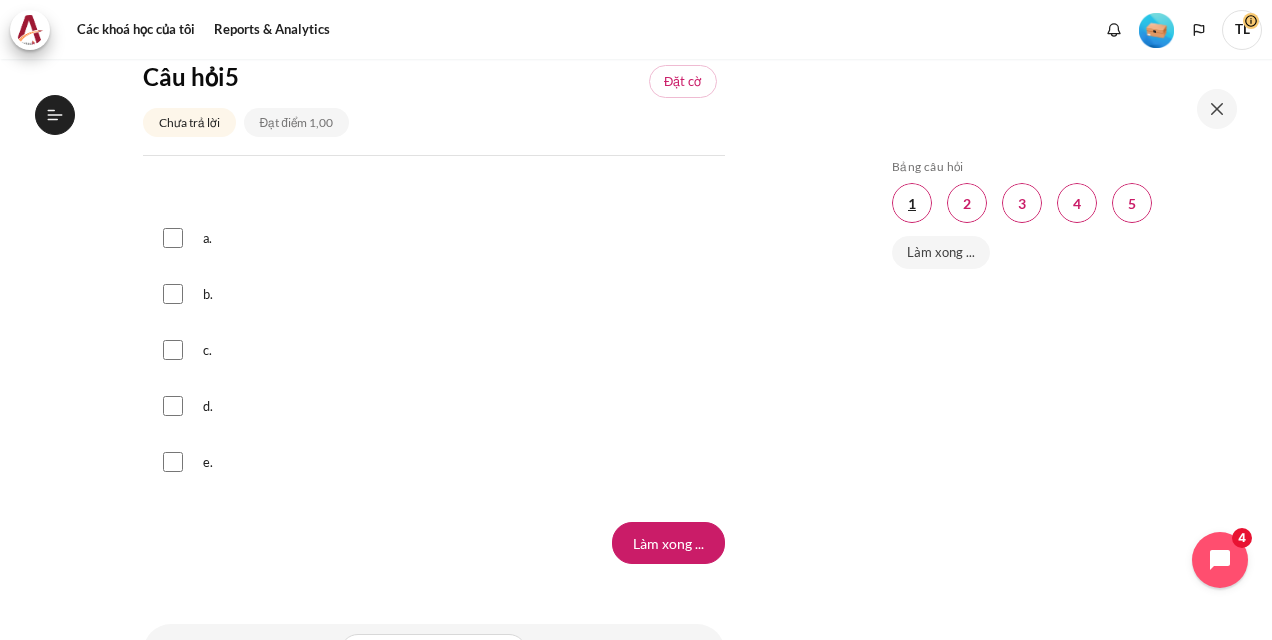 click at bounding box center (912, 203) 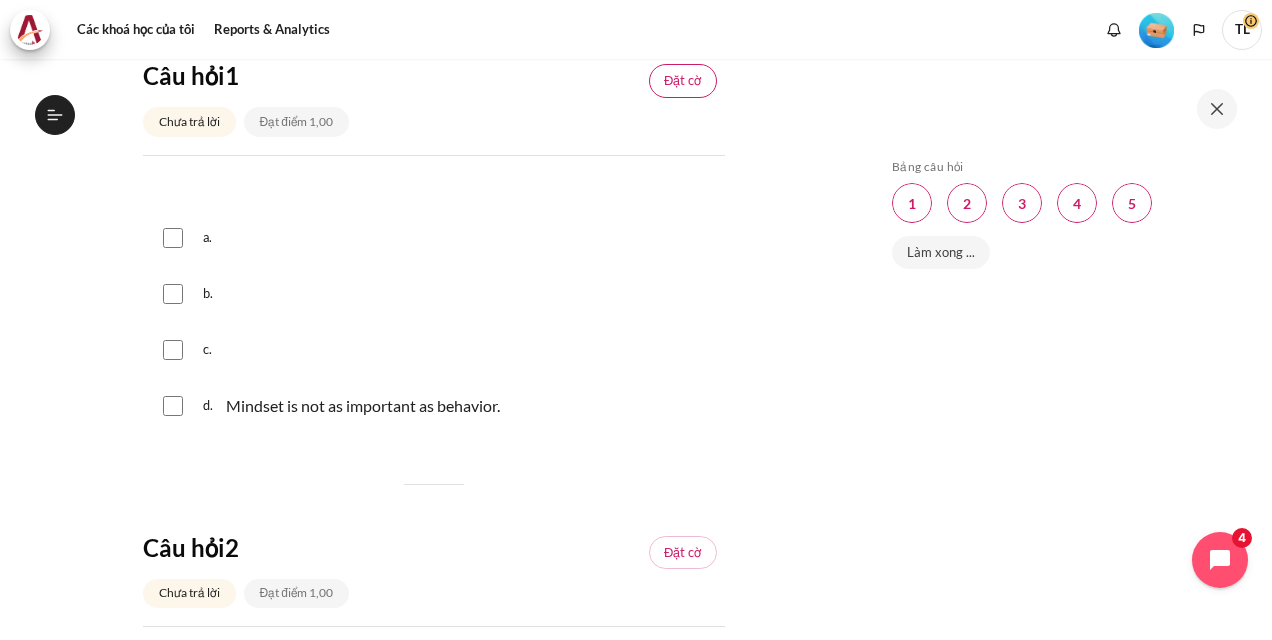 click on "Đặt cờ" at bounding box center [682, 81] 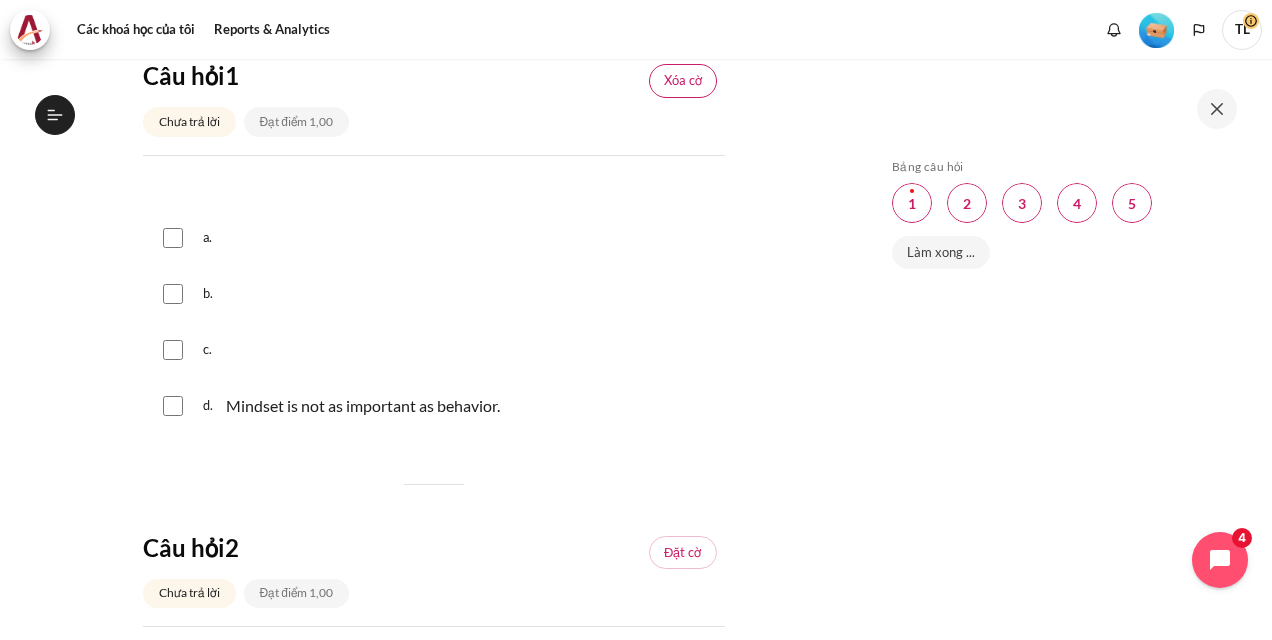 click on "Xóa cờ" at bounding box center [683, 81] 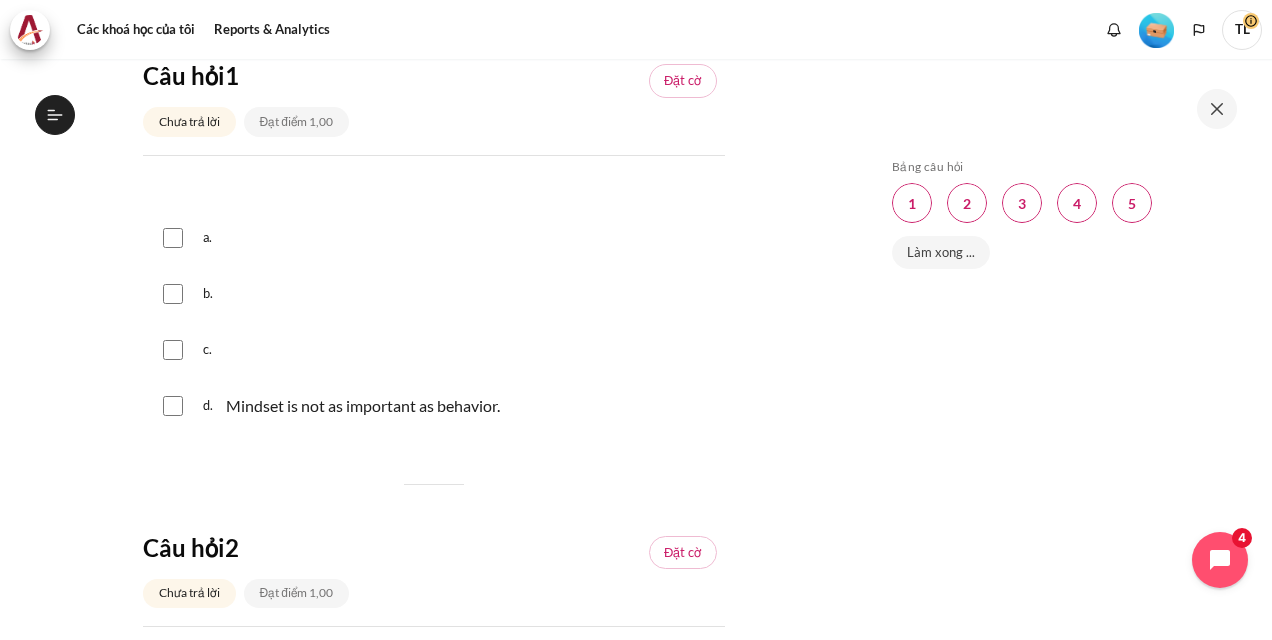 click on "Chưa trả lời" at bounding box center (189, 121) 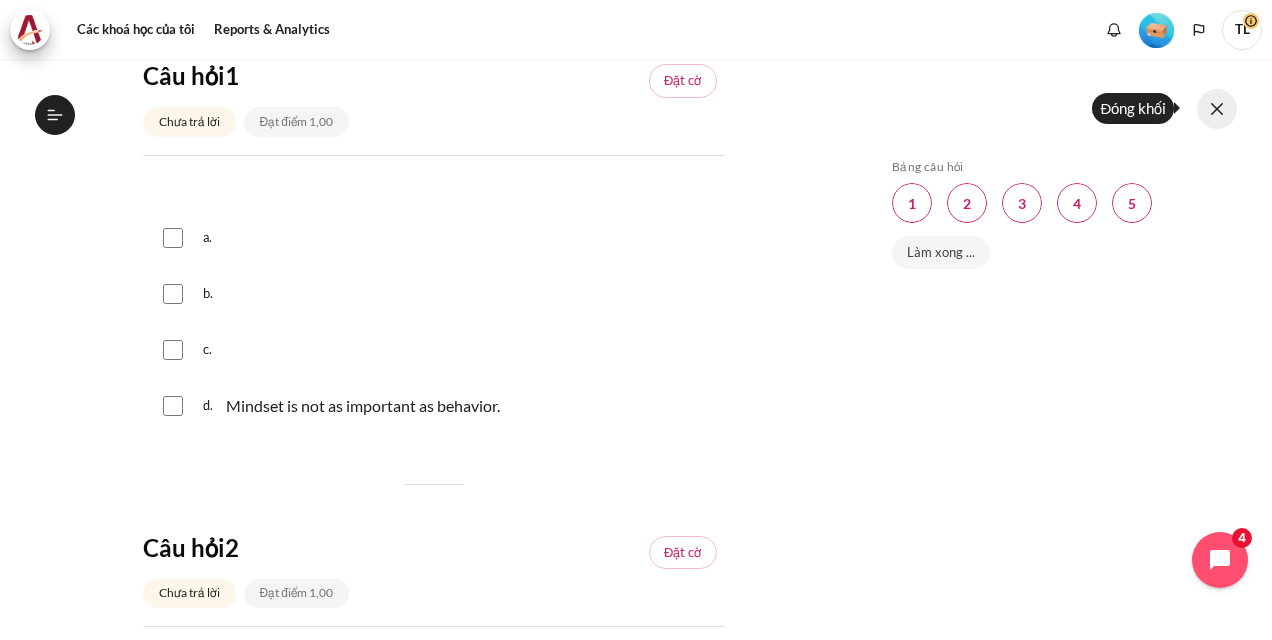 click at bounding box center [1217, 109] 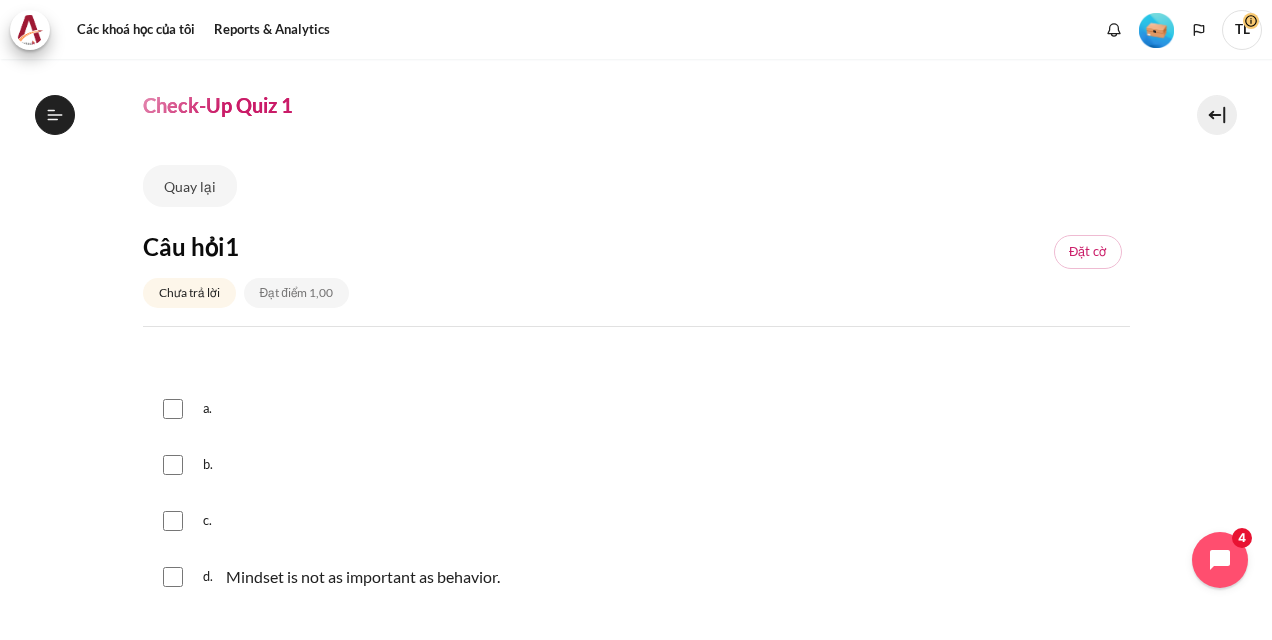 scroll, scrollTop: 0, scrollLeft: 0, axis: both 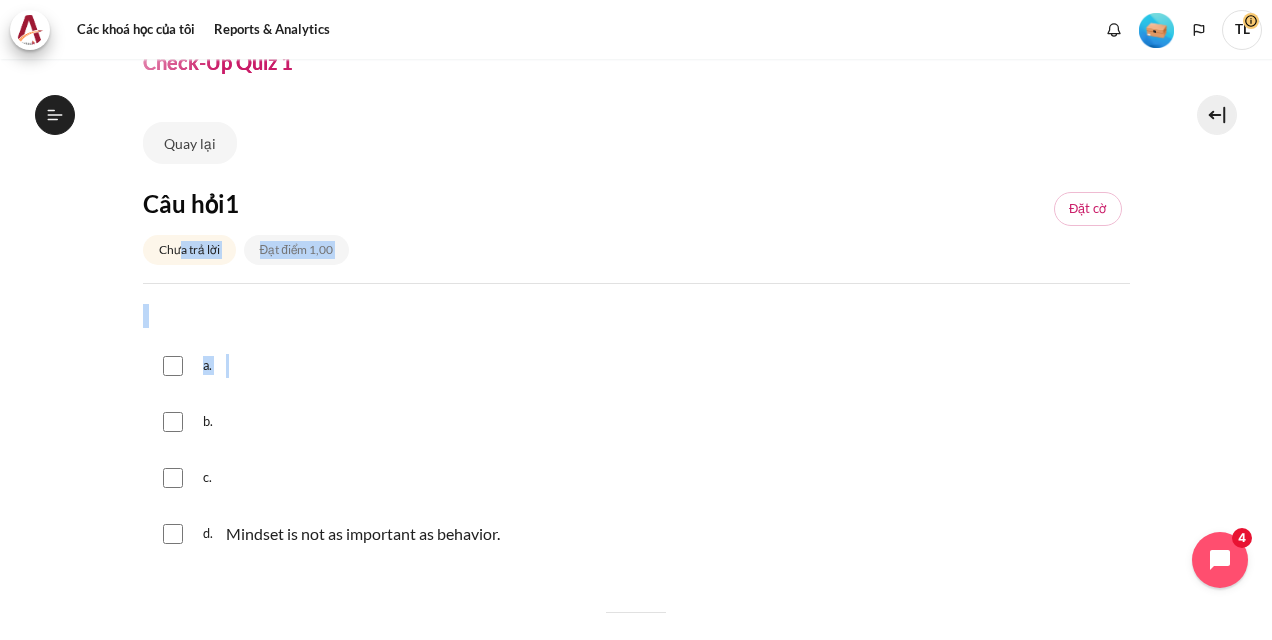 drag, startPoint x: 180, startPoint y: 254, endPoint x: 342, endPoint y: 346, distance: 186.30083 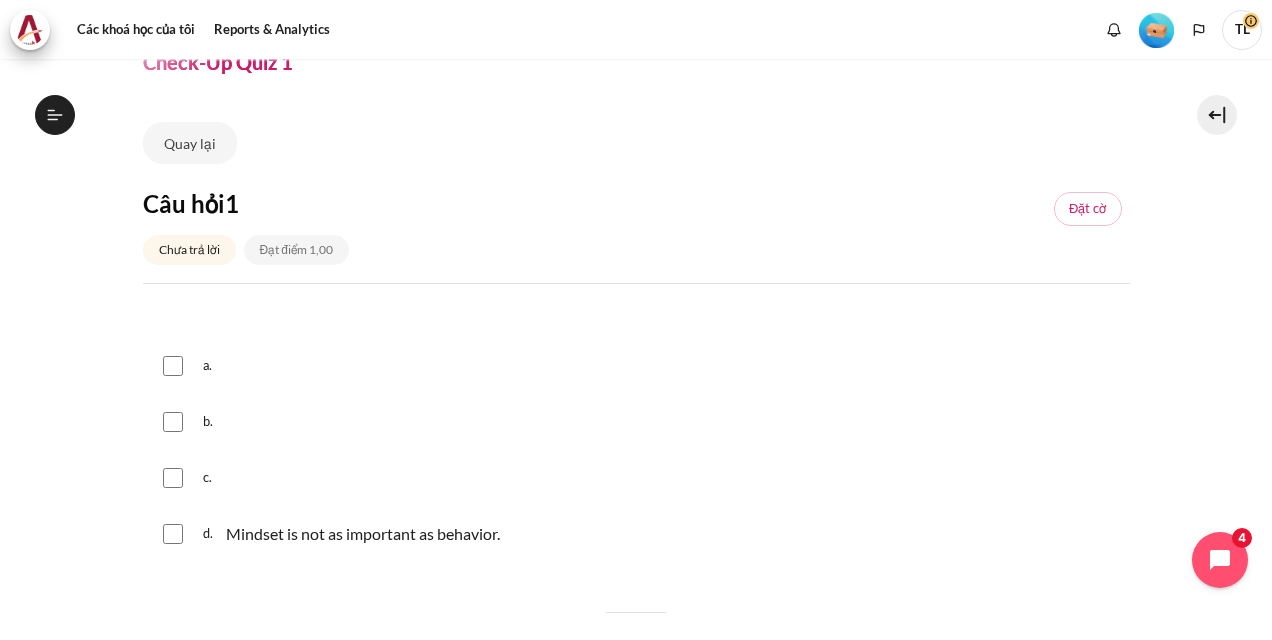 click on "Câu hỏi  1 Chưa trả lời Đạt điểm 1,00
Đặt cờ" at bounding box center (636, 235) 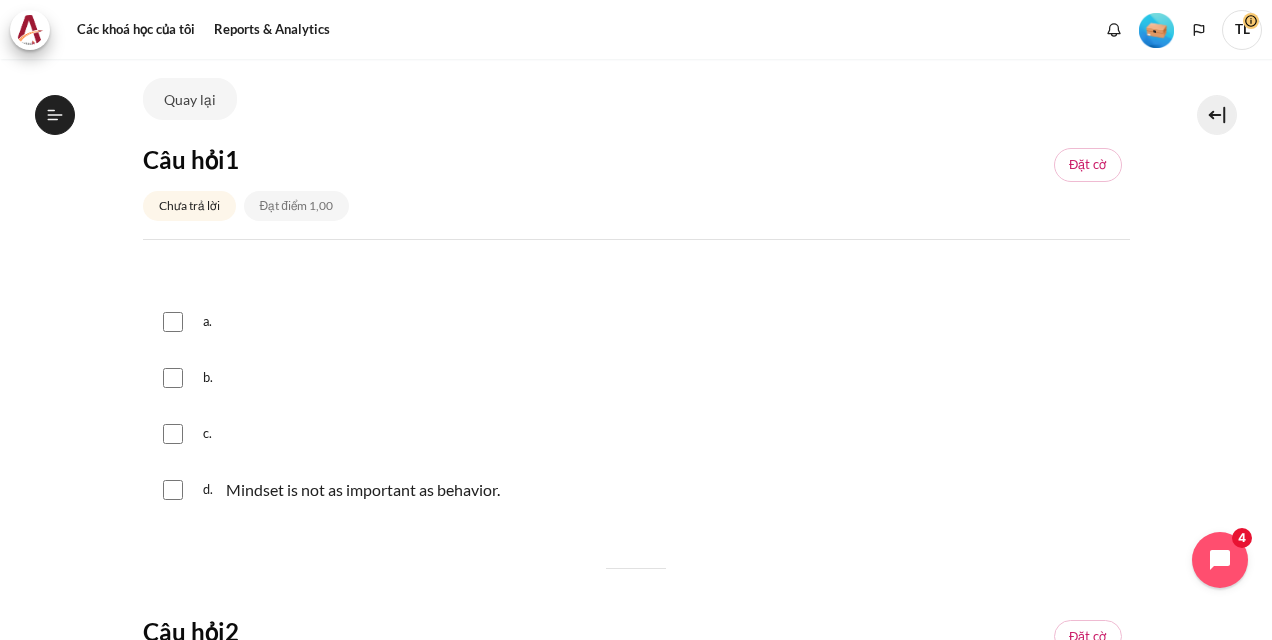 scroll, scrollTop: 167, scrollLeft: 0, axis: vertical 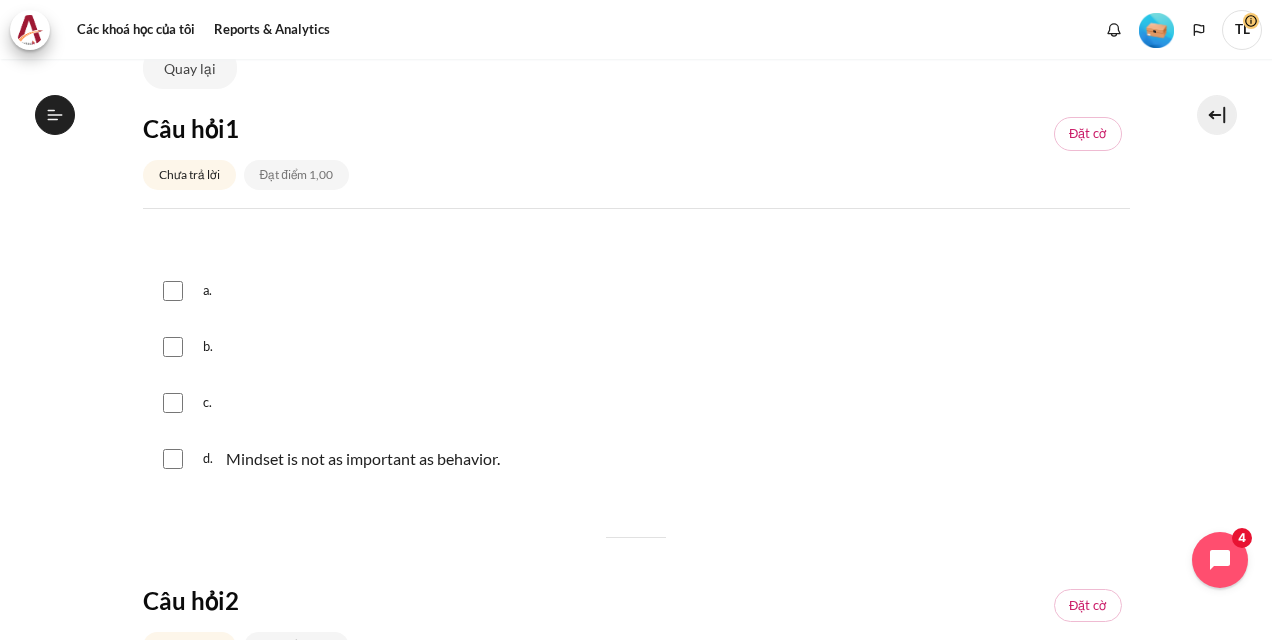click at bounding box center [173, 291] 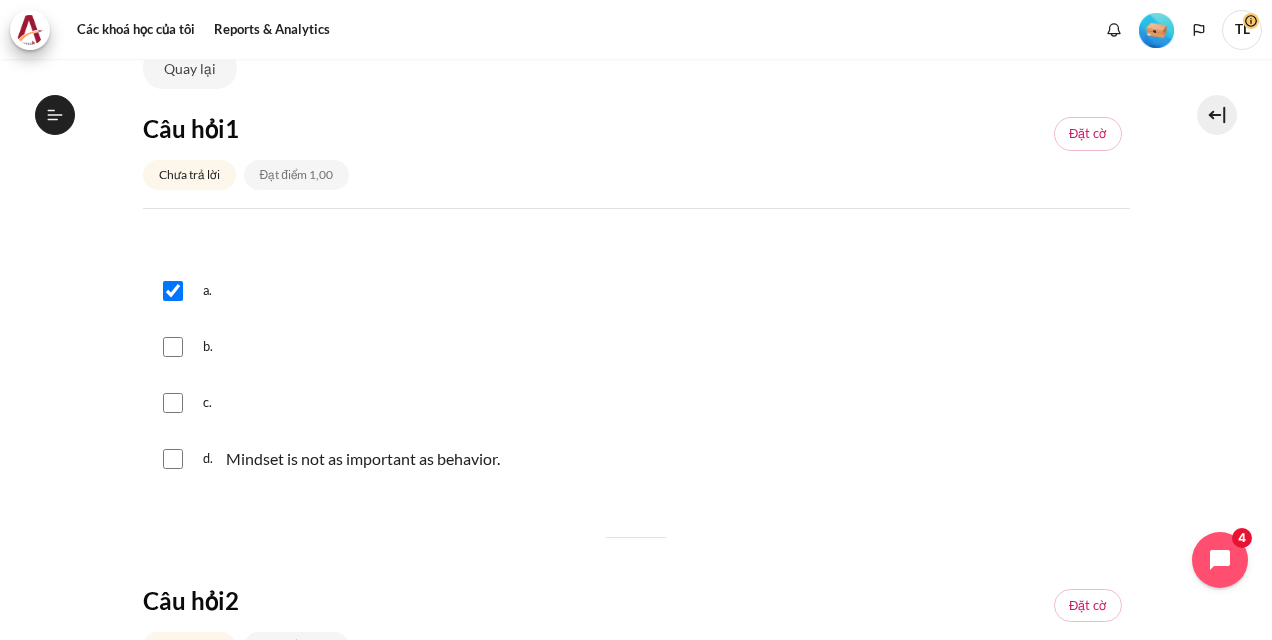 click at bounding box center (173, 347) 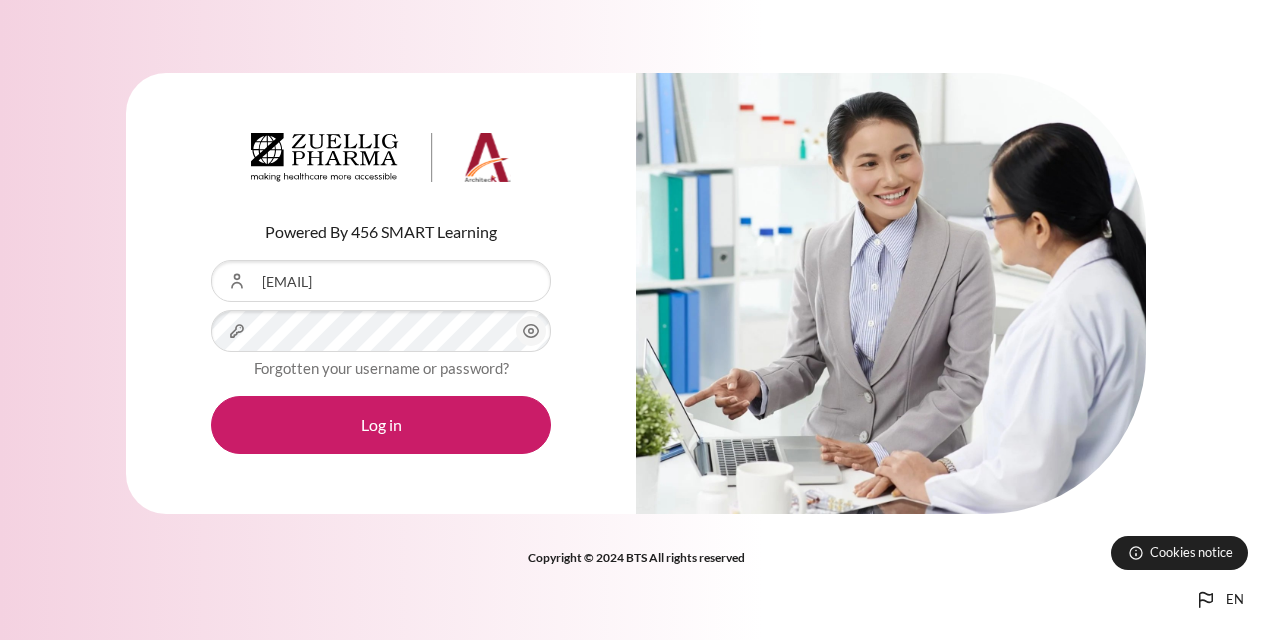 scroll, scrollTop: 0, scrollLeft: 0, axis: both 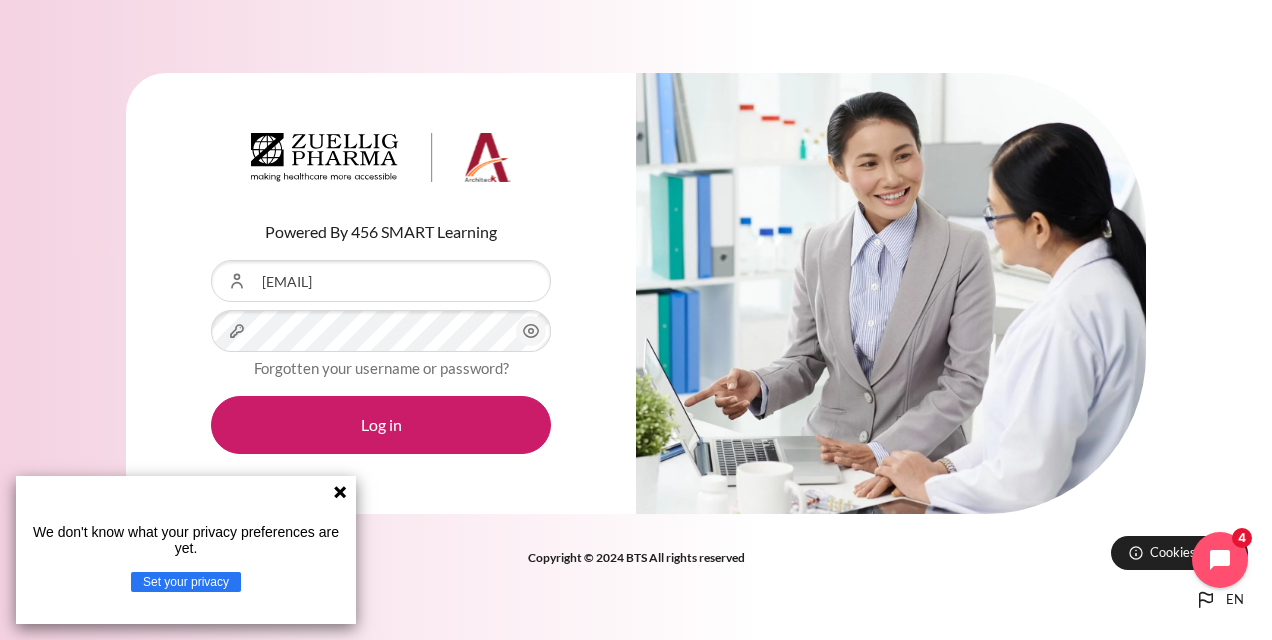click 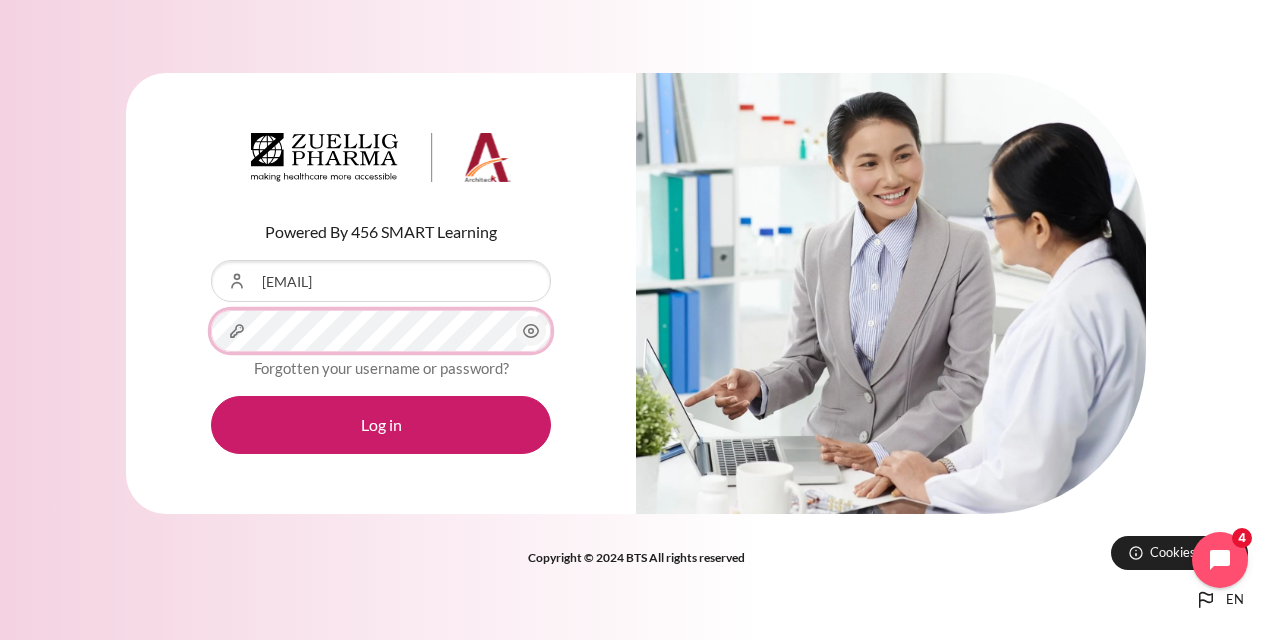 click on "Log in" at bounding box center [381, 425] 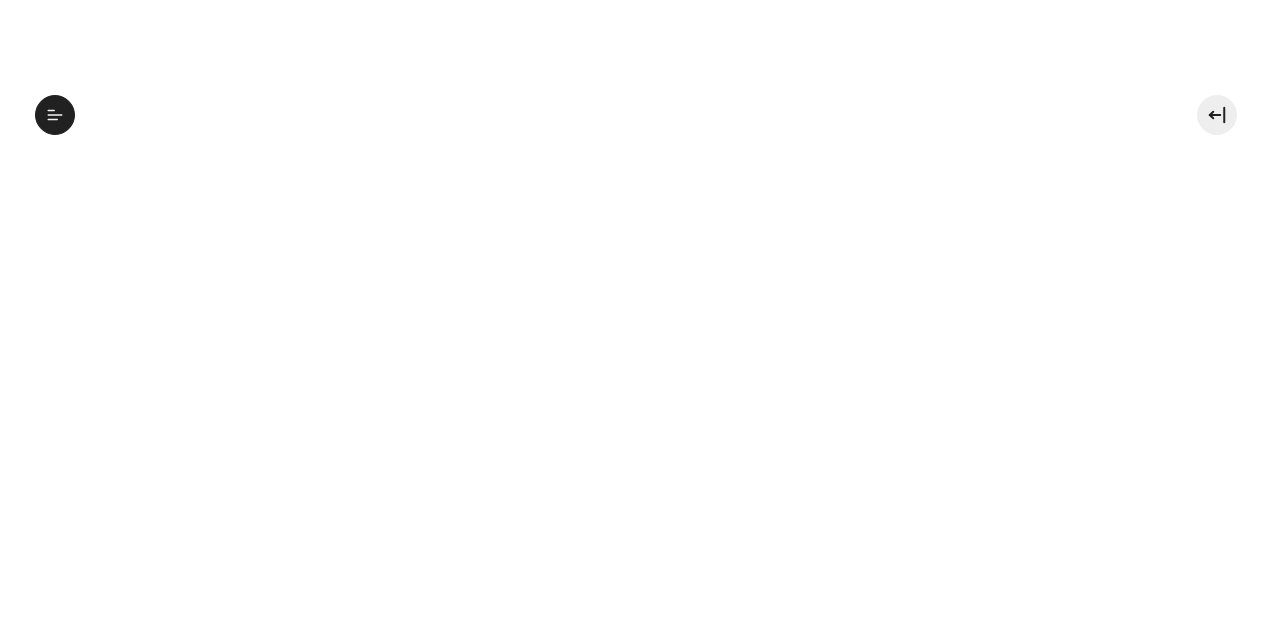 scroll, scrollTop: 0, scrollLeft: 0, axis: both 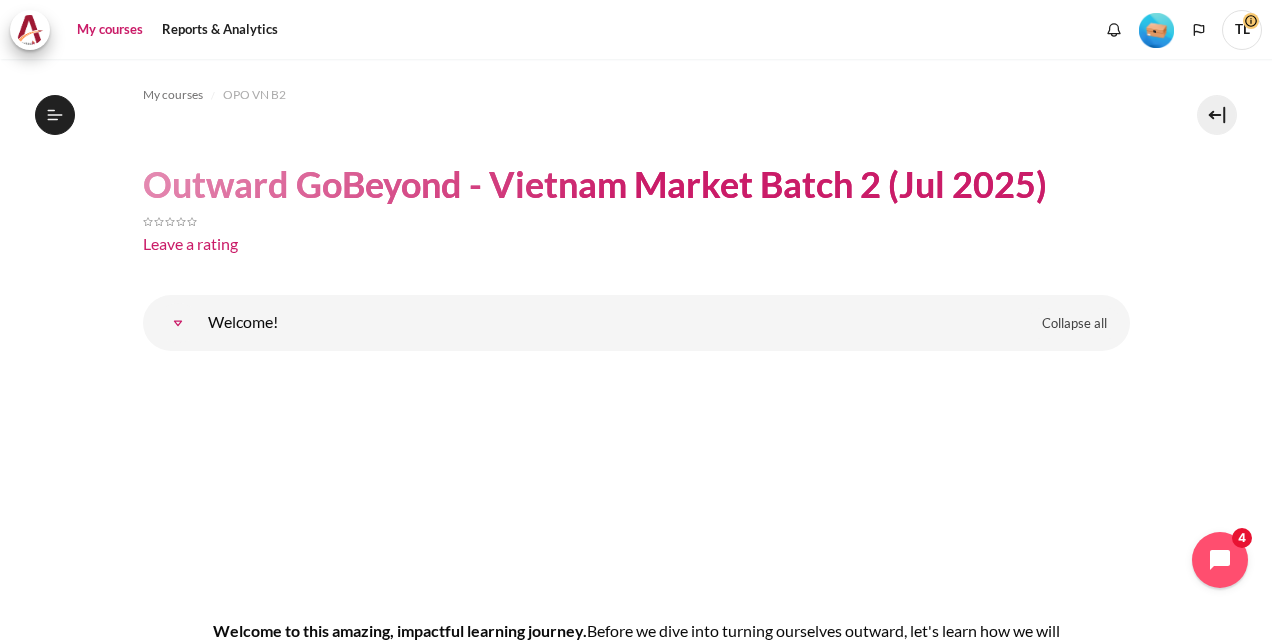 click on "My courses" at bounding box center [110, 30] 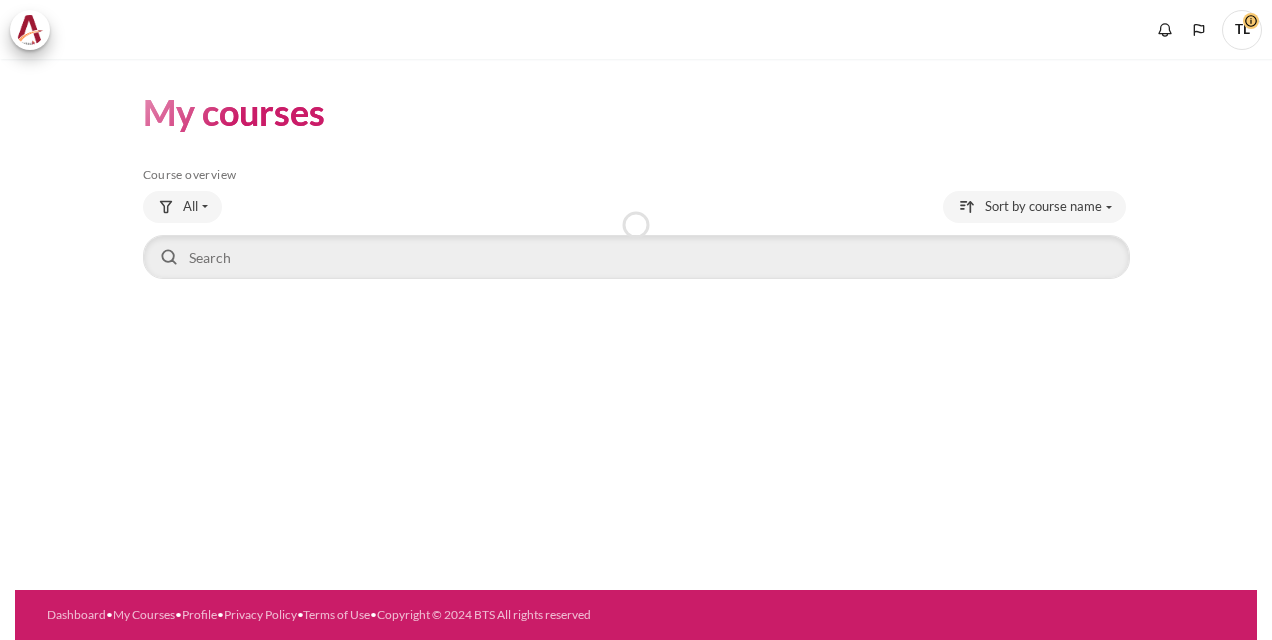 scroll, scrollTop: 0, scrollLeft: 0, axis: both 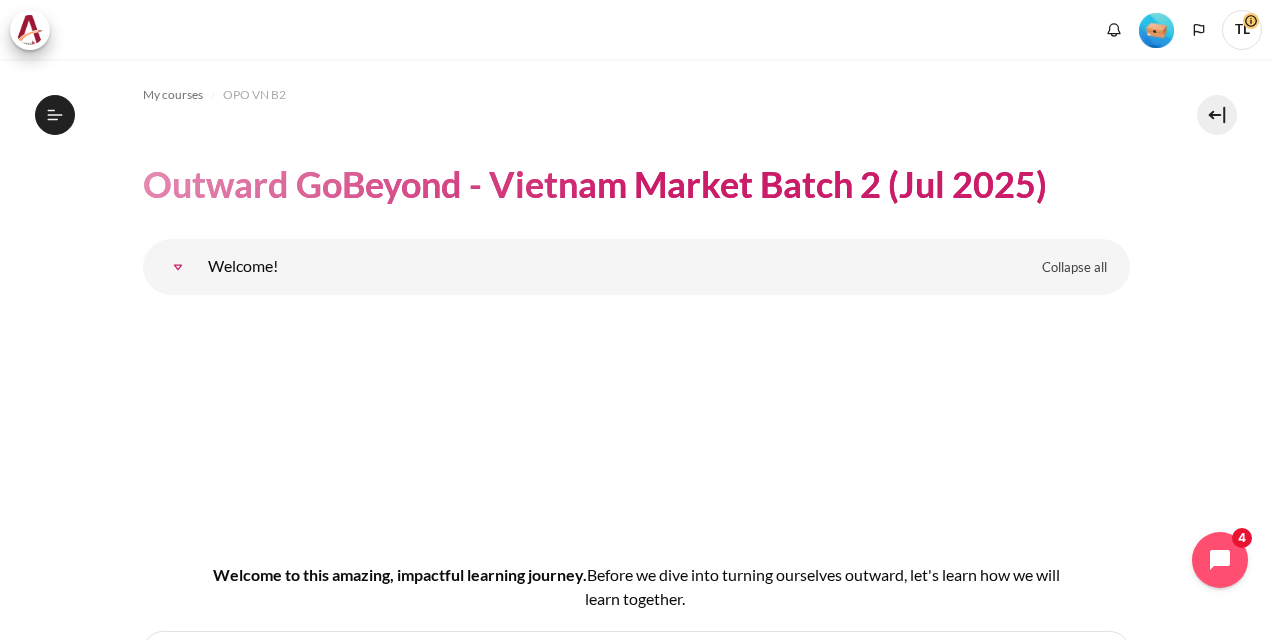 click on "My courses
OPO VN B2
Outward GoBeyond - Vietnam Market Batch 2 (Jul 2025)
Topic outline
Collapse all B" at bounding box center (636, 349) 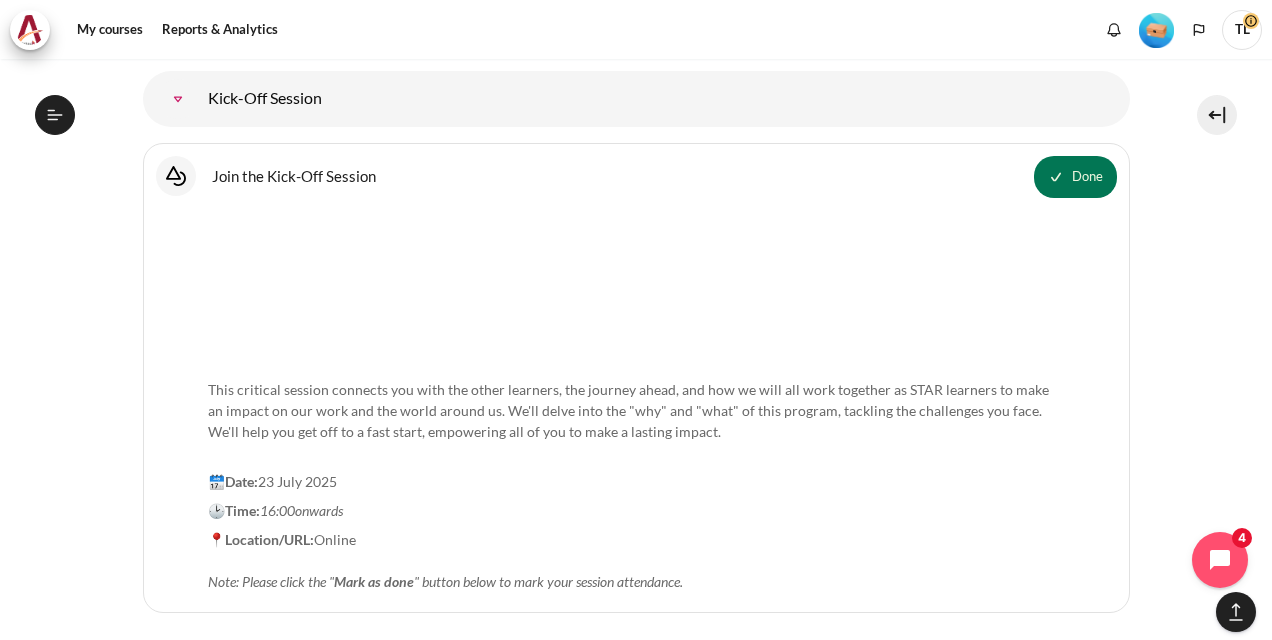 scroll, scrollTop: 2520, scrollLeft: 0, axis: vertical 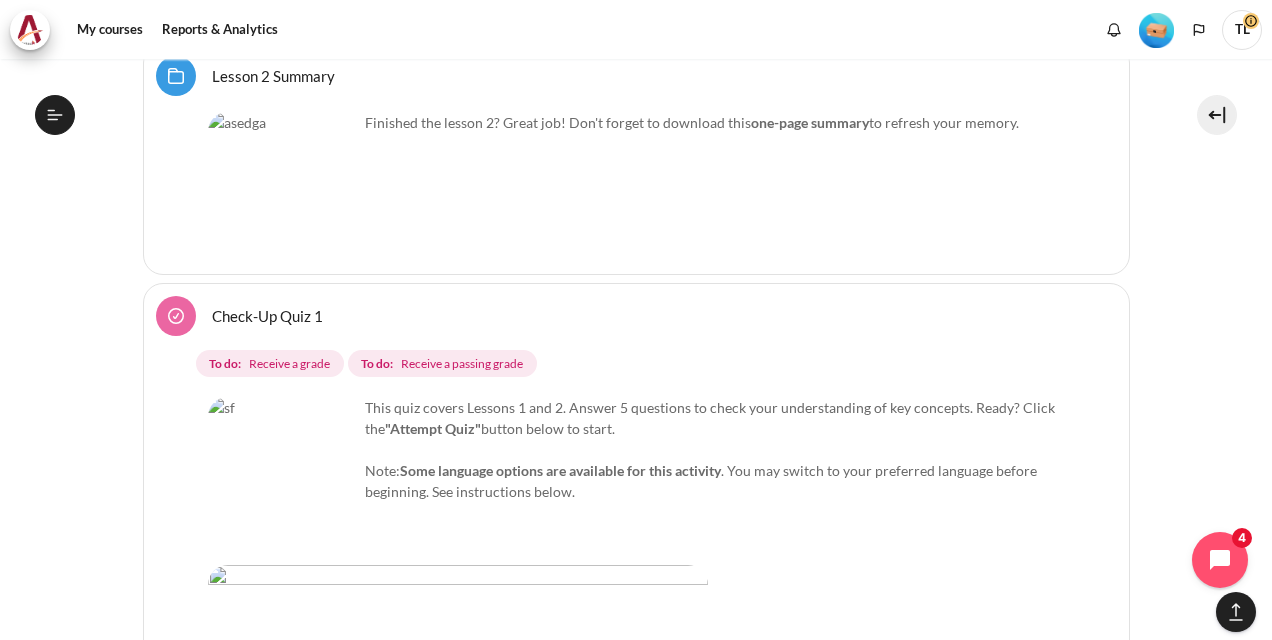 click on "Check-Up Quiz 1" at bounding box center (267, 315) 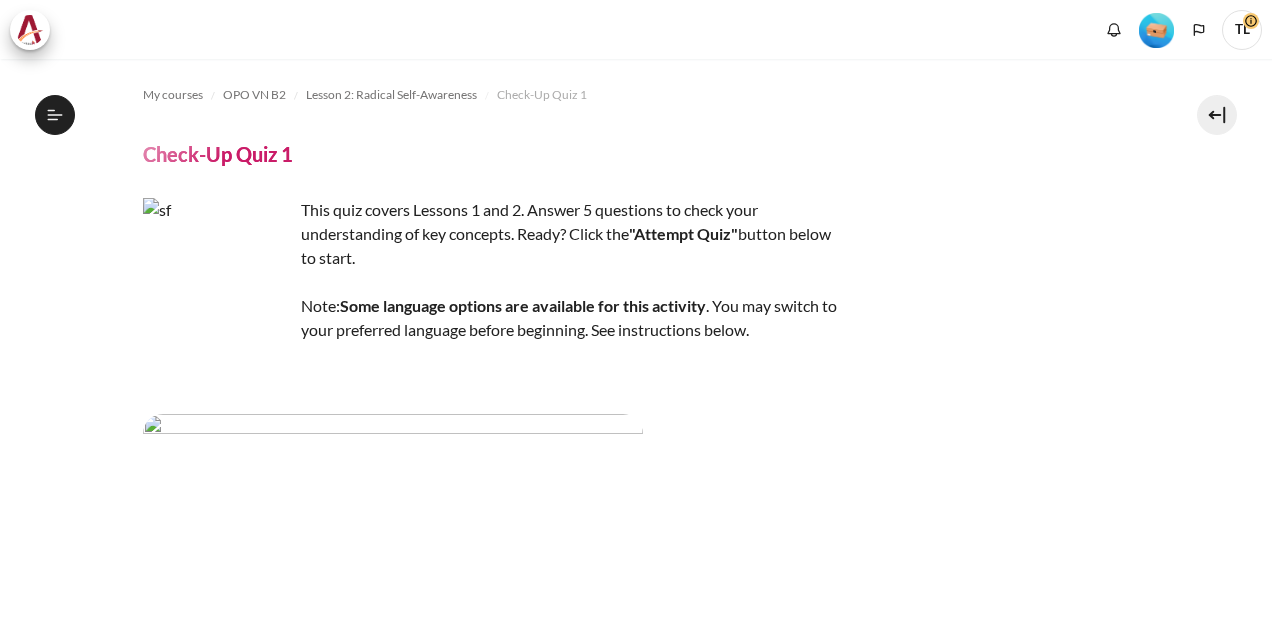 scroll, scrollTop: 0, scrollLeft: 0, axis: both 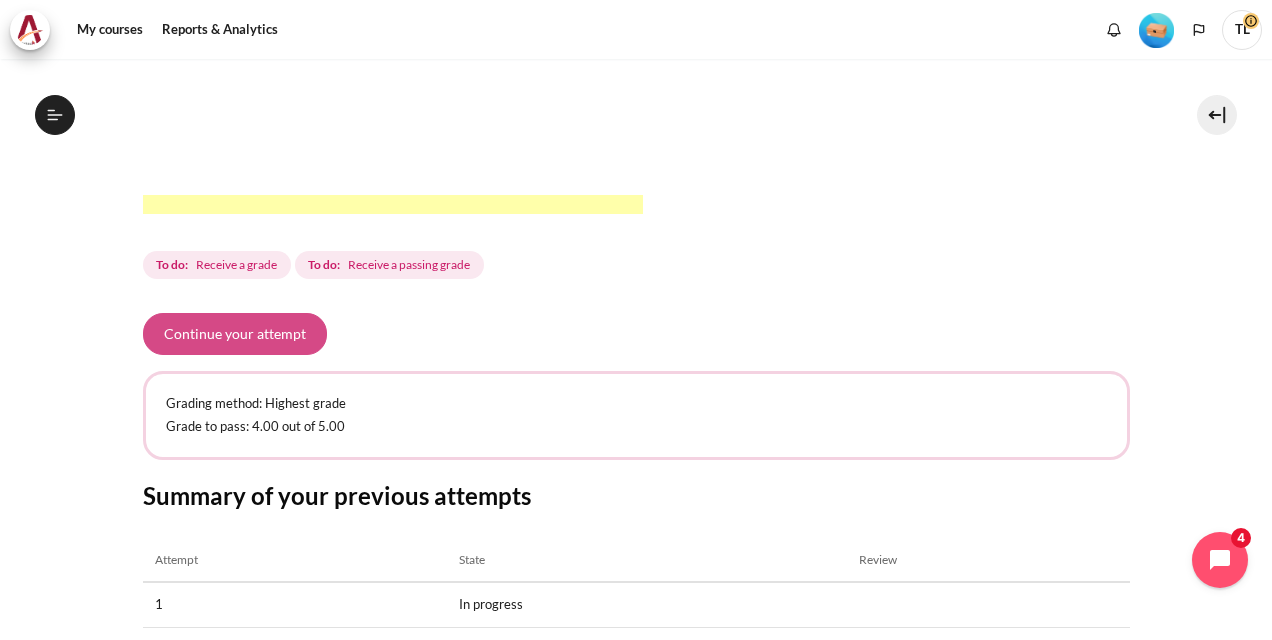click on "Continue your attempt" at bounding box center (235, 334) 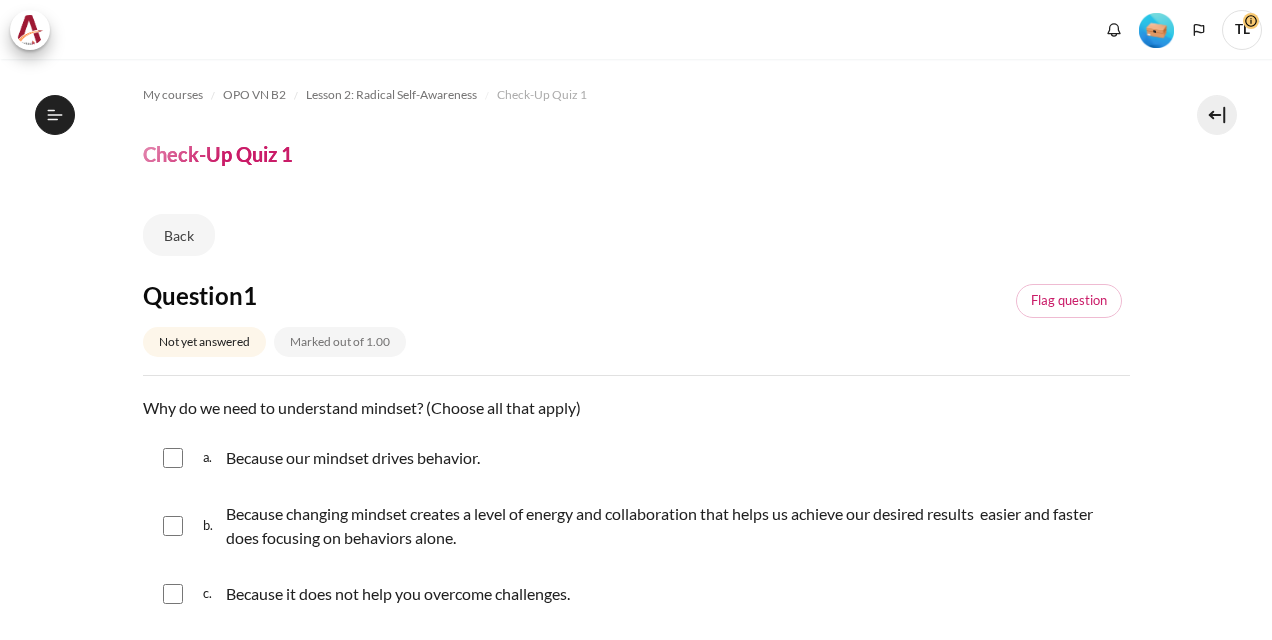 scroll, scrollTop: 0, scrollLeft: 0, axis: both 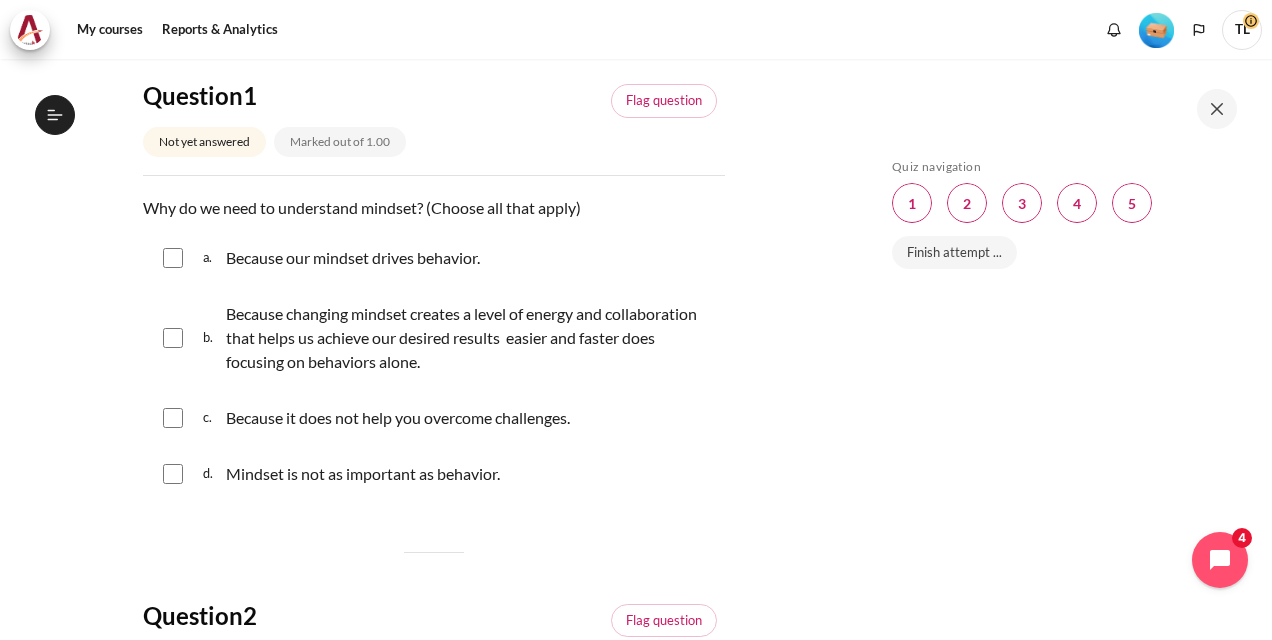 click at bounding box center (173, 258) 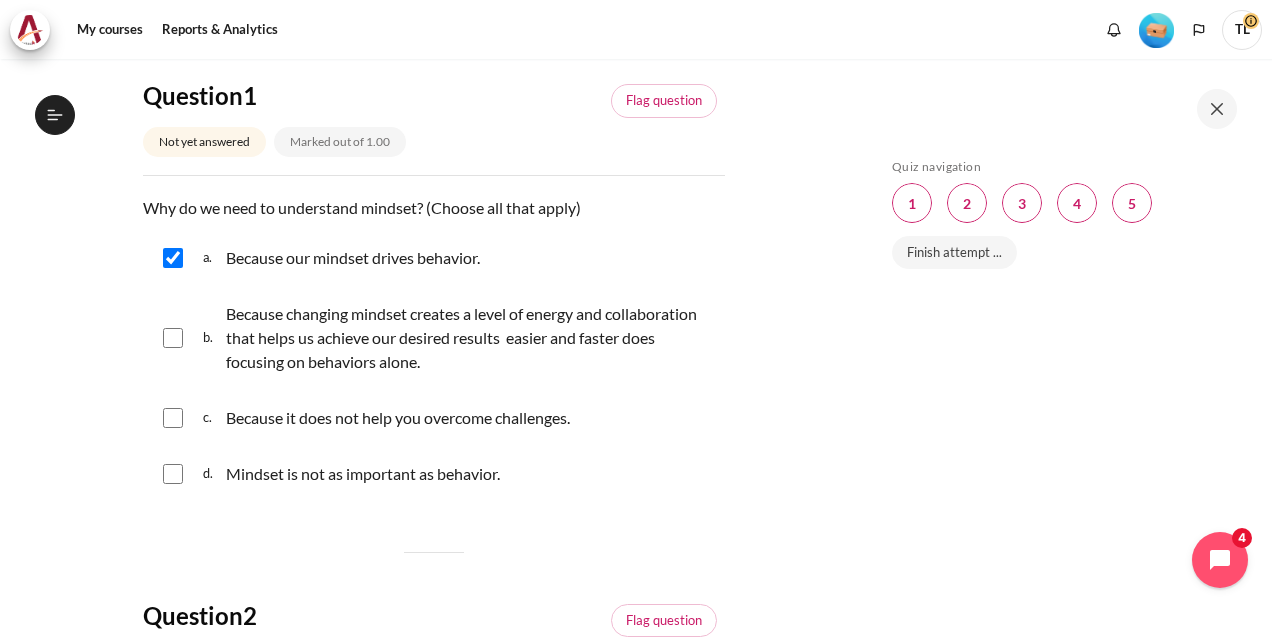 click at bounding box center [173, 338] 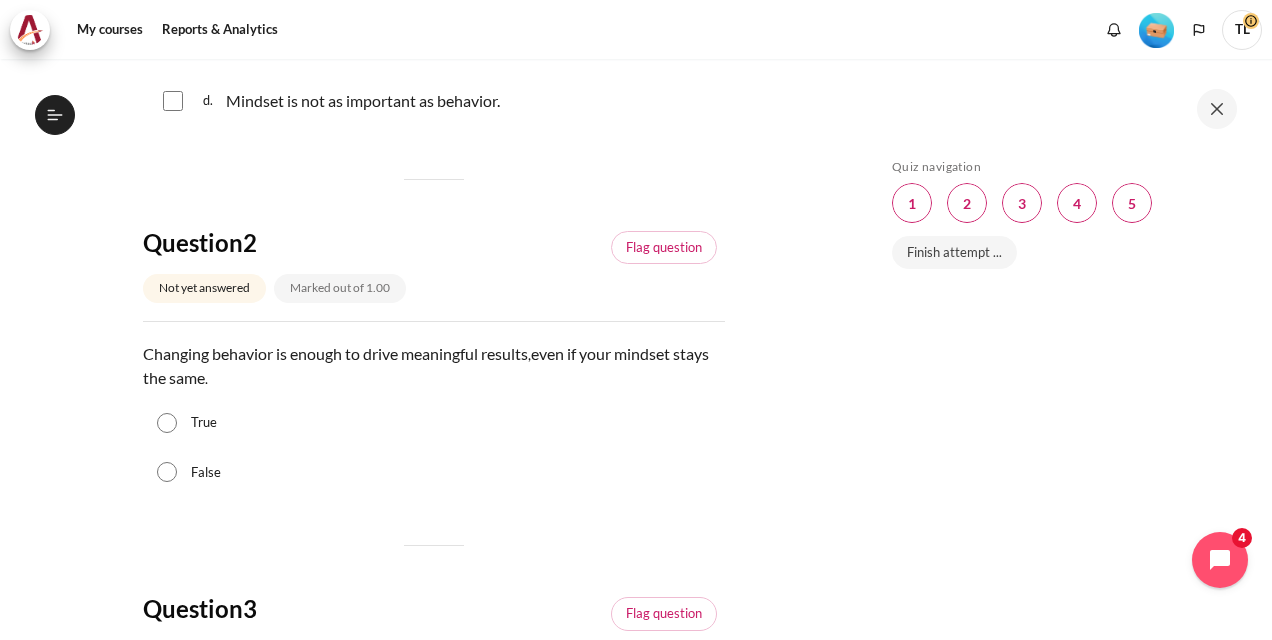 scroll, scrollTop: 600, scrollLeft: 0, axis: vertical 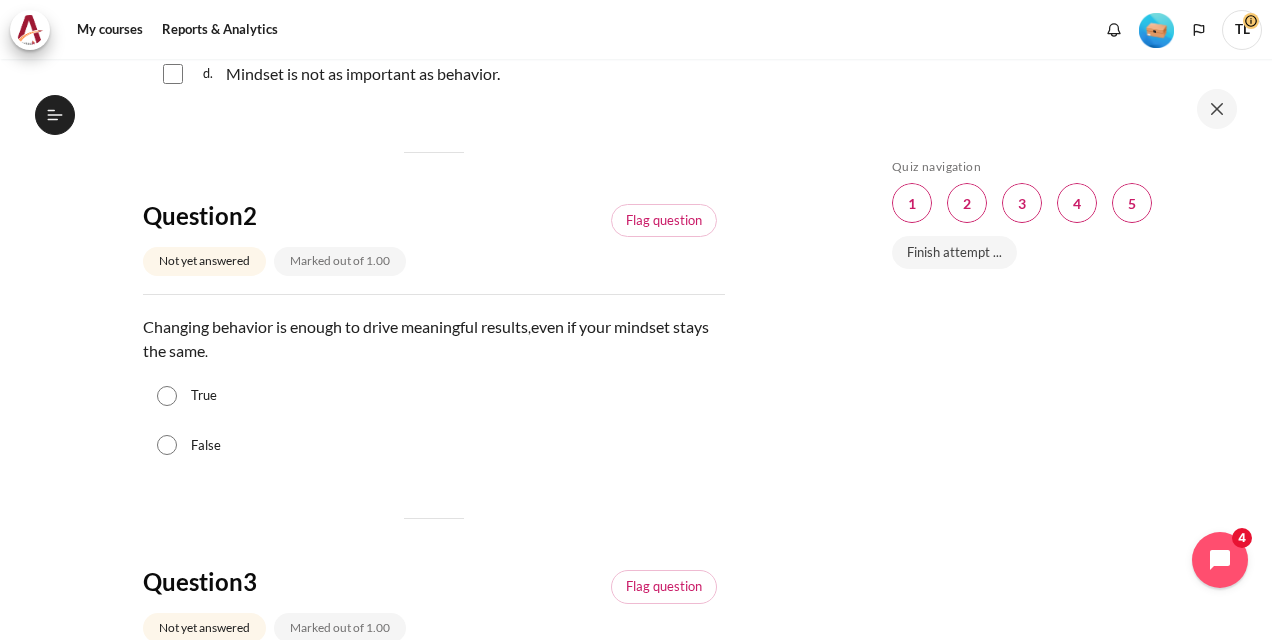 click on "False" at bounding box center [434, 446] 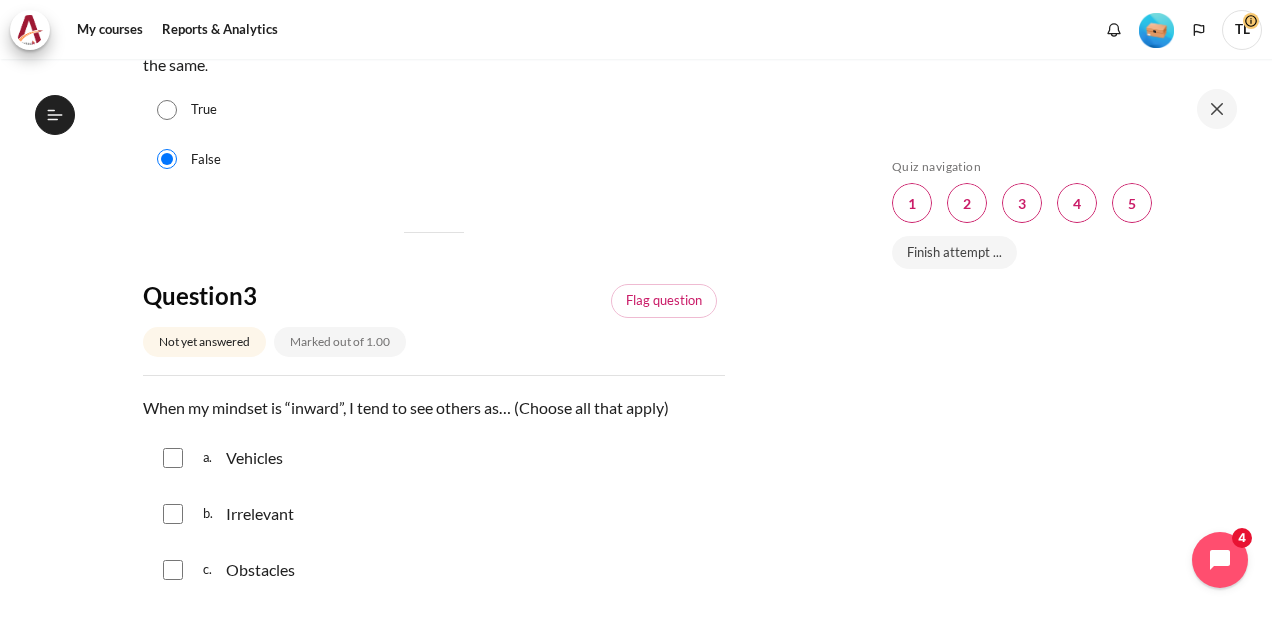 scroll, scrollTop: 1100, scrollLeft: 0, axis: vertical 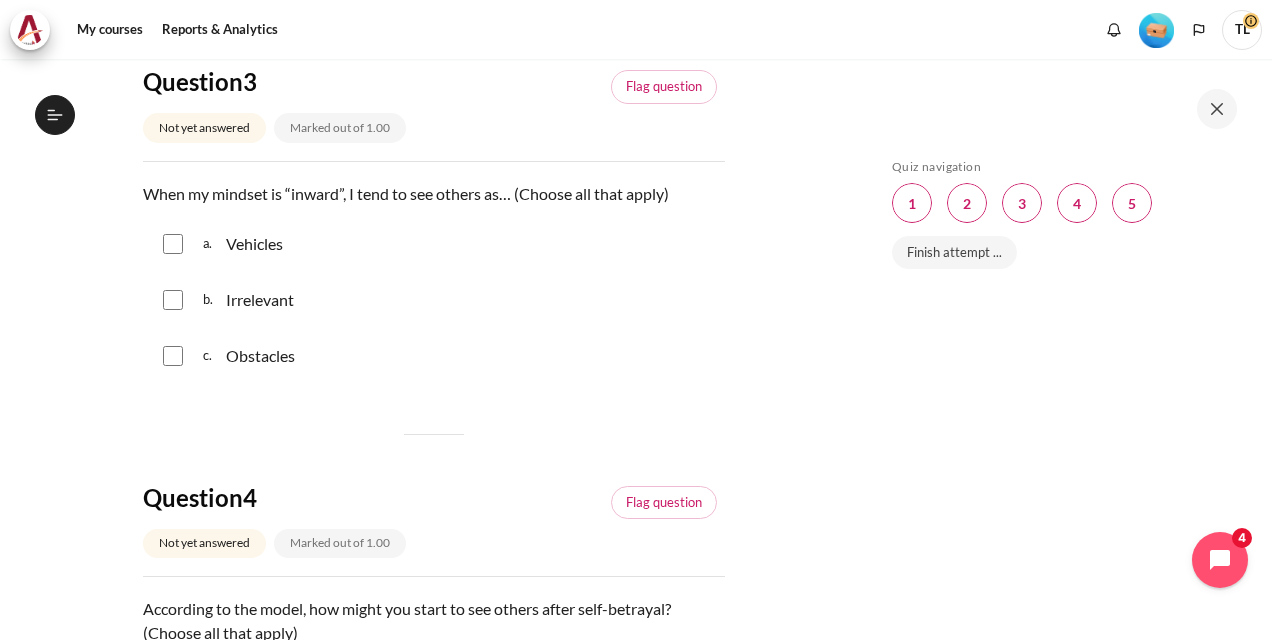 click at bounding box center [173, 244] 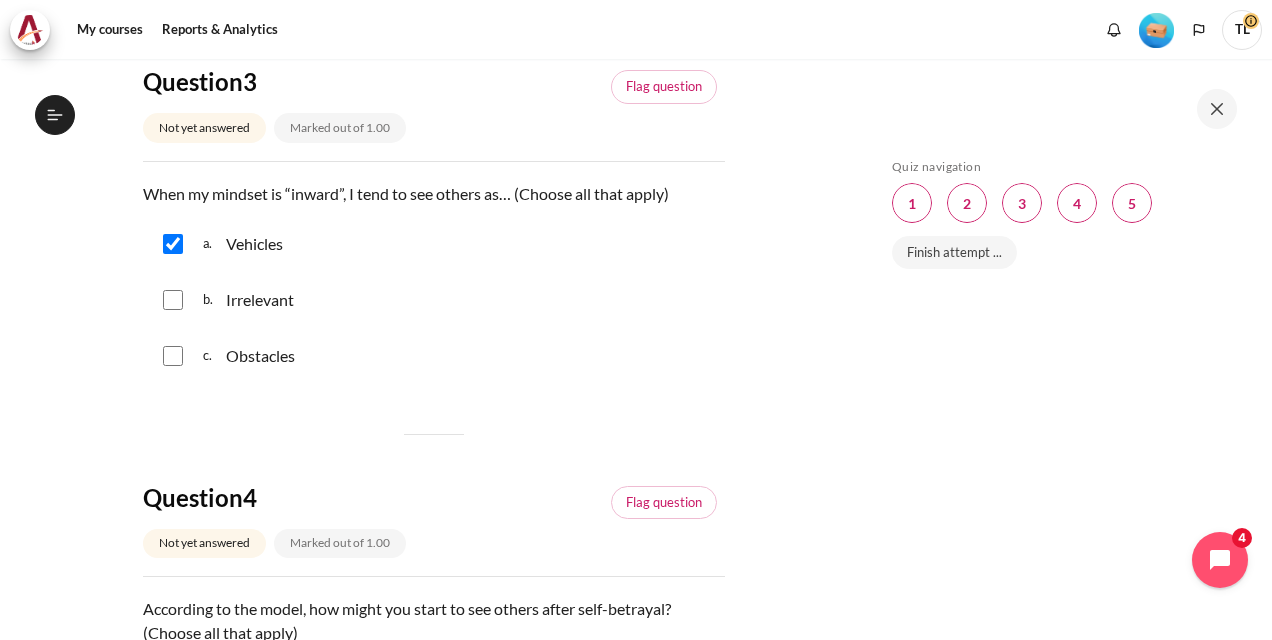 click at bounding box center [173, 300] 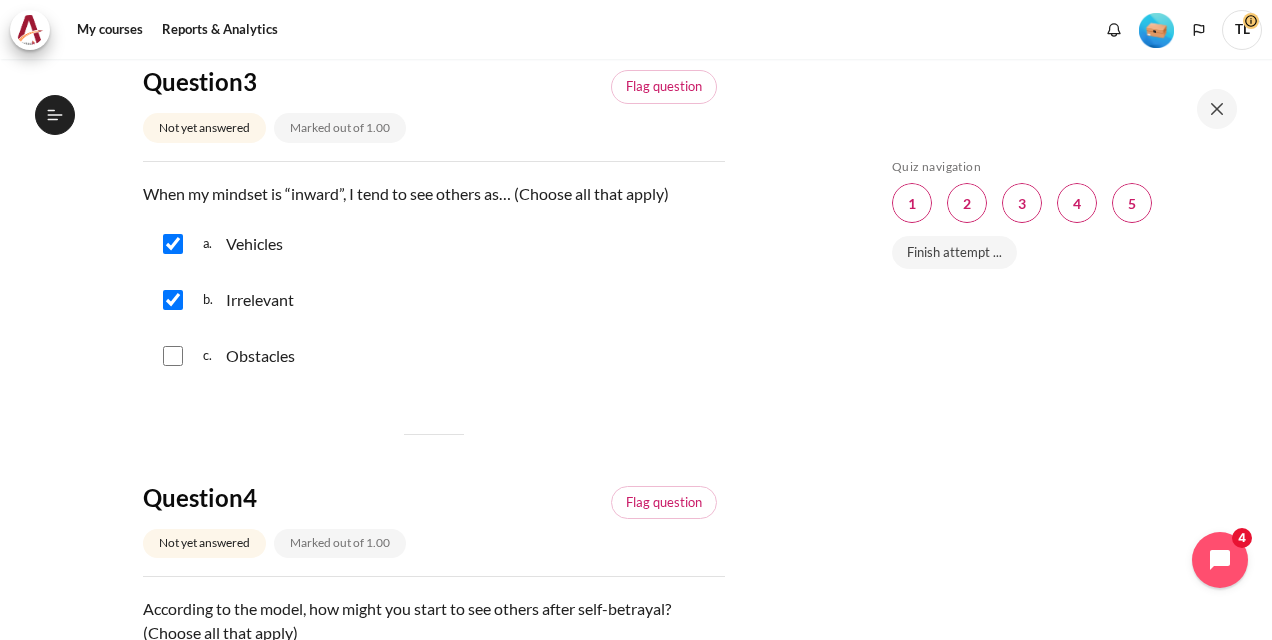 click at bounding box center (173, 356) 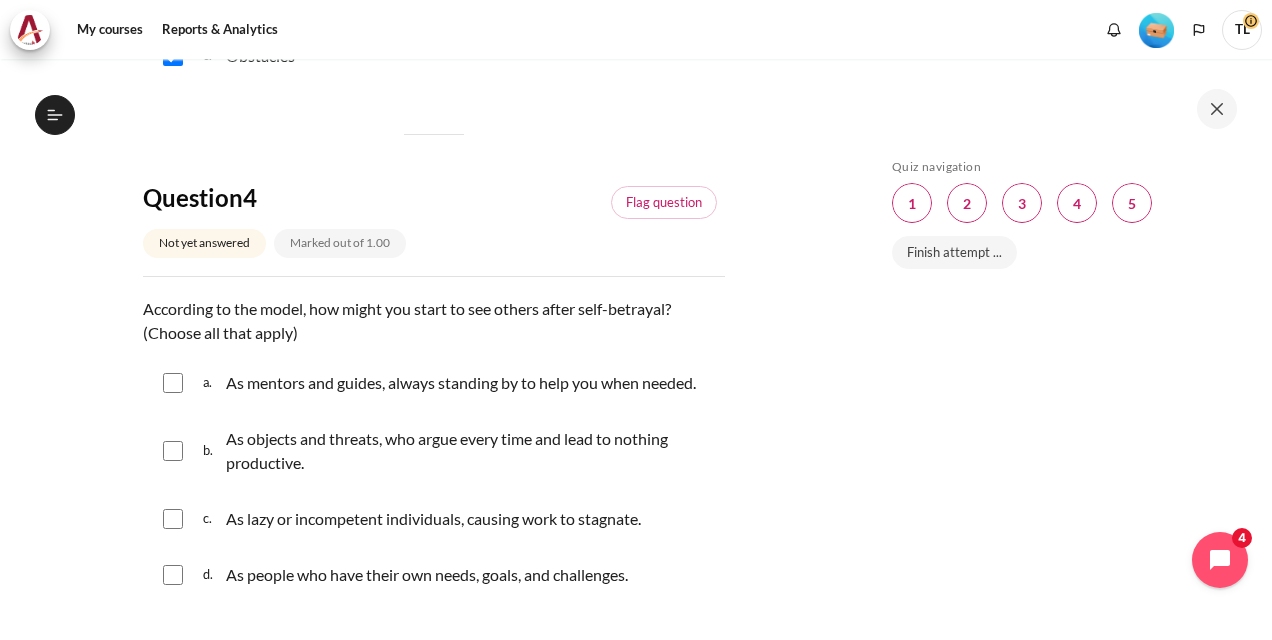 scroll, scrollTop: 1500, scrollLeft: 0, axis: vertical 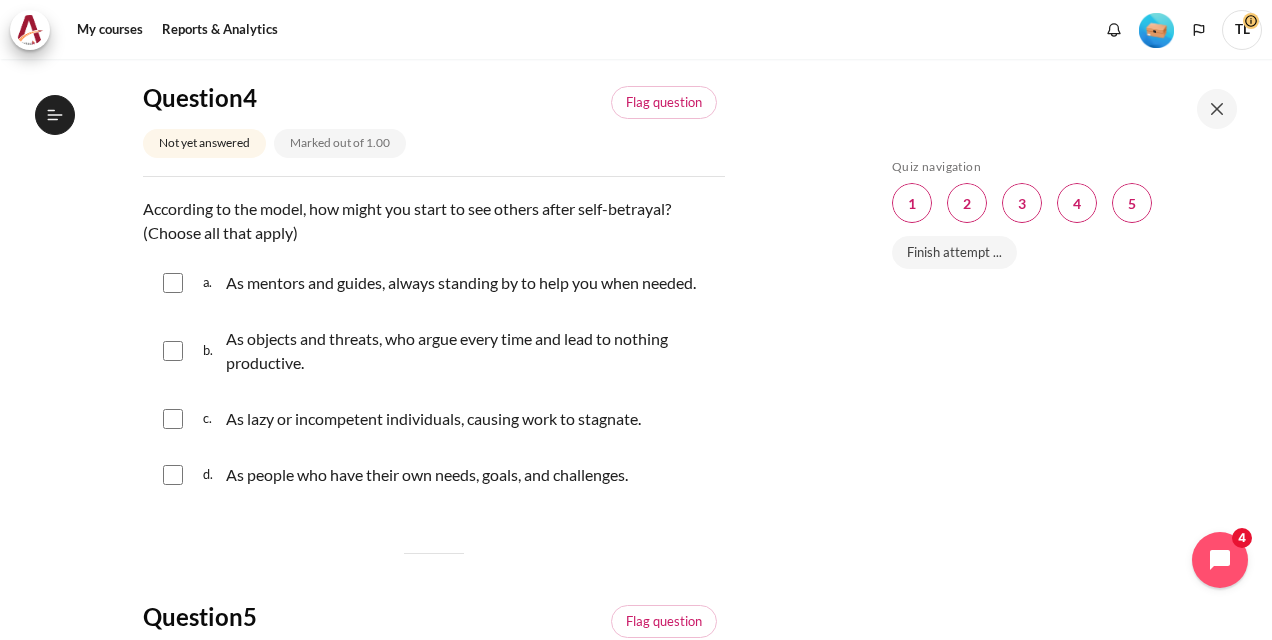 click on "b.  As objects and threats, who argue every time and lead to nothing productive." at bounding box center (434, 351) 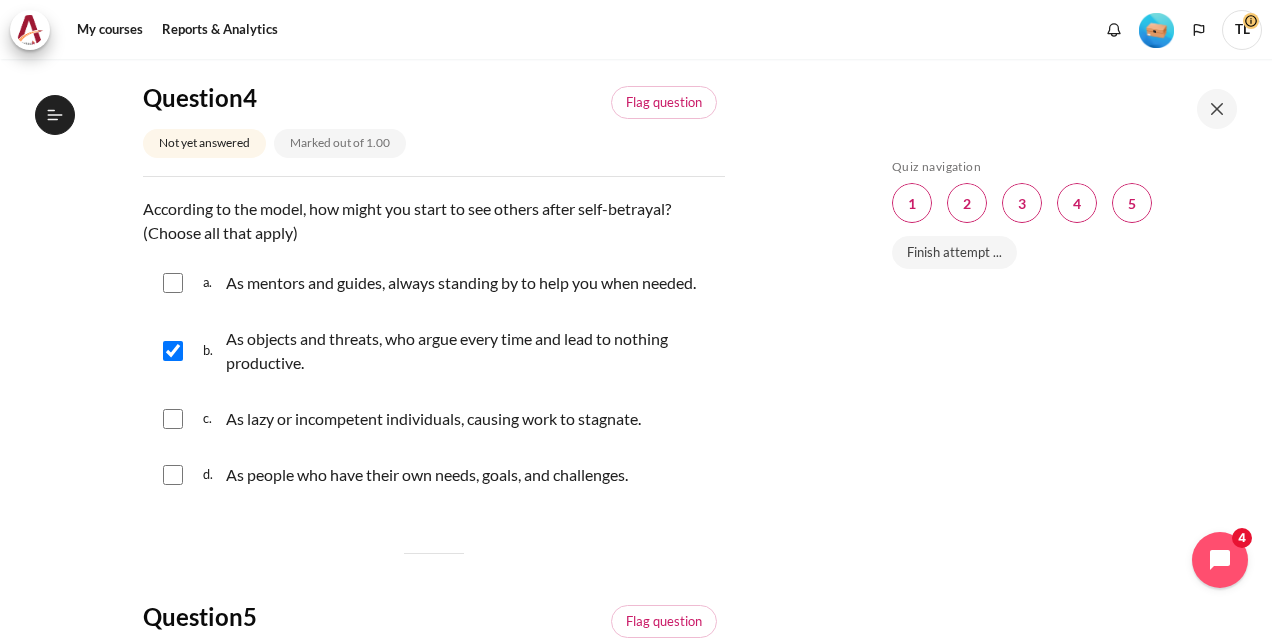 click on "c.  As lazy or incompetent individuals, causing work to stagnate." at bounding box center (434, 419) 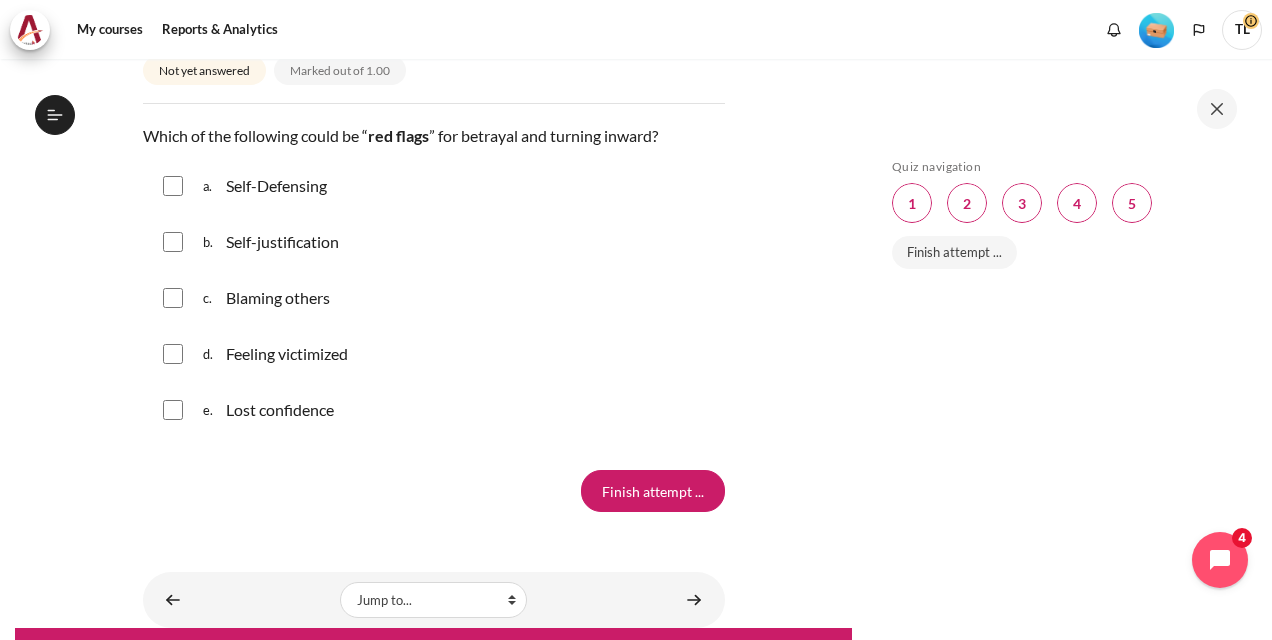 scroll, scrollTop: 2100, scrollLeft: 0, axis: vertical 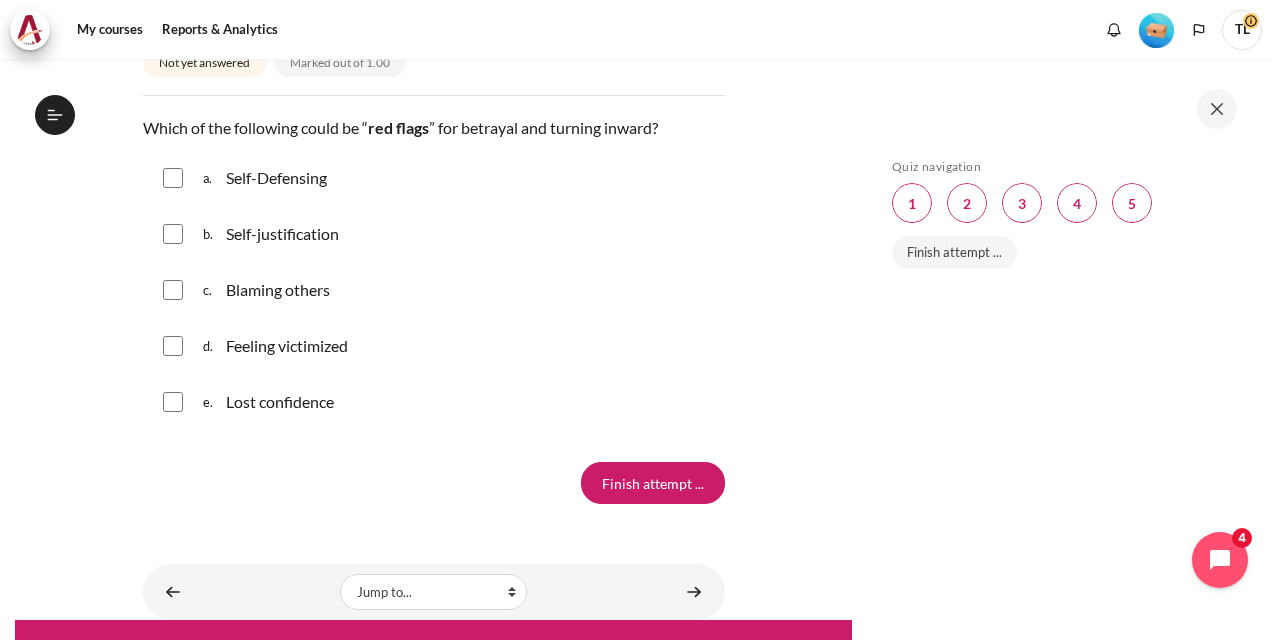 click at bounding box center [173, 178] 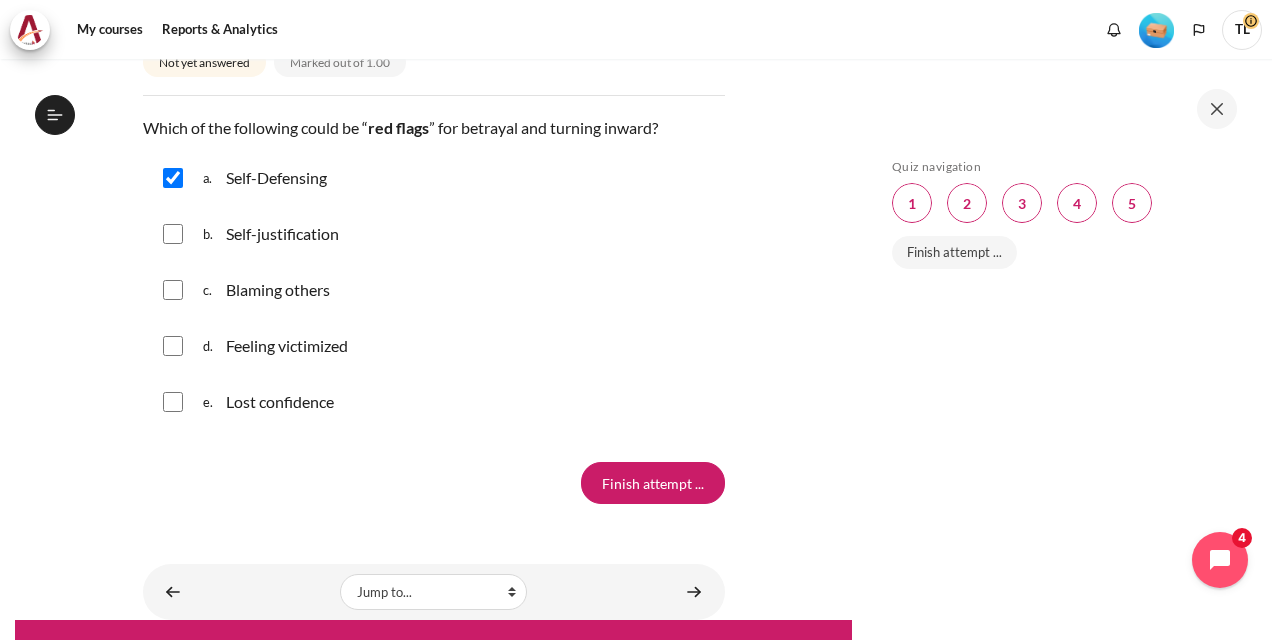 click at bounding box center (173, 234) 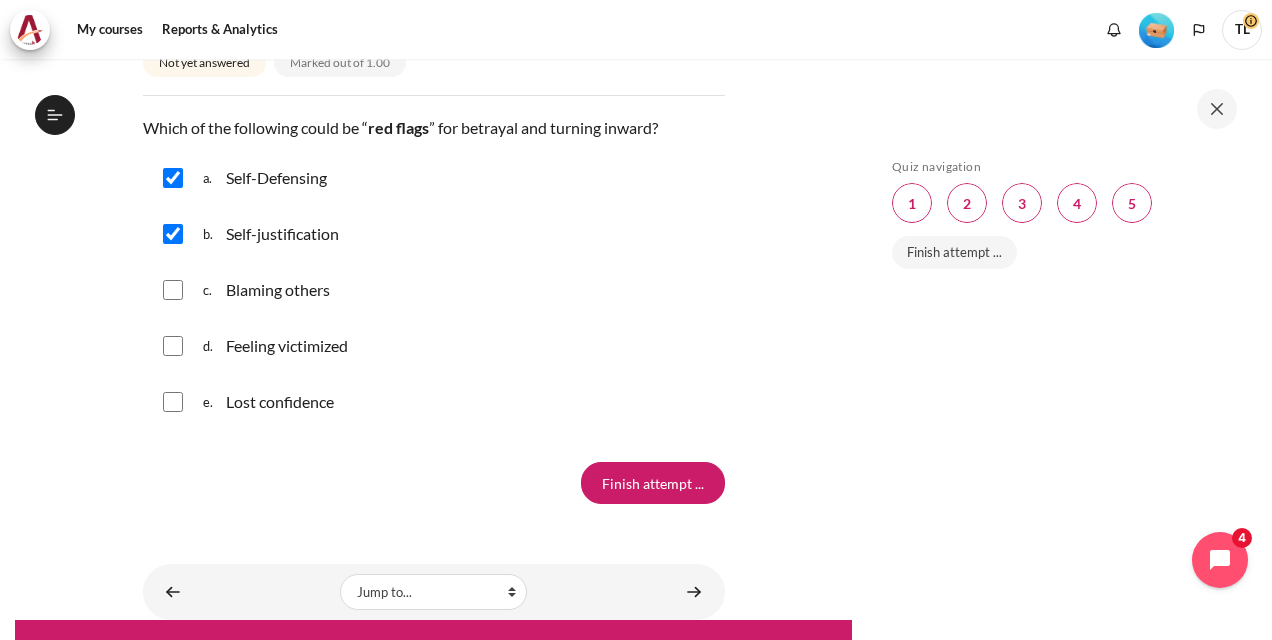 click at bounding box center [173, 290] 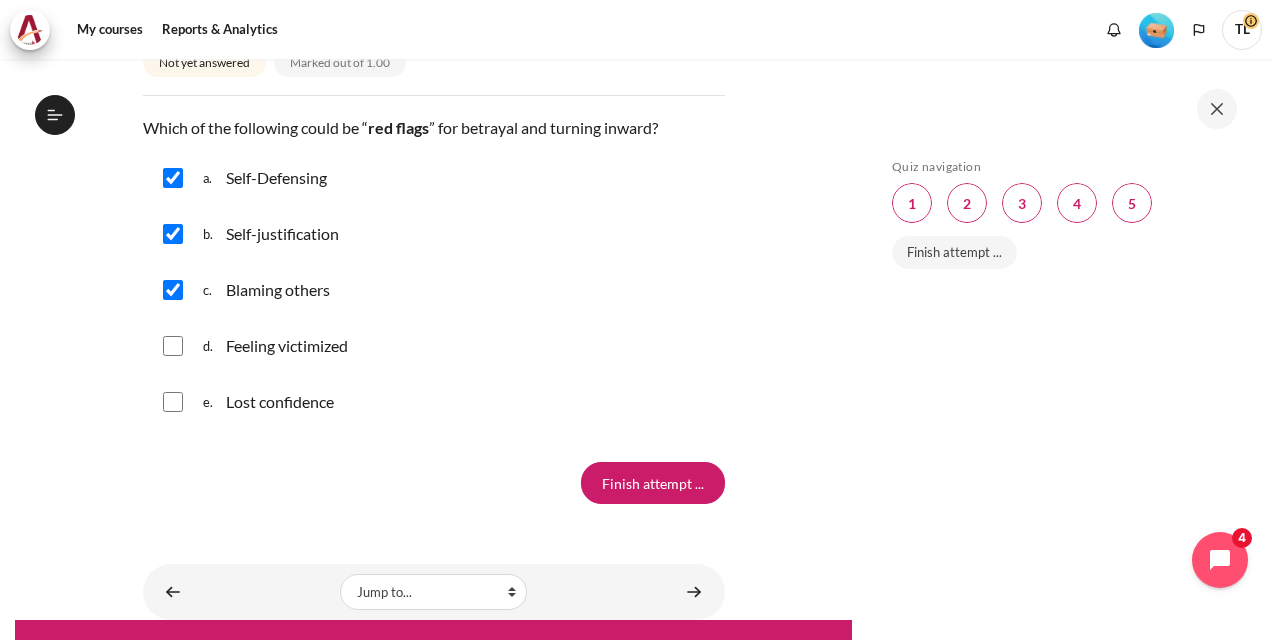 drag, startPoint x: 170, startPoint y: 343, endPoint x: 170, endPoint y: 368, distance: 25 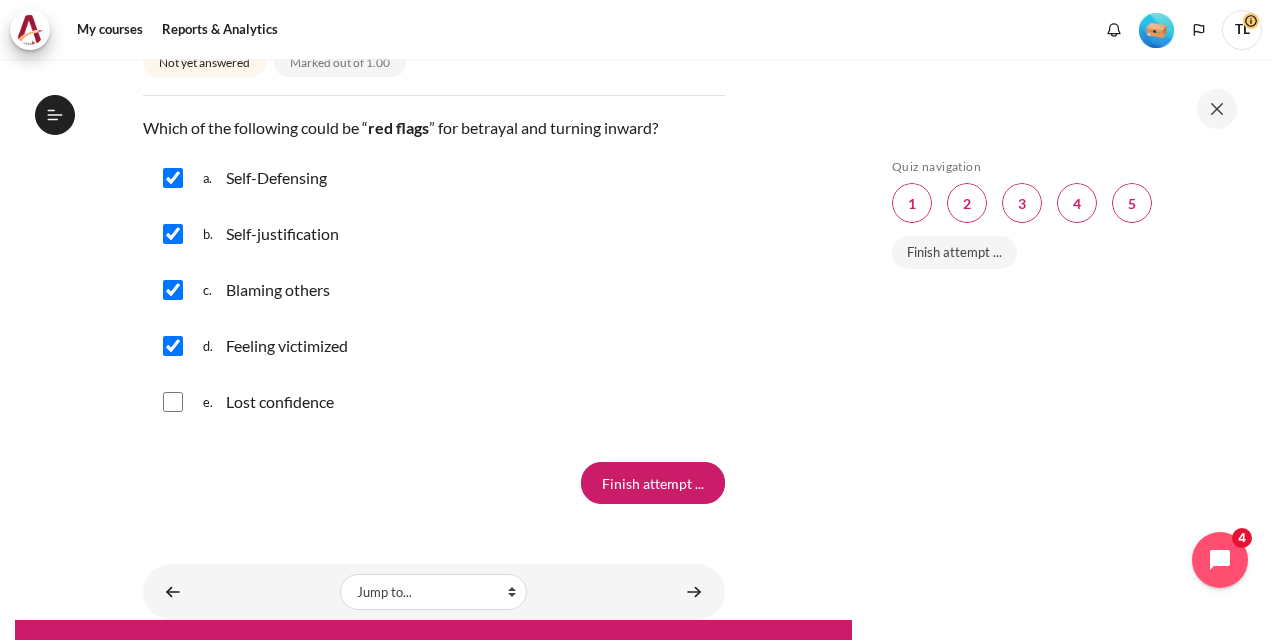 click at bounding box center (173, 402) 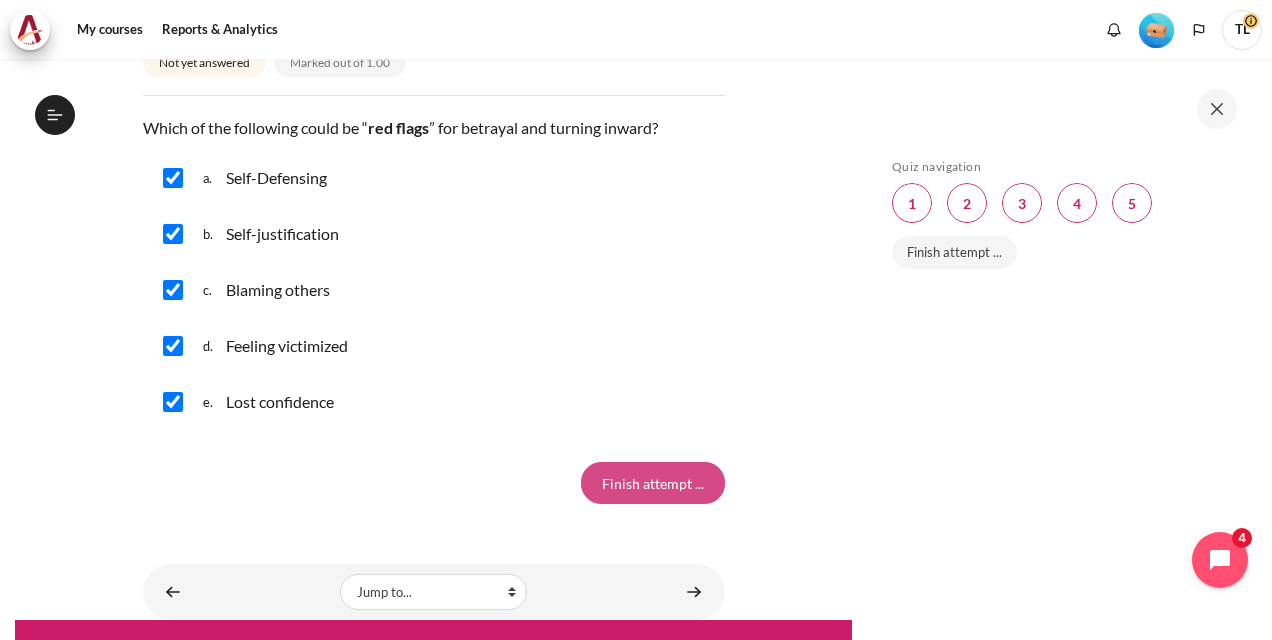 click on "Finish attempt ..." at bounding box center [653, 483] 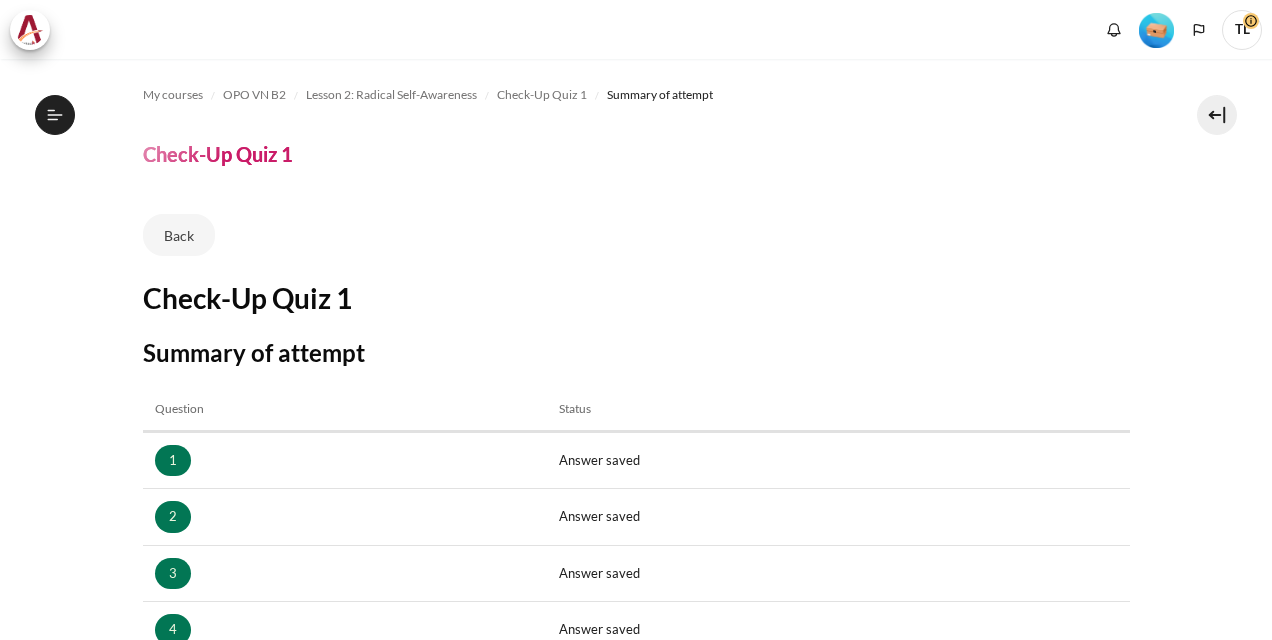scroll, scrollTop: 0, scrollLeft: 0, axis: both 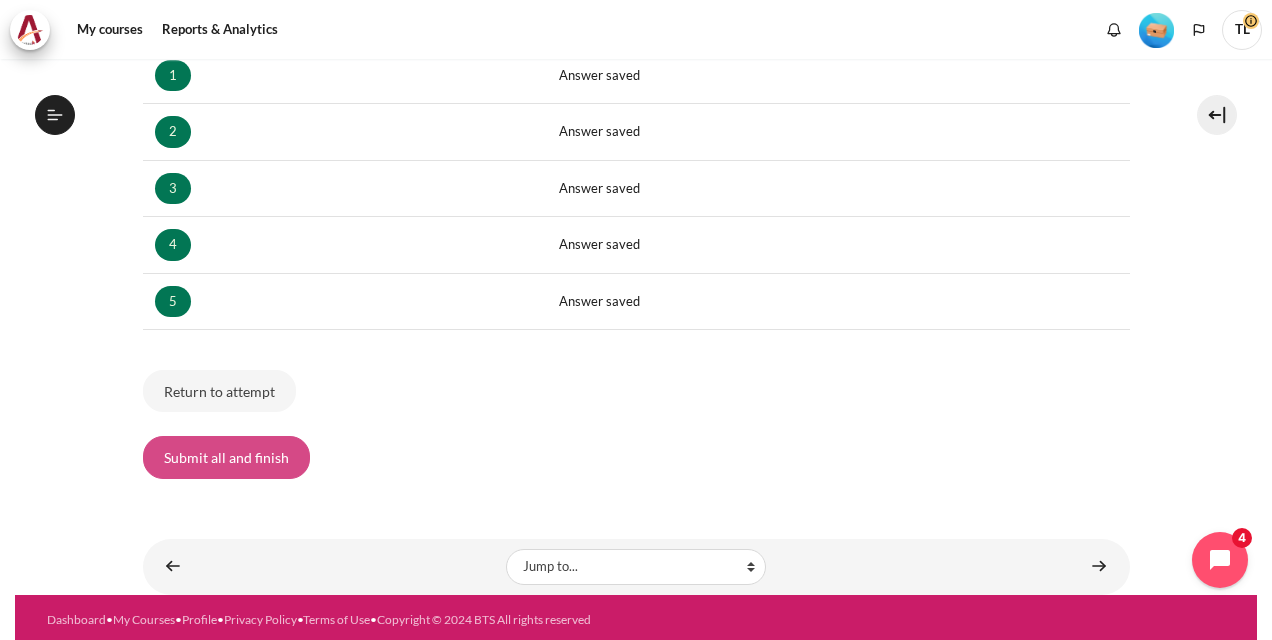 click on "Submit all and finish" at bounding box center [226, 457] 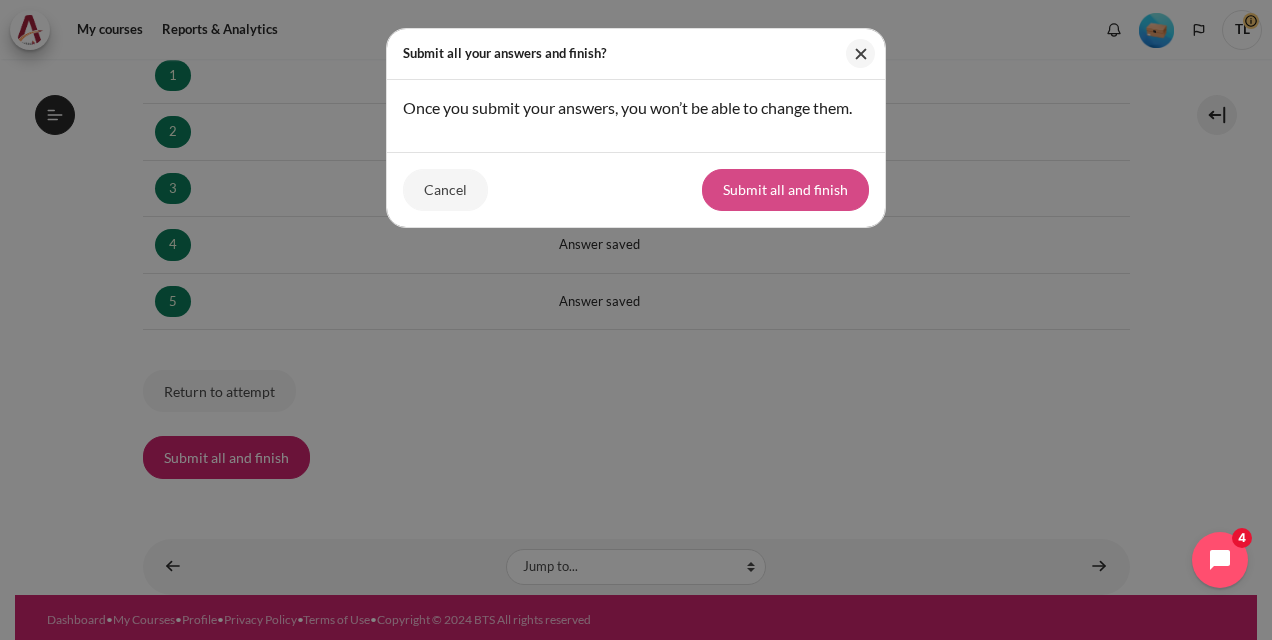 click on "Submit all and finish" at bounding box center (785, 190) 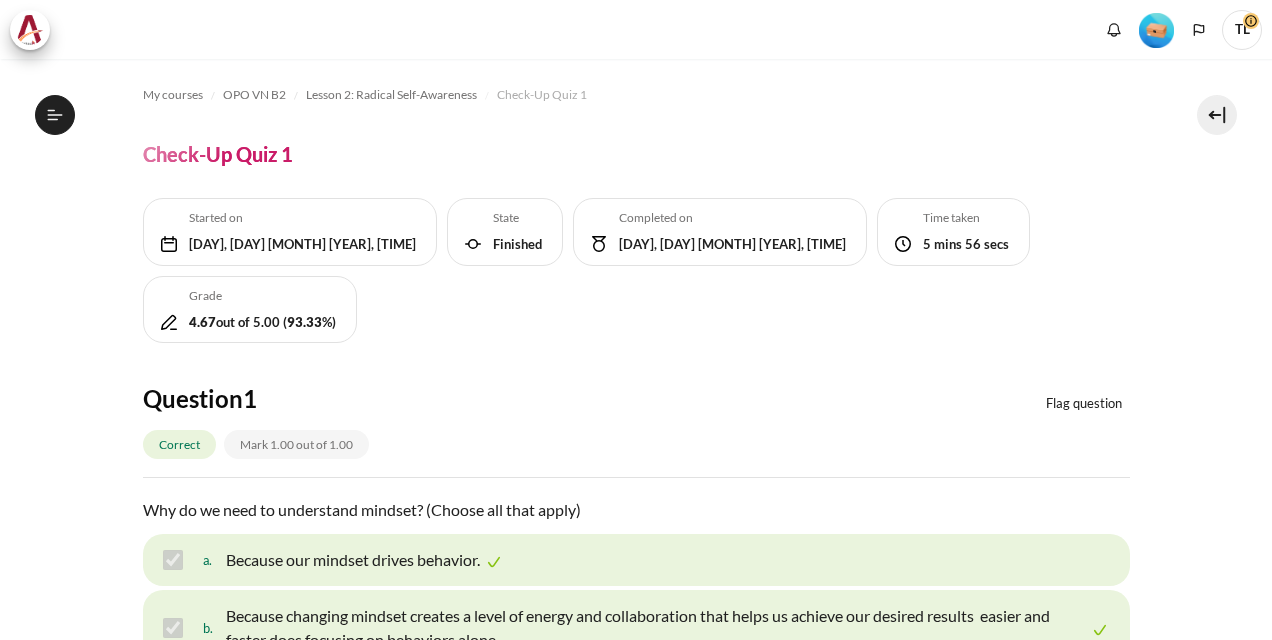scroll, scrollTop: 0, scrollLeft: 0, axis: both 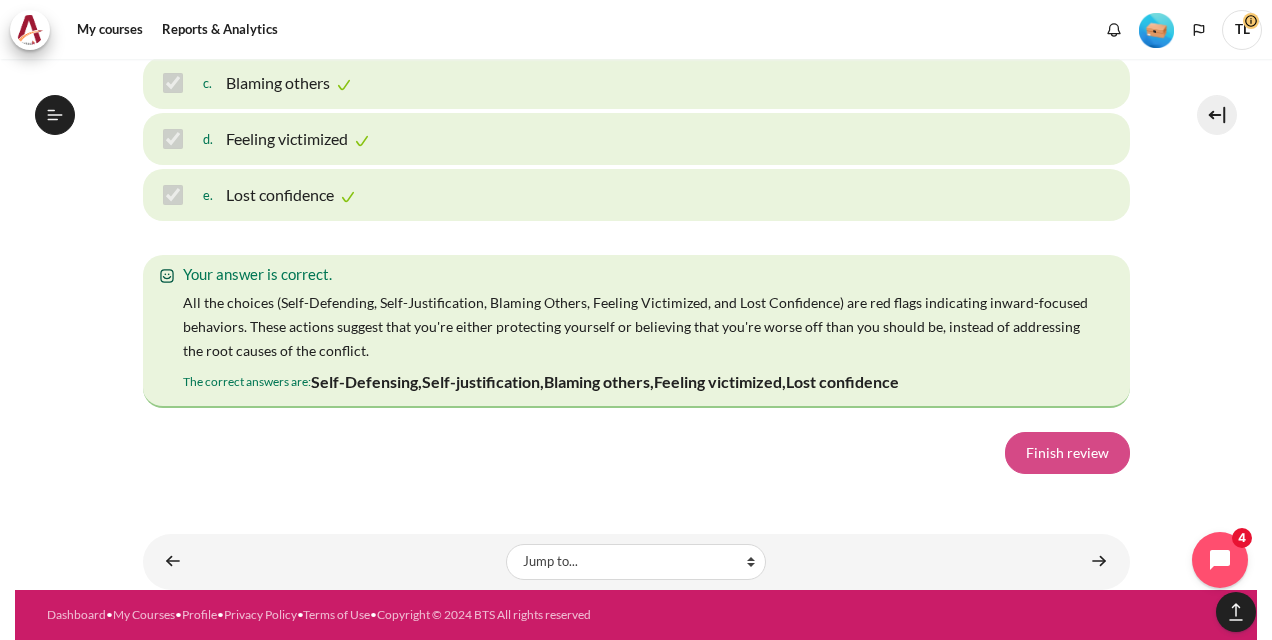 click on "Finish review" at bounding box center (1067, 453) 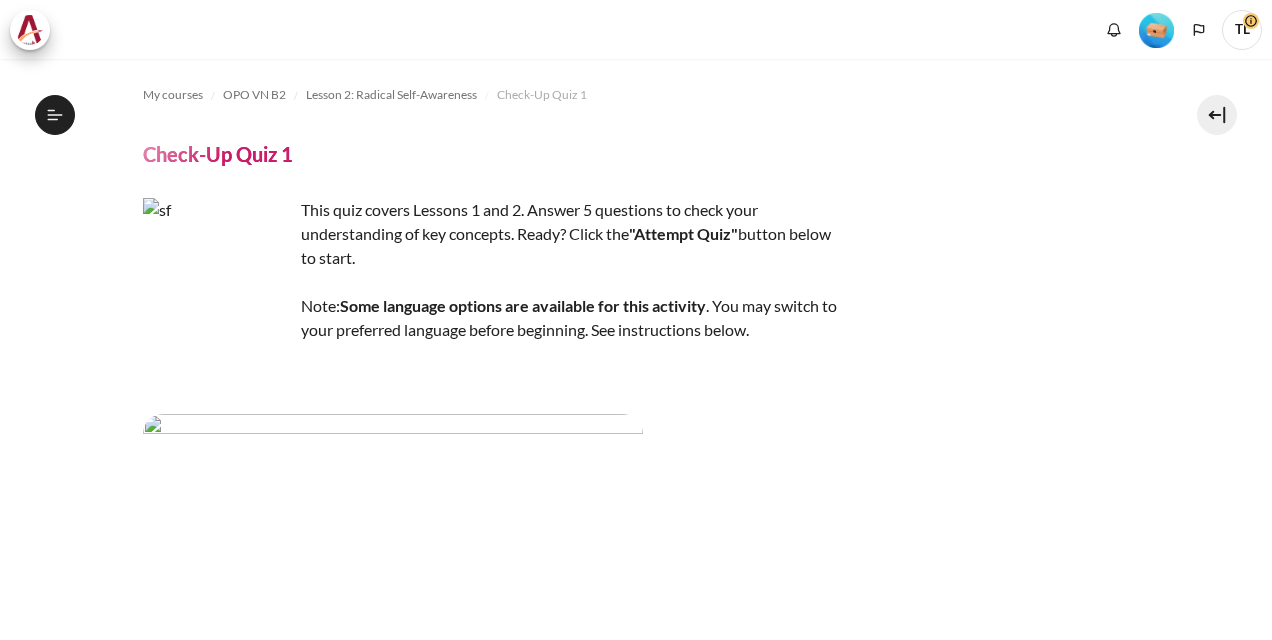 scroll, scrollTop: 0, scrollLeft: 0, axis: both 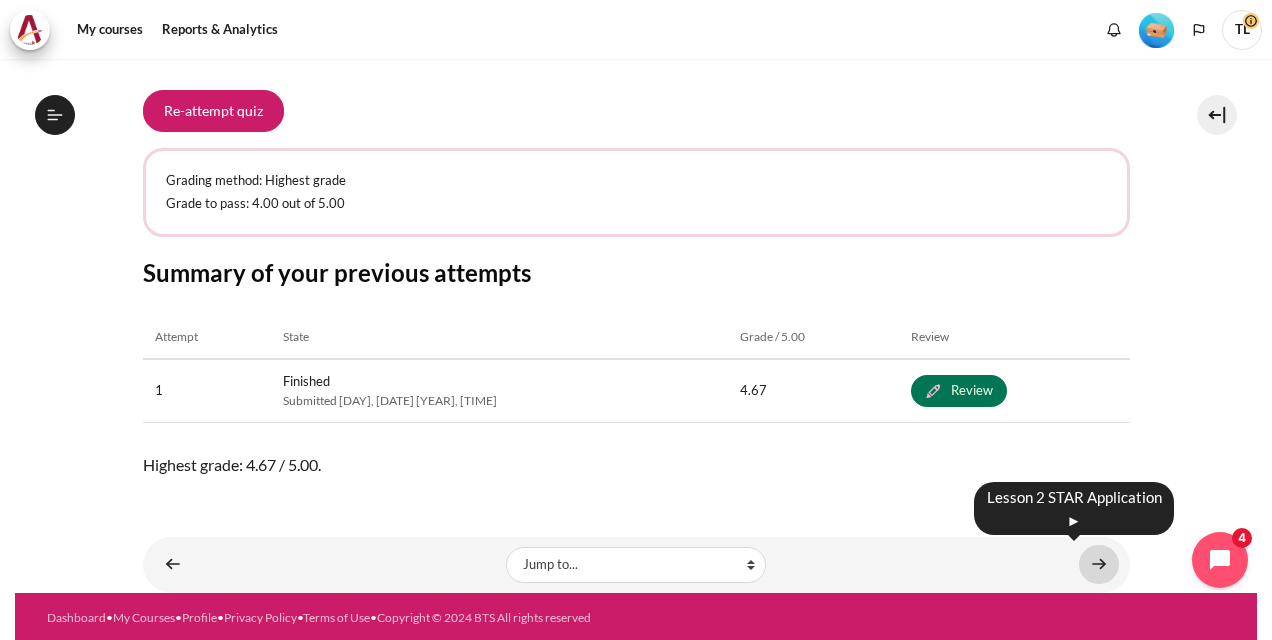 click at bounding box center [1099, 564] 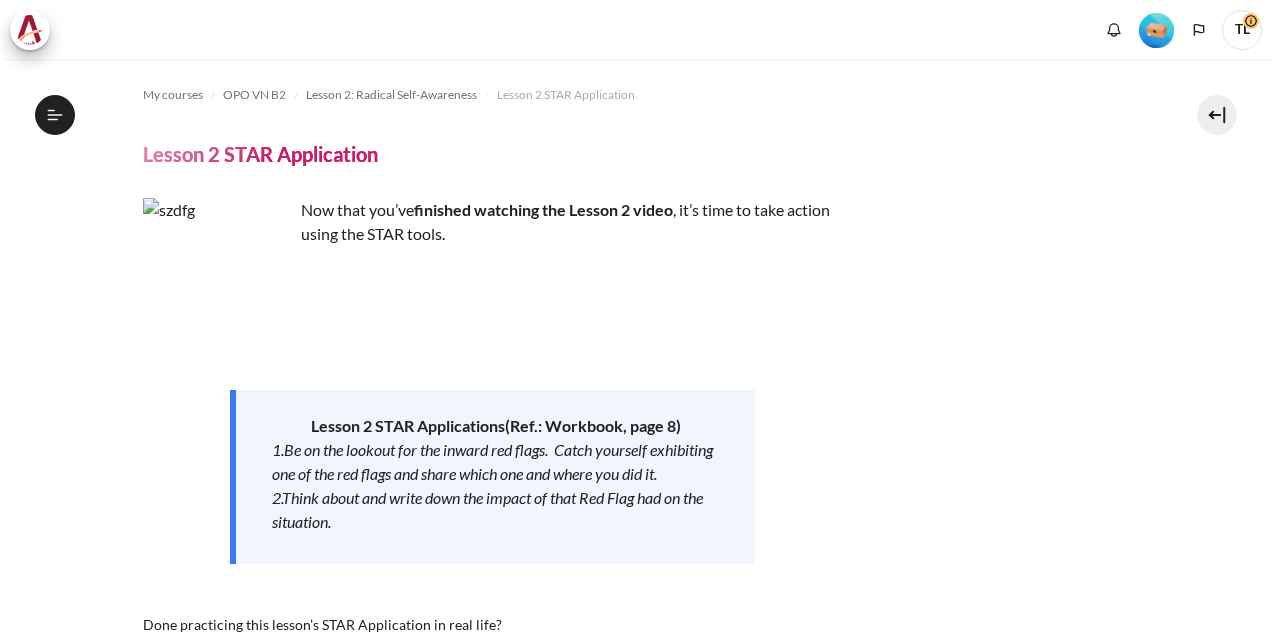 scroll, scrollTop: 0, scrollLeft: 0, axis: both 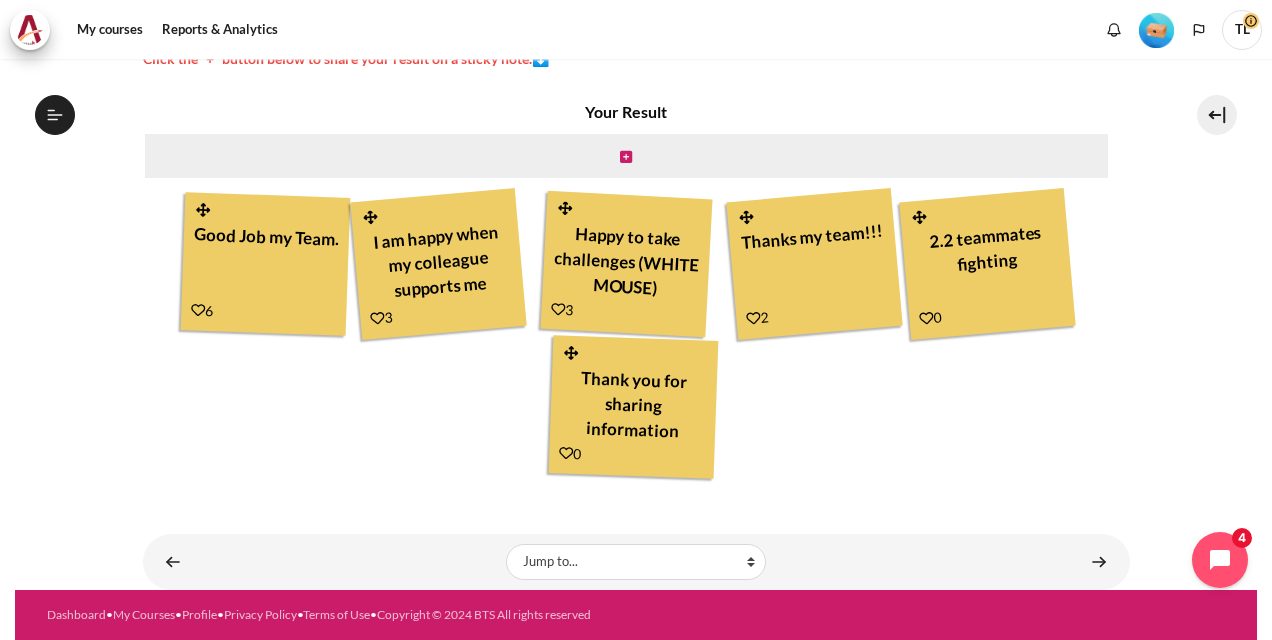 click at bounding box center (753, 318) 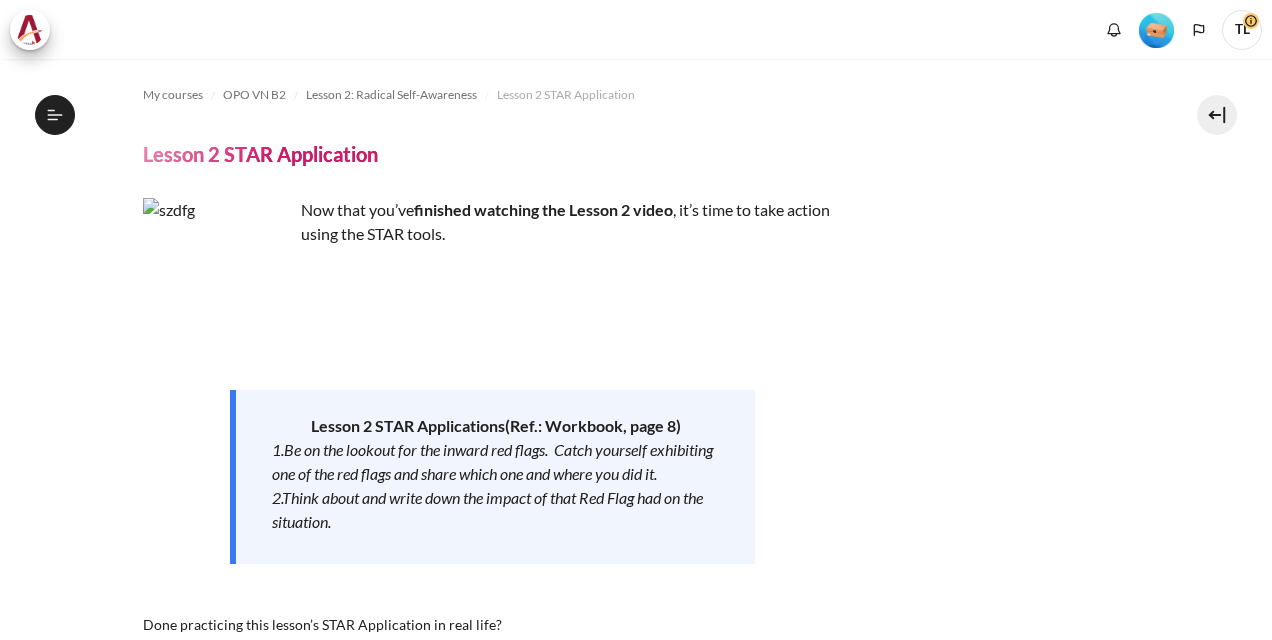 scroll, scrollTop: 0, scrollLeft: 0, axis: both 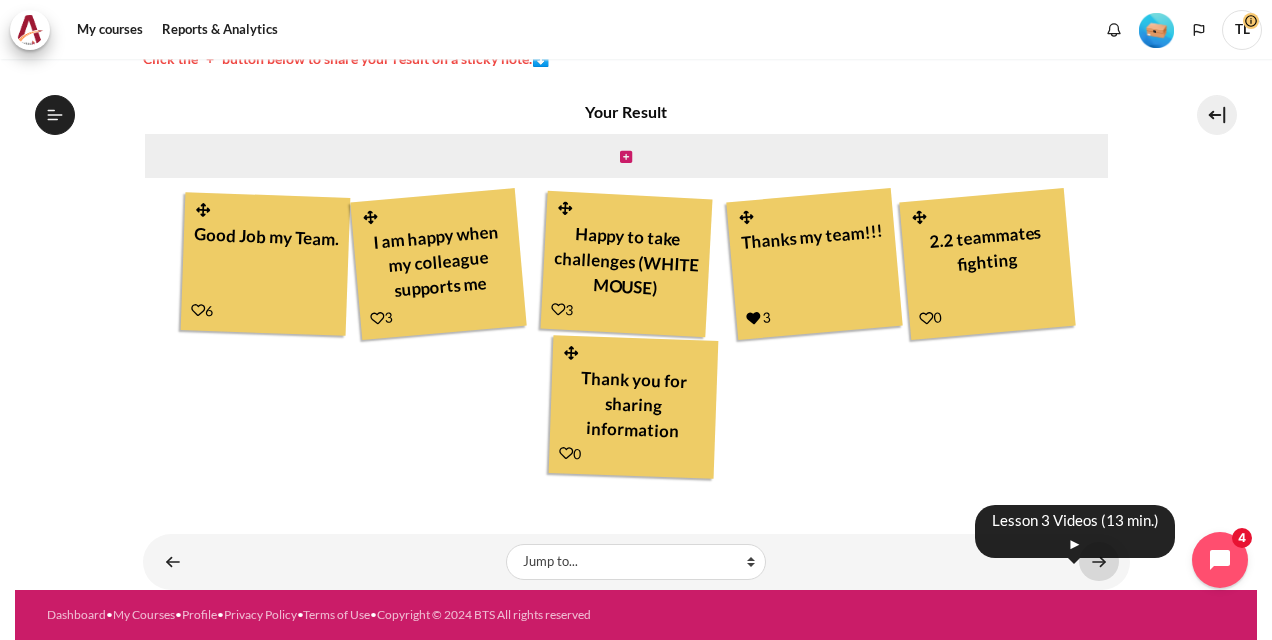 click at bounding box center (1099, 561) 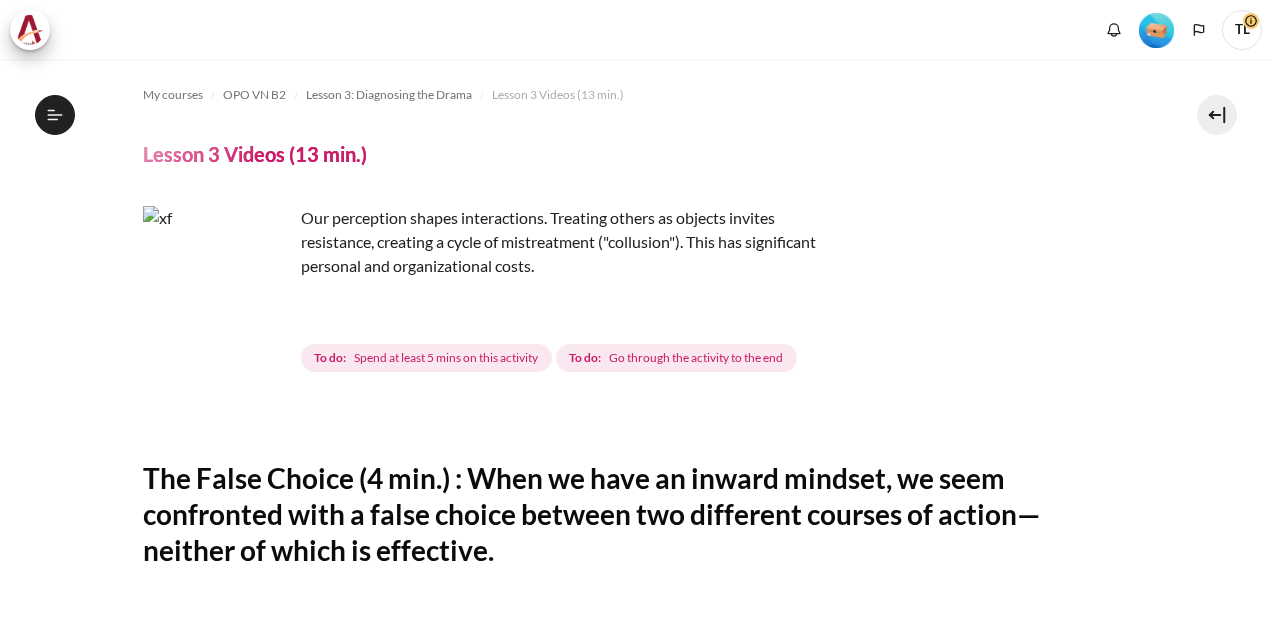 scroll, scrollTop: 0, scrollLeft: 0, axis: both 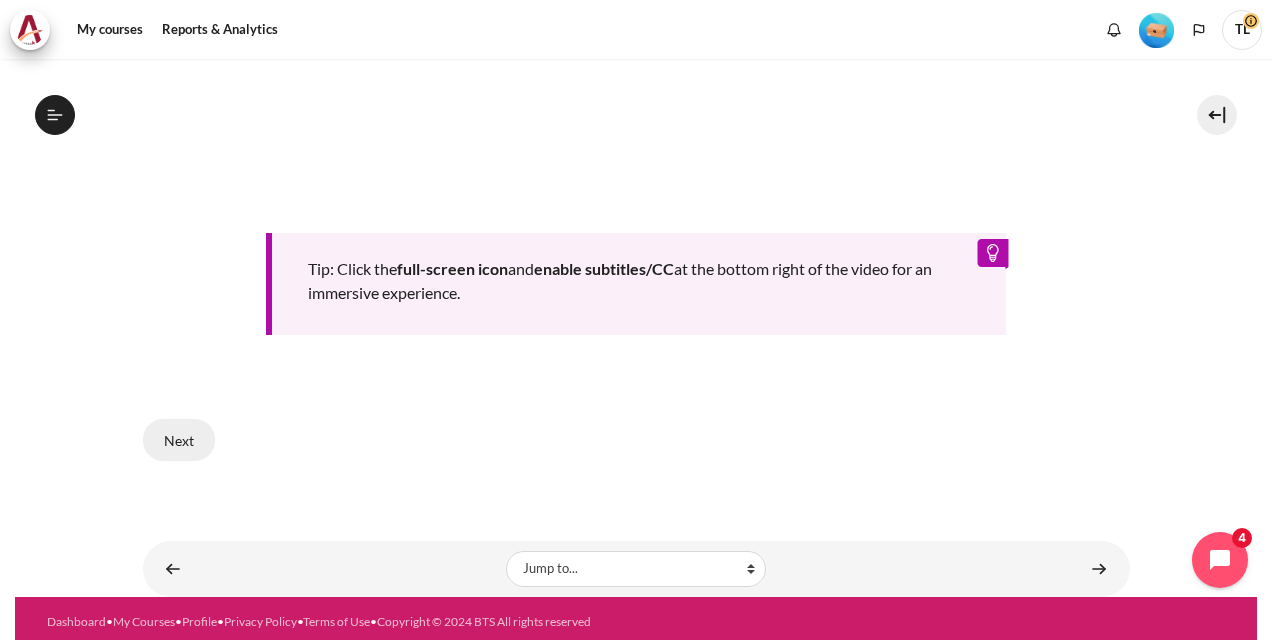 click on "Next" at bounding box center [179, 440] 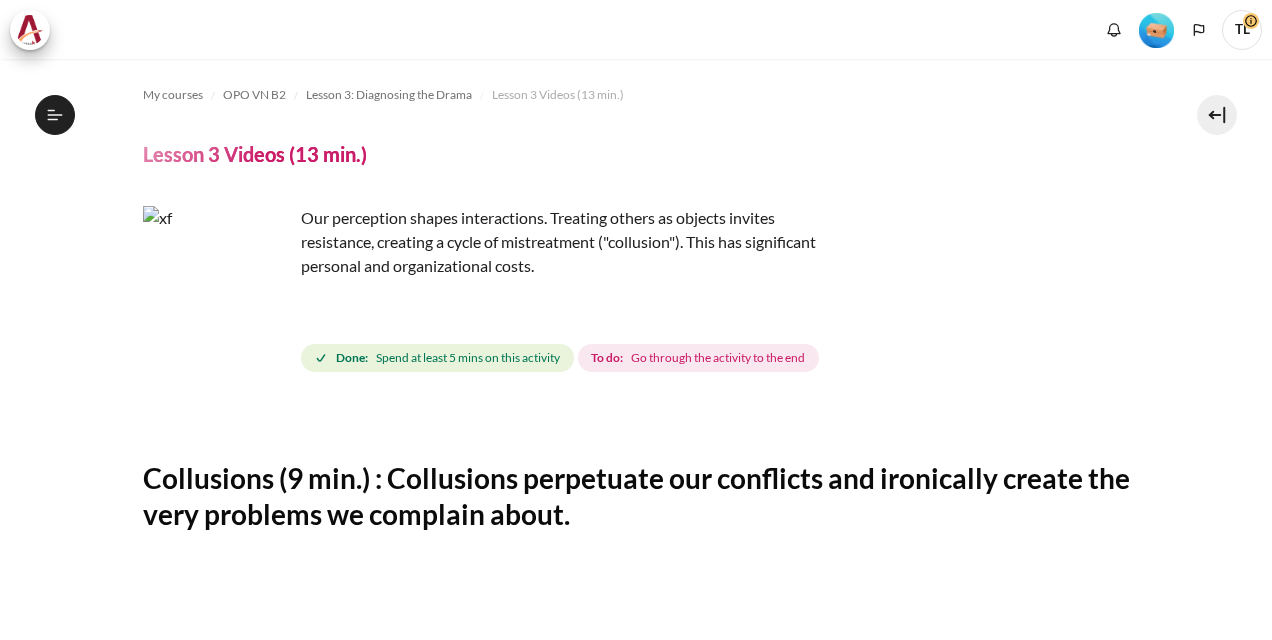 scroll, scrollTop: 0, scrollLeft: 0, axis: both 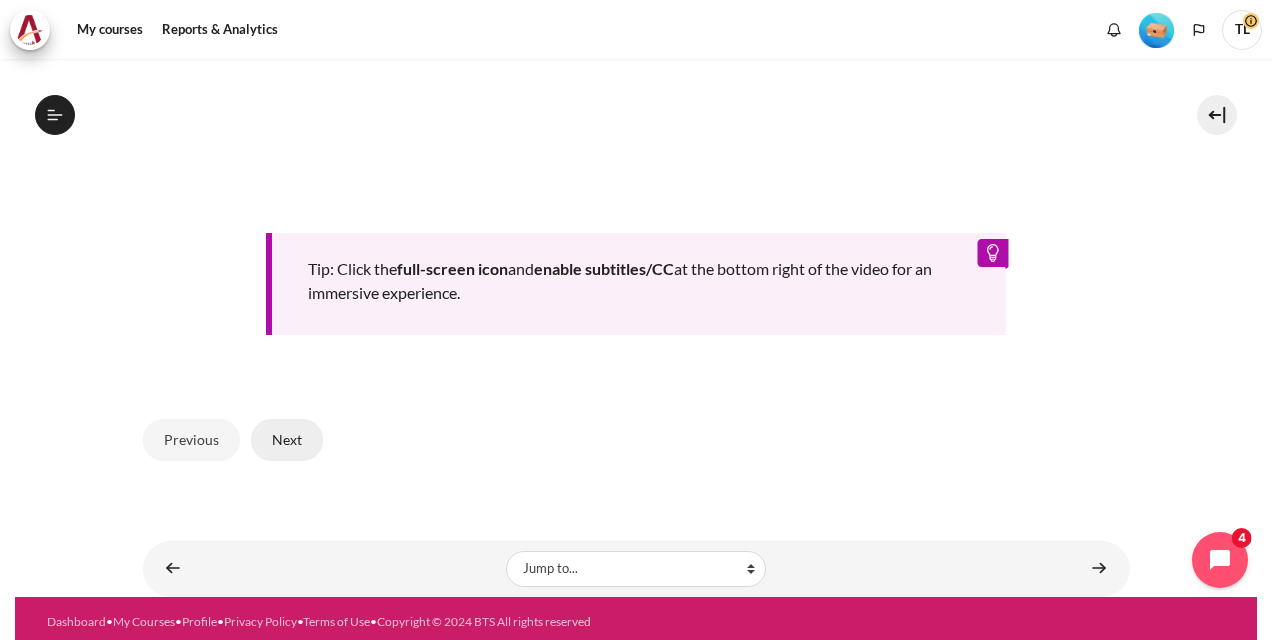 click on "Next" at bounding box center (287, 440) 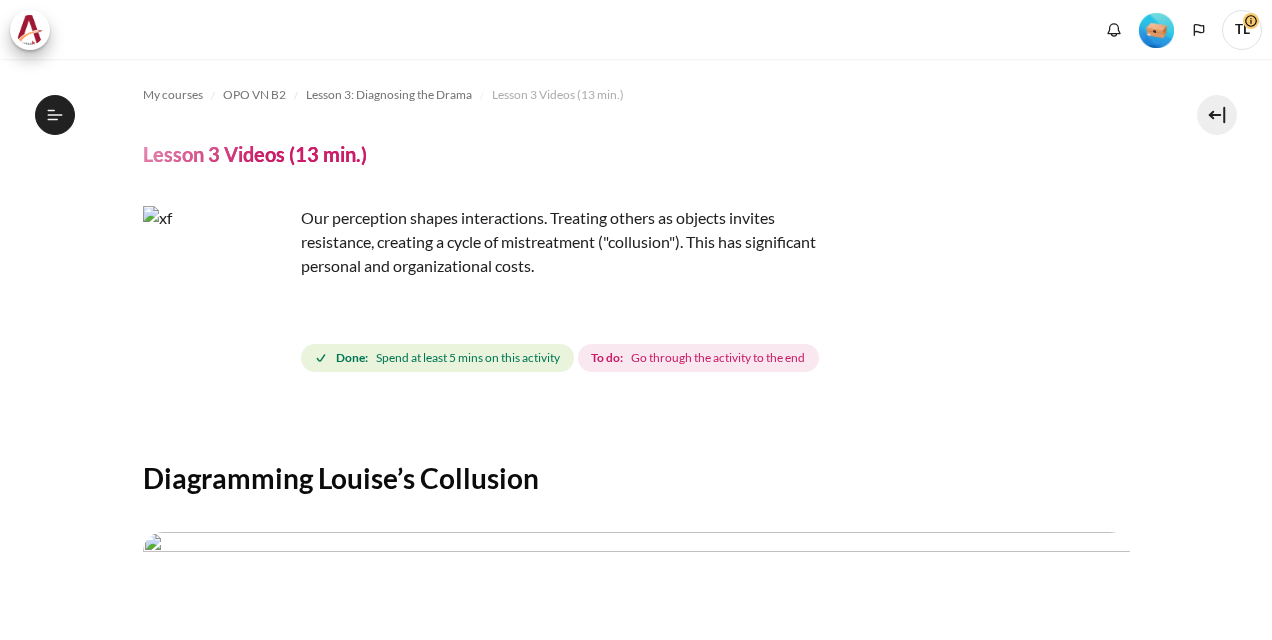 scroll, scrollTop: 0, scrollLeft: 0, axis: both 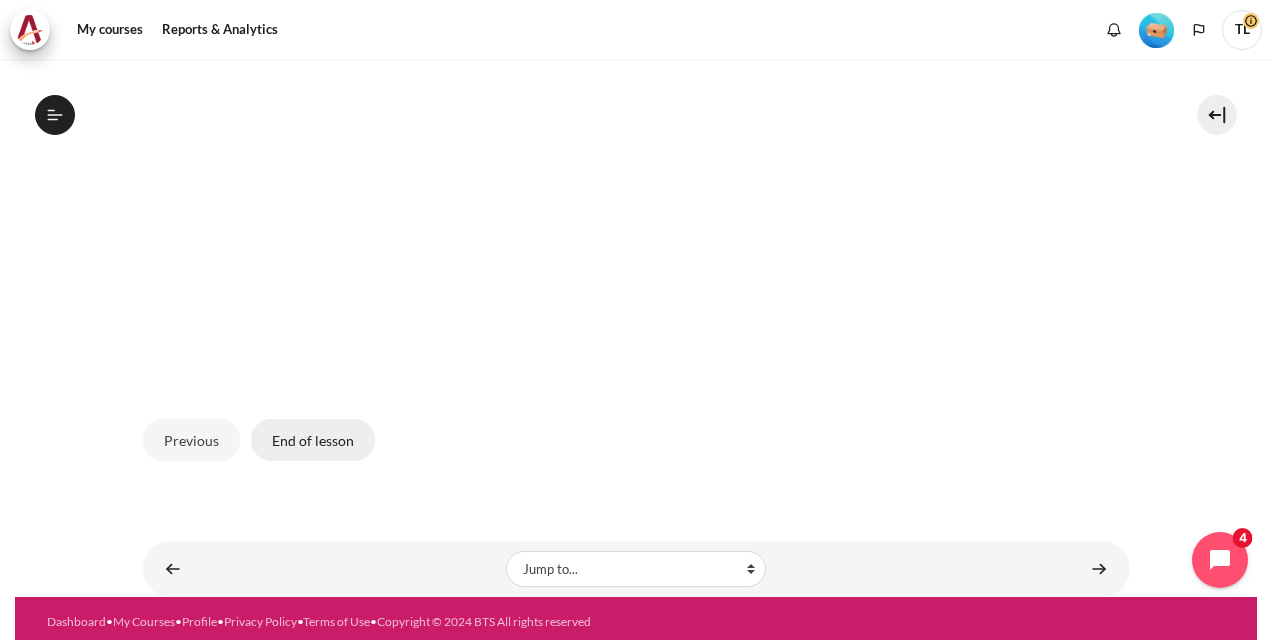 click on "End of lesson" at bounding box center [313, 440] 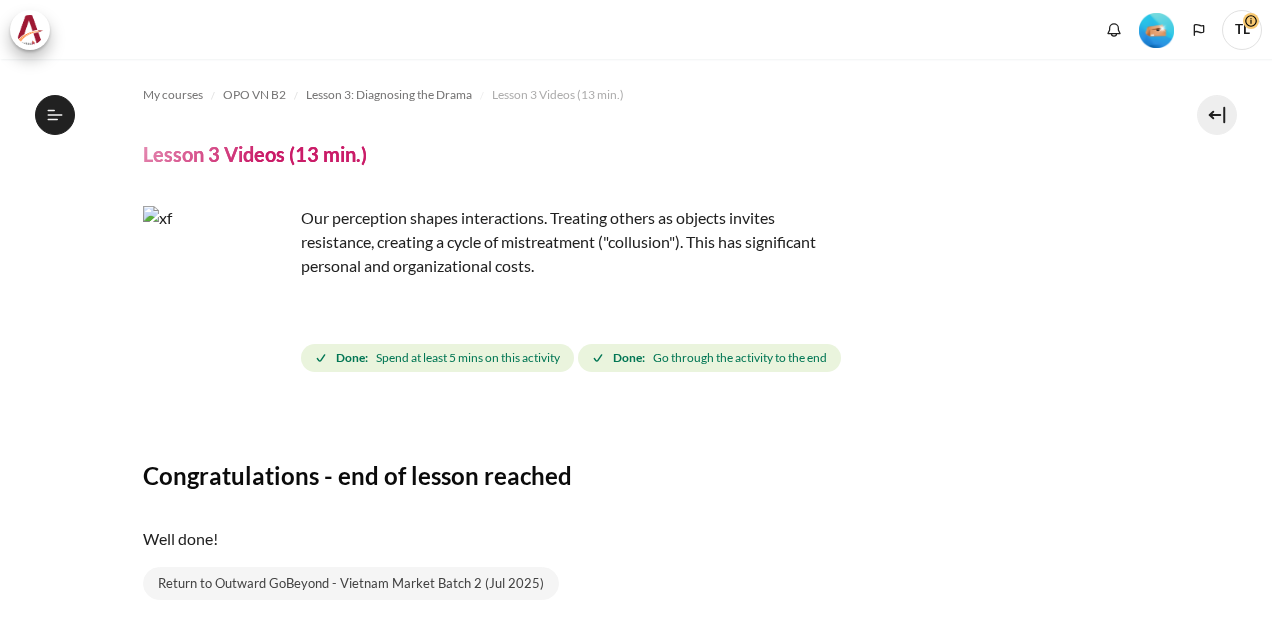 scroll, scrollTop: 0, scrollLeft: 0, axis: both 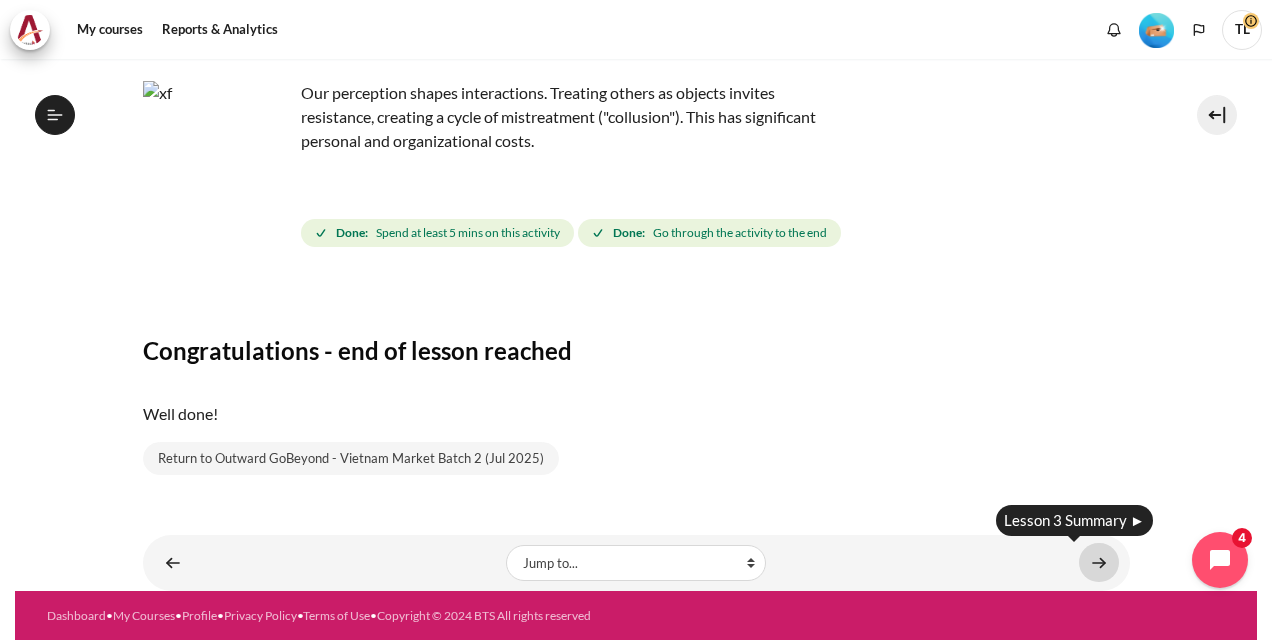 click at bounding box center [1099, 562] 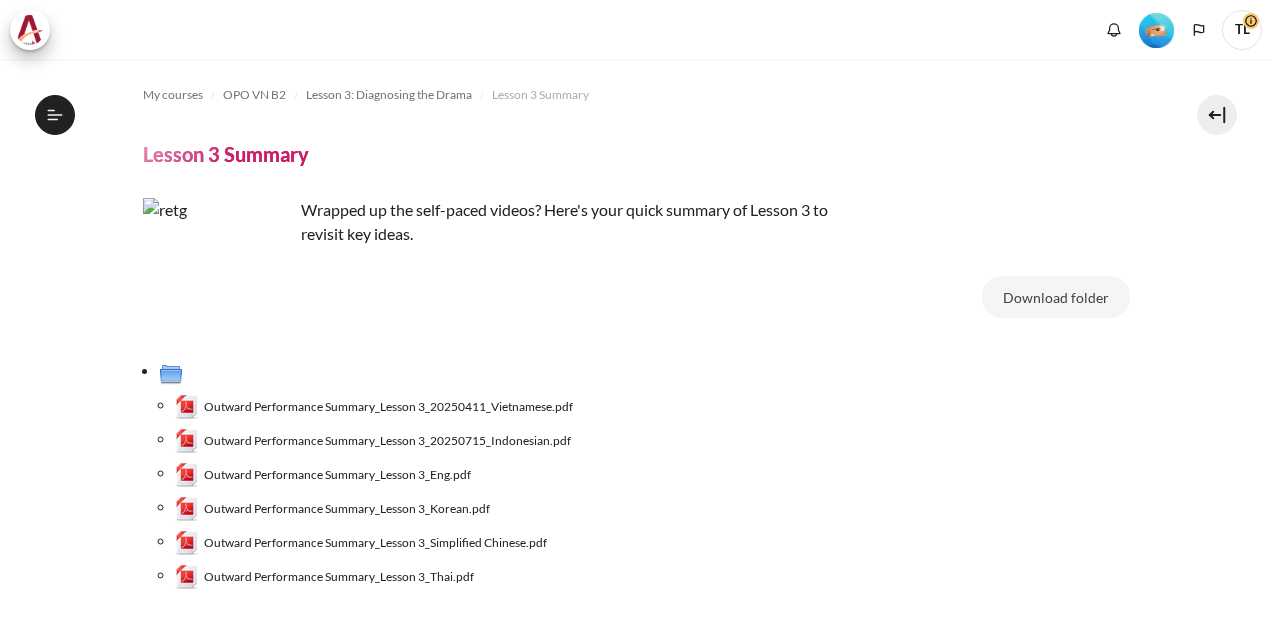 scroll, scrollTop: 0, scrollLeft: 0, axis: both 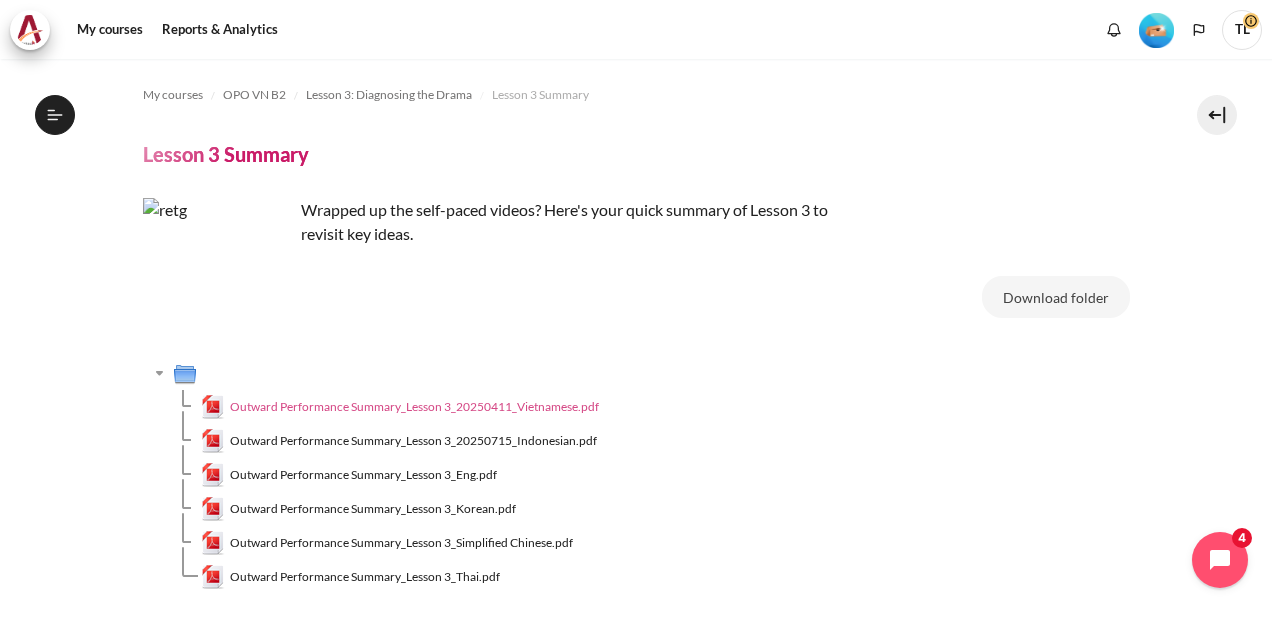 click on "Outward Performance Summary_Lesson 3_20250411_Vietnamese.pdf" at bounding box center (414, 407) 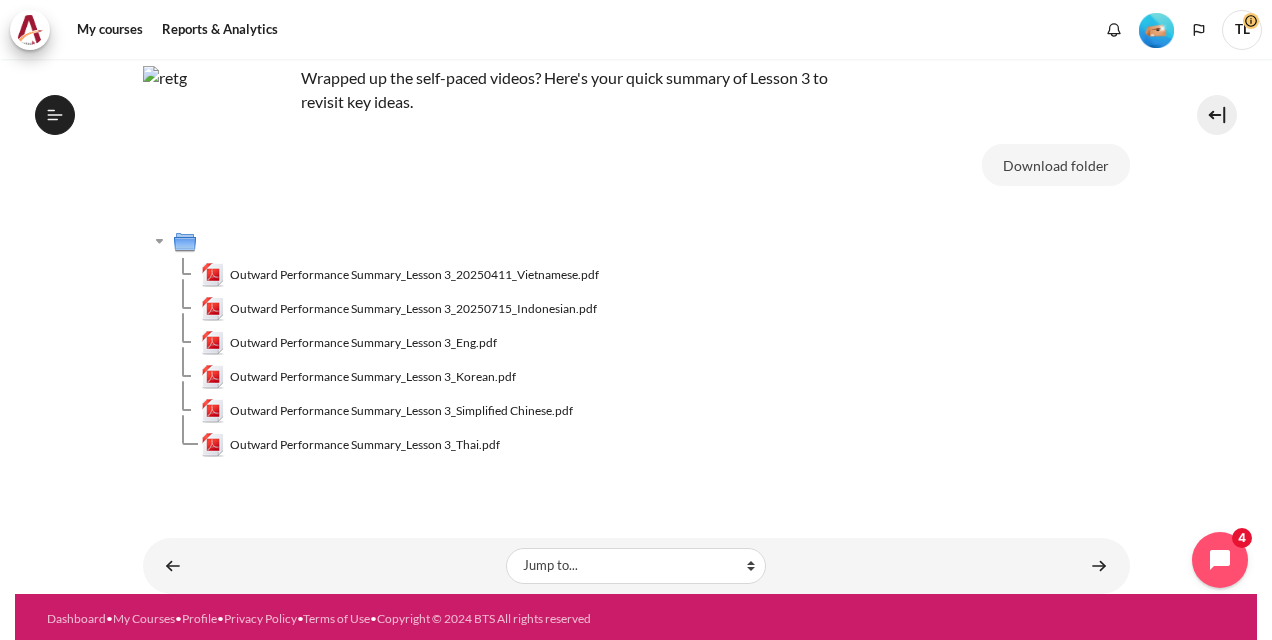 scroll, scrollTop: 135, scrollLeft: 0, axis: vertical 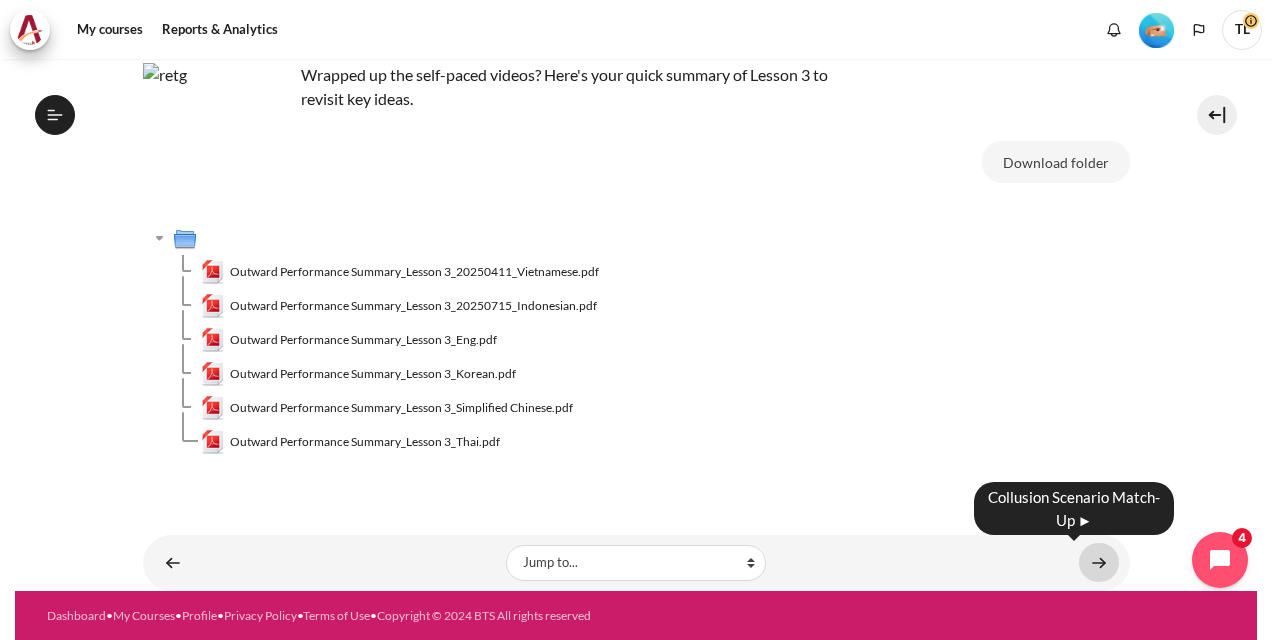 click at bounding box center (1099, 562) 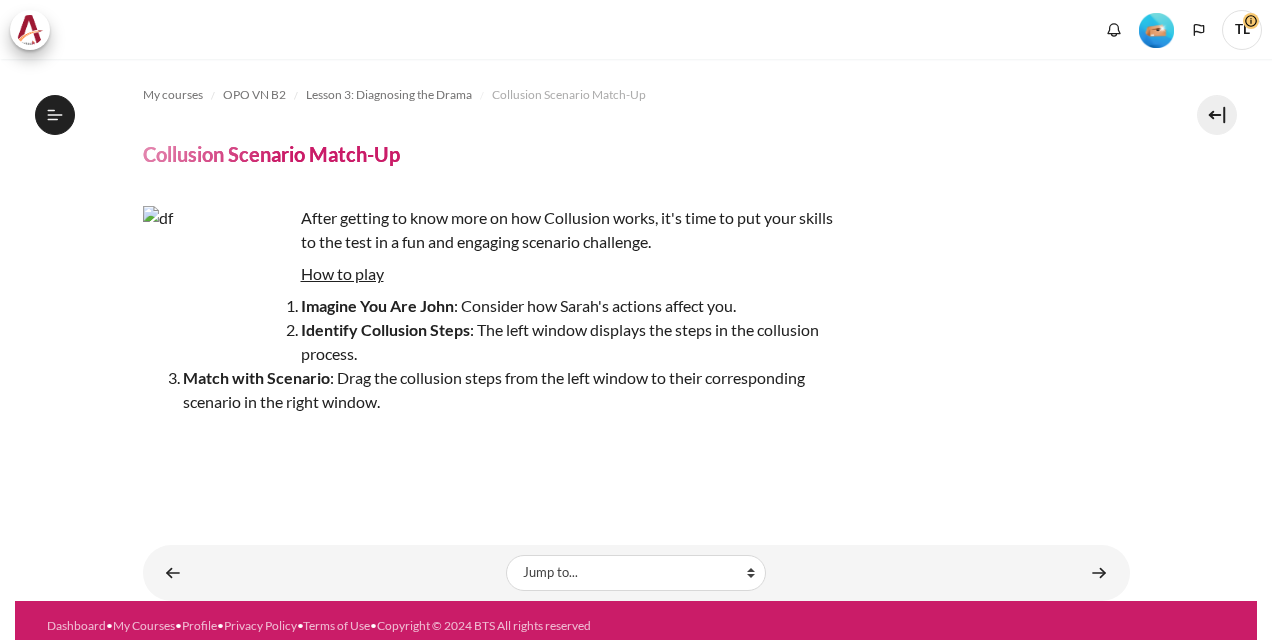 scroll, scrollTop: 0, scrollLeft: 0, axis: both 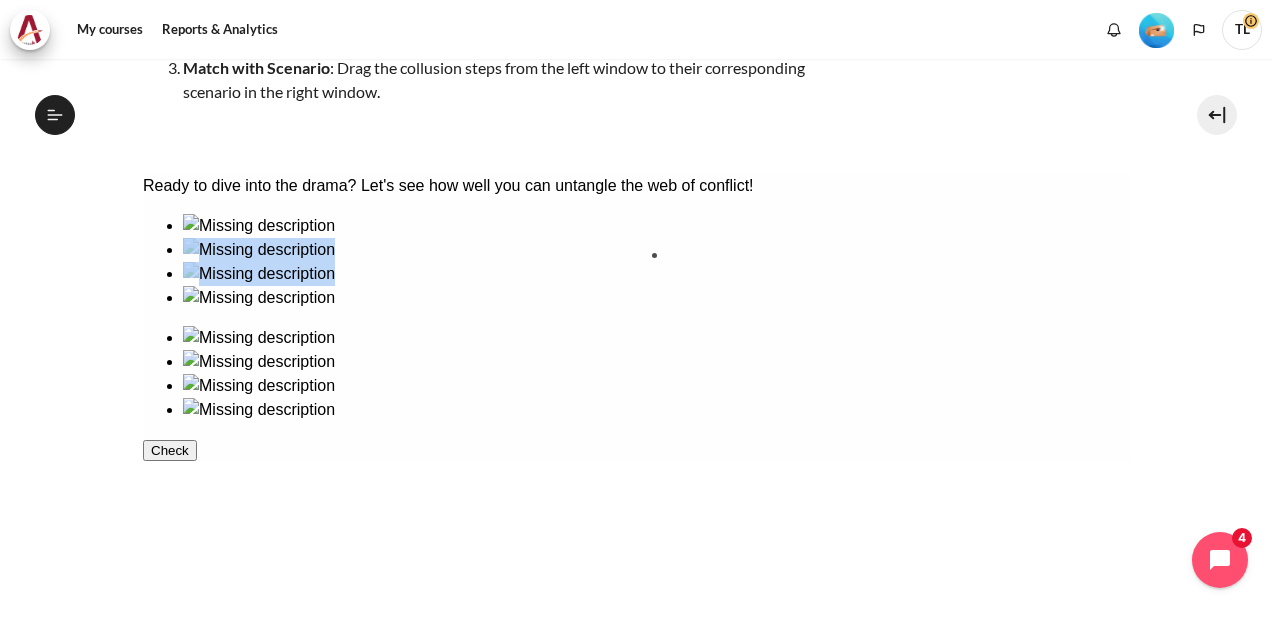 drag, startPoint x: 198, startPoint y: 345, endPoint x: 704, endPoint y: 350, distance: 506.0247 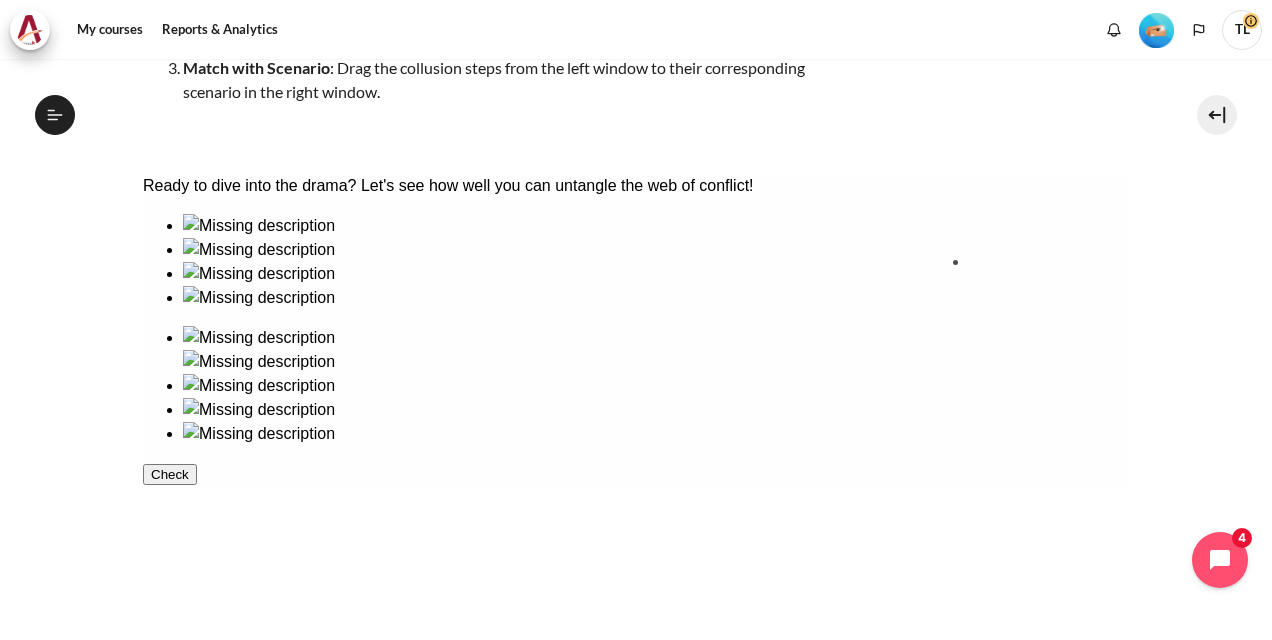 drag, startPoint x: 344, startPoint y: 324, endPoint x: 1020, endPoint y: 327, distance: 676.00665 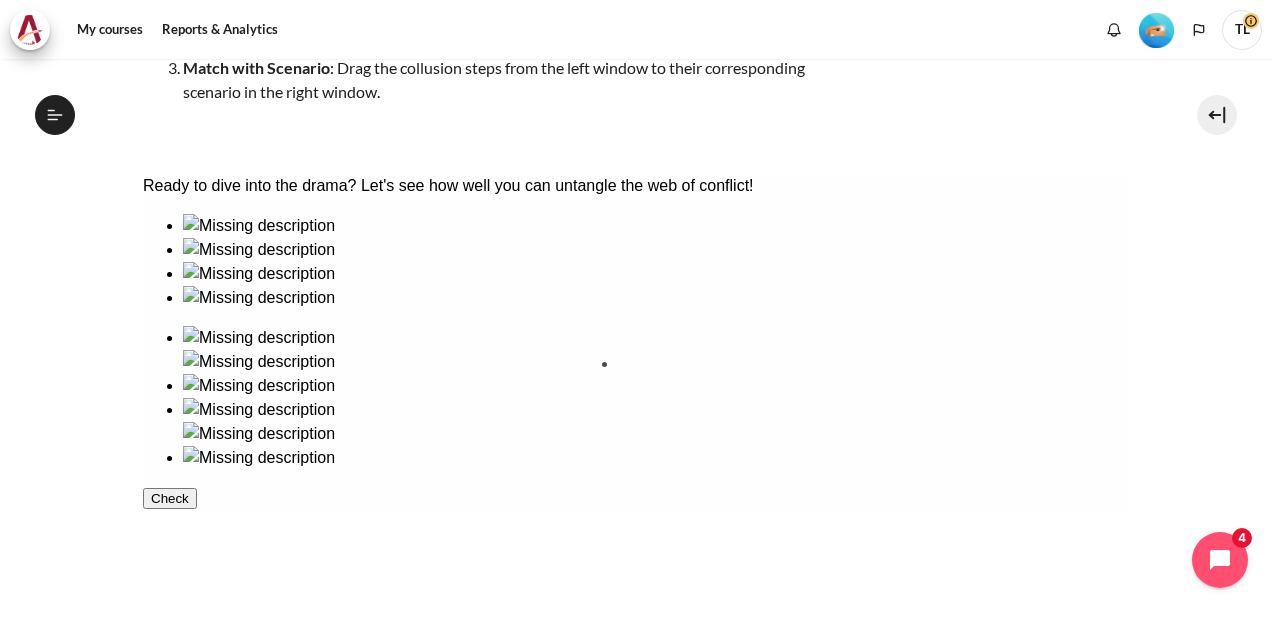 drag, startPoint x: 468, startPoint y: 339, endPoint x: 704, endPoint y: 462, distance: 266.12967 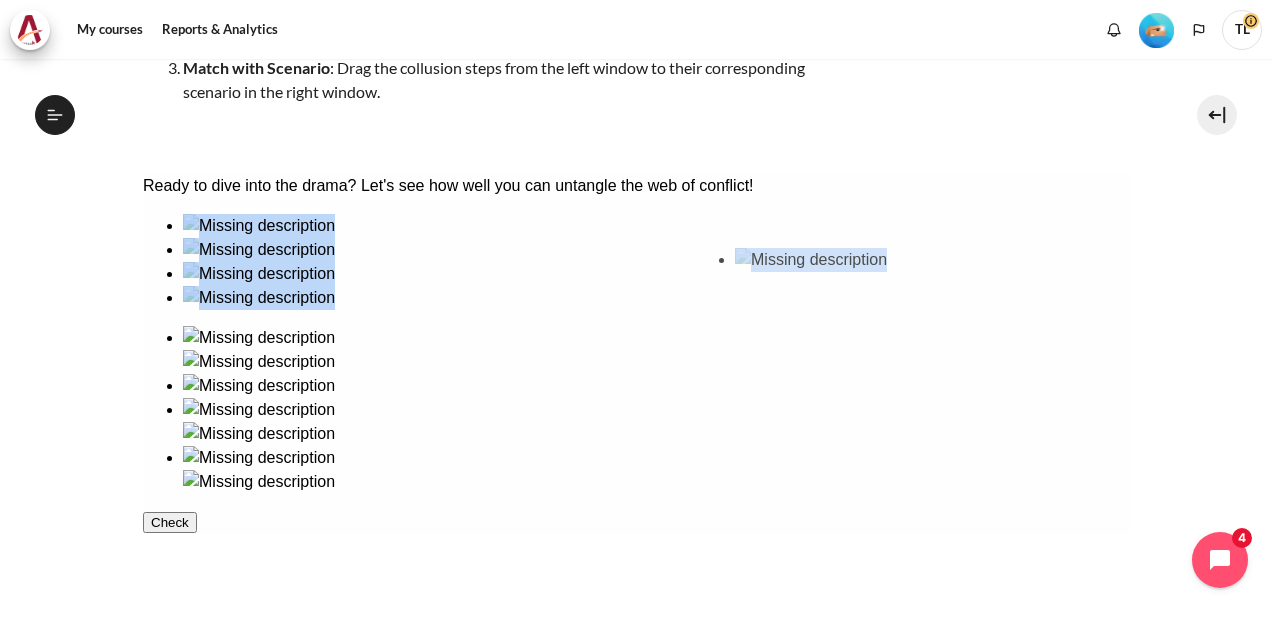 drag, startPoint x: 262, startPoint y: 421, endPoint x: 836, endPoint y: 288, distance: 589.2071 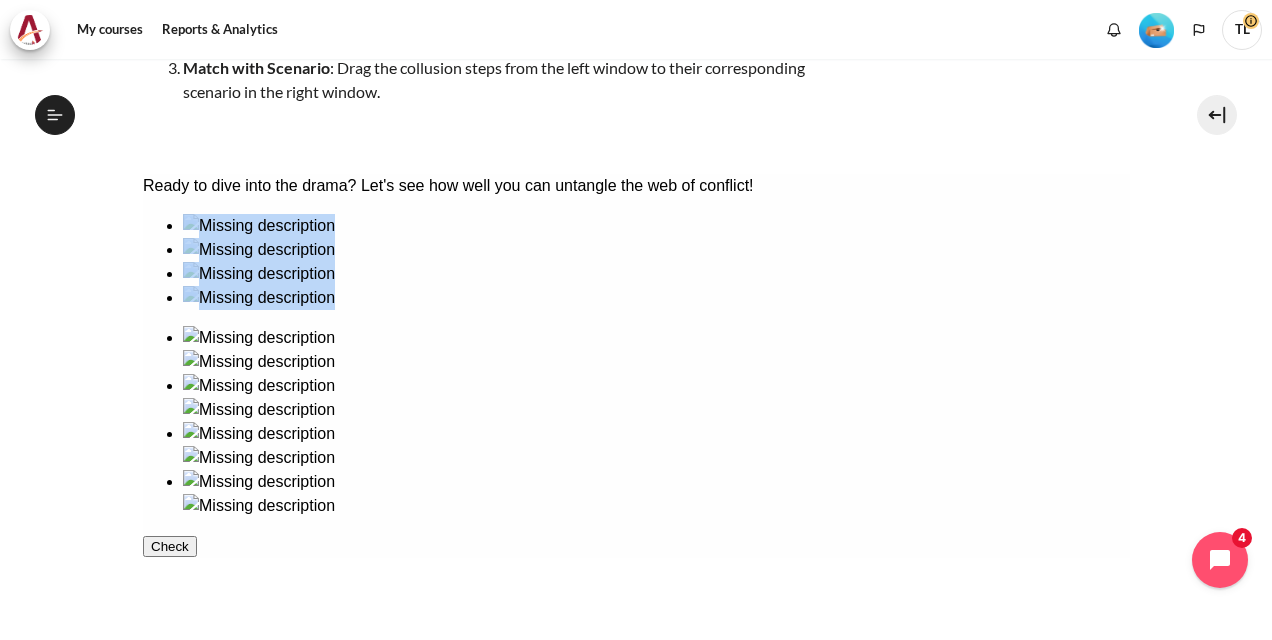 click on "Check" at bounding box center [169, 546] 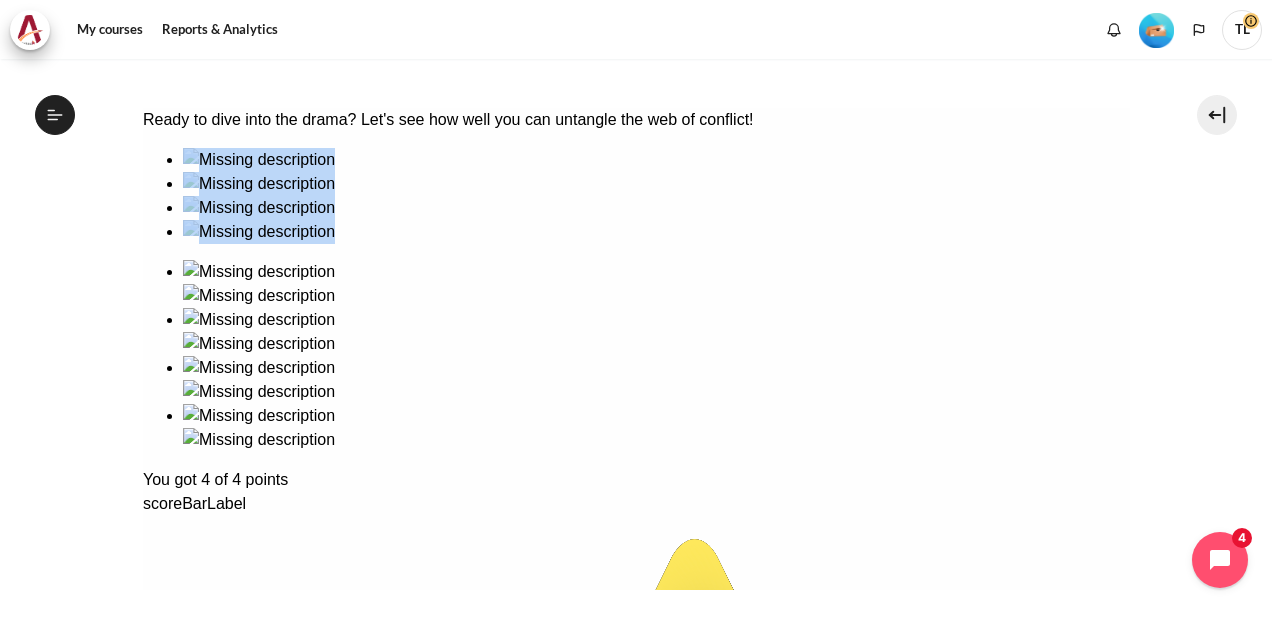 scroll, scrollTop: 492, scrollLeft: 0, axis: vertical 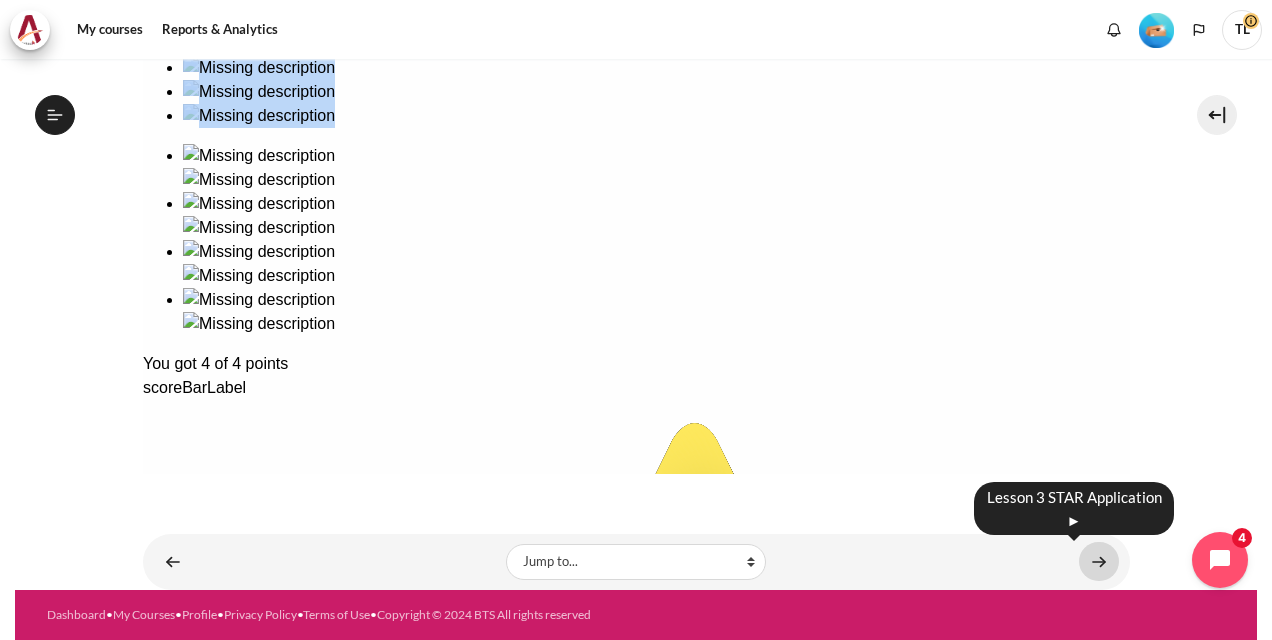 click at bounding box center (1099, 561) 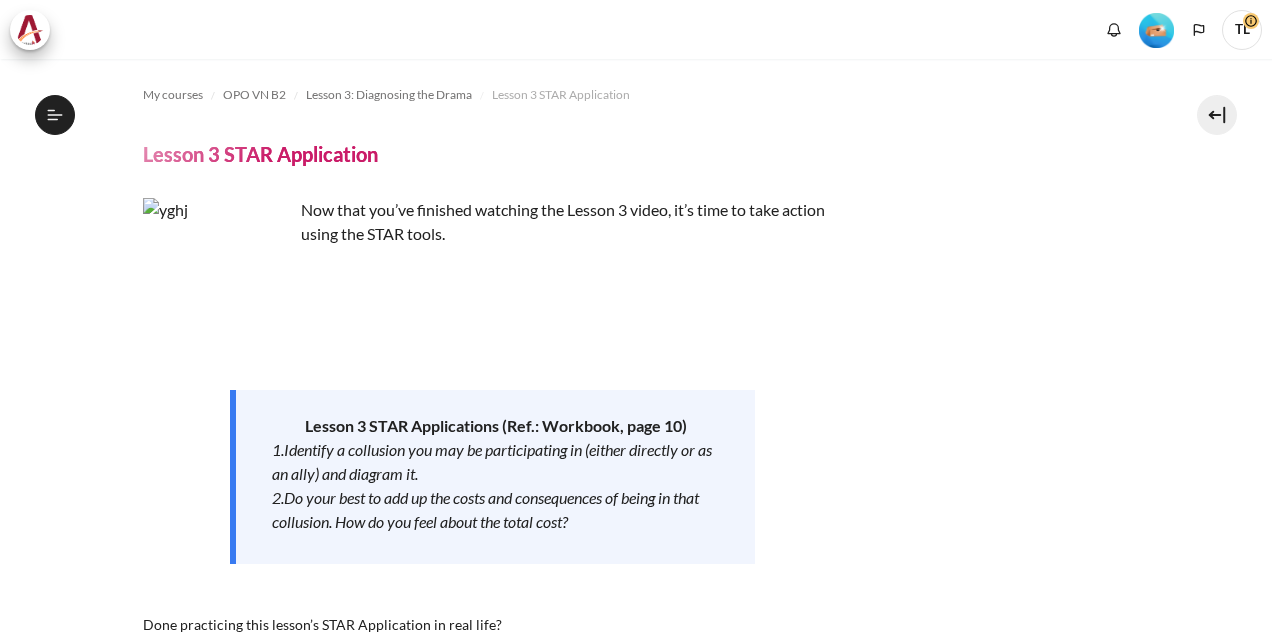 scroll, scrollTop: 0, scrollLeft: 0, axis: both 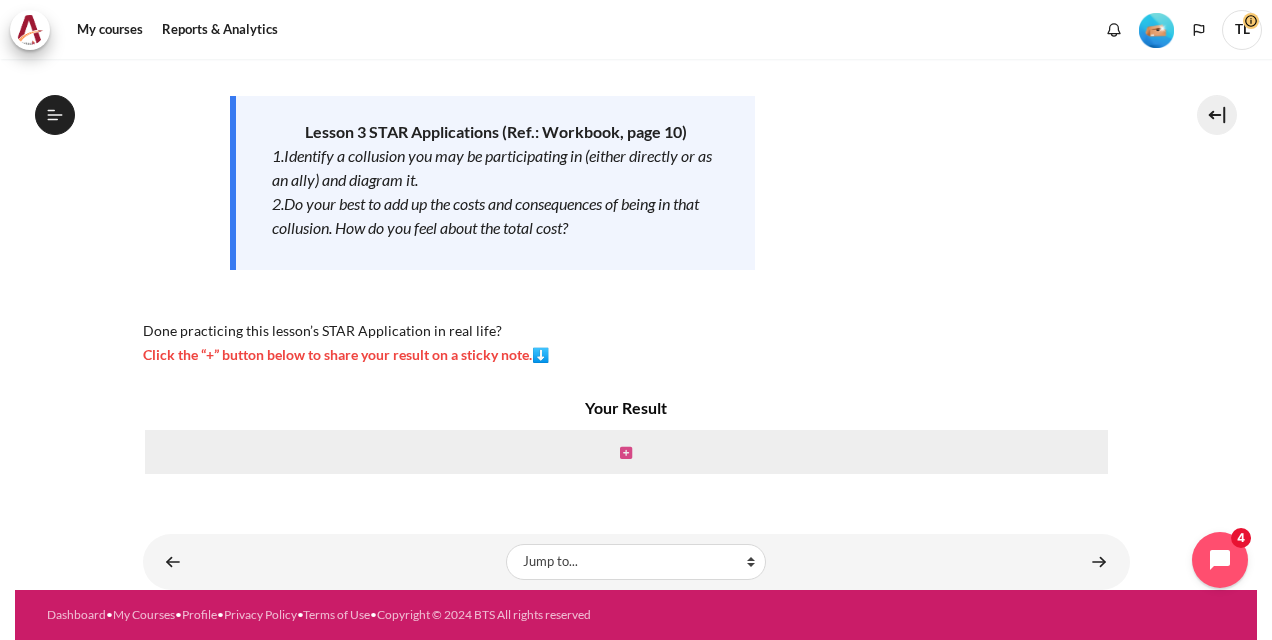 click at bounding box center [626, 453] 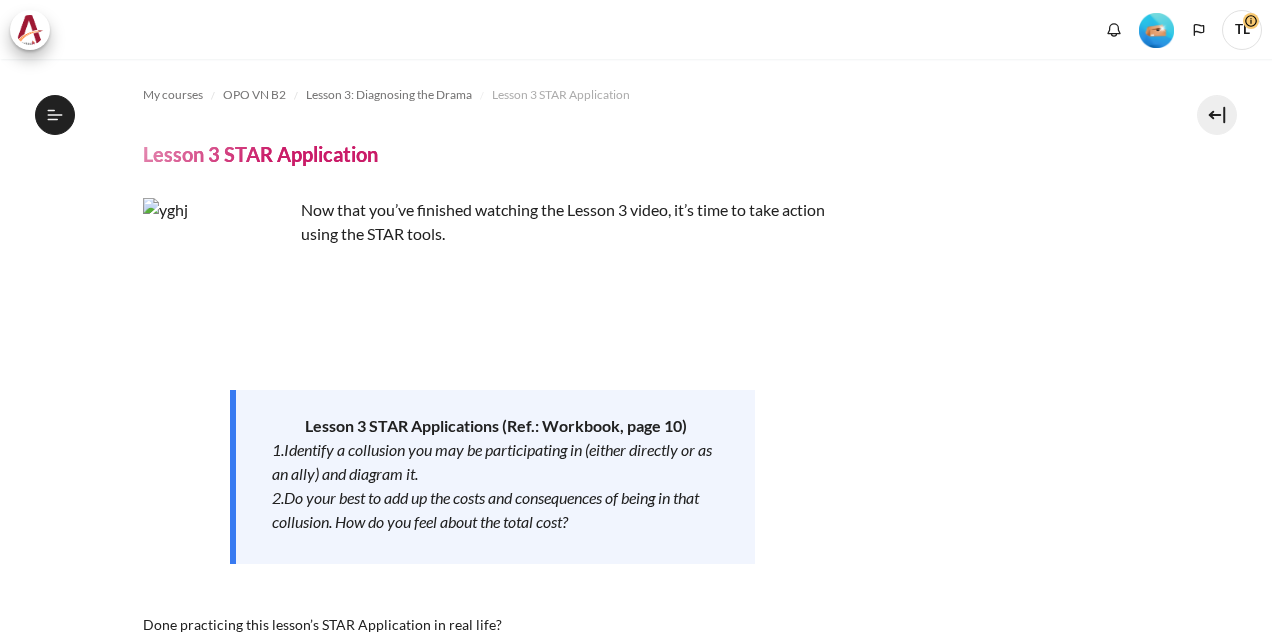 scroll, scrollTop: 0, scrollLeft: 0, axis: both 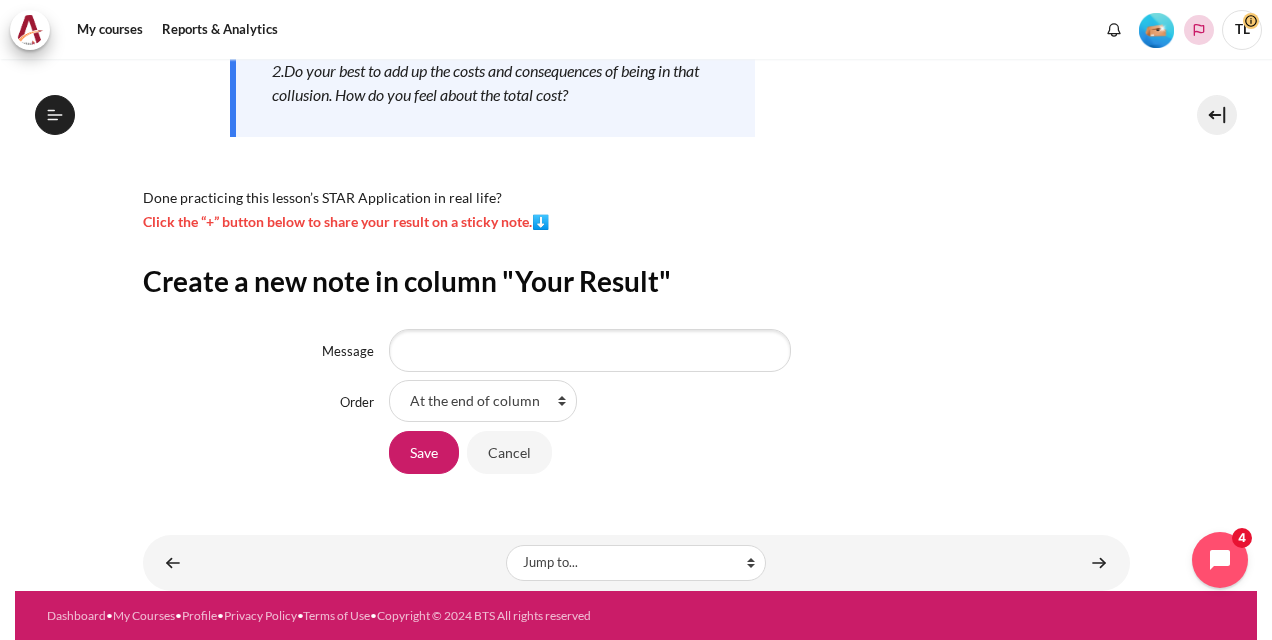 click at bounding box center (1199, 30) 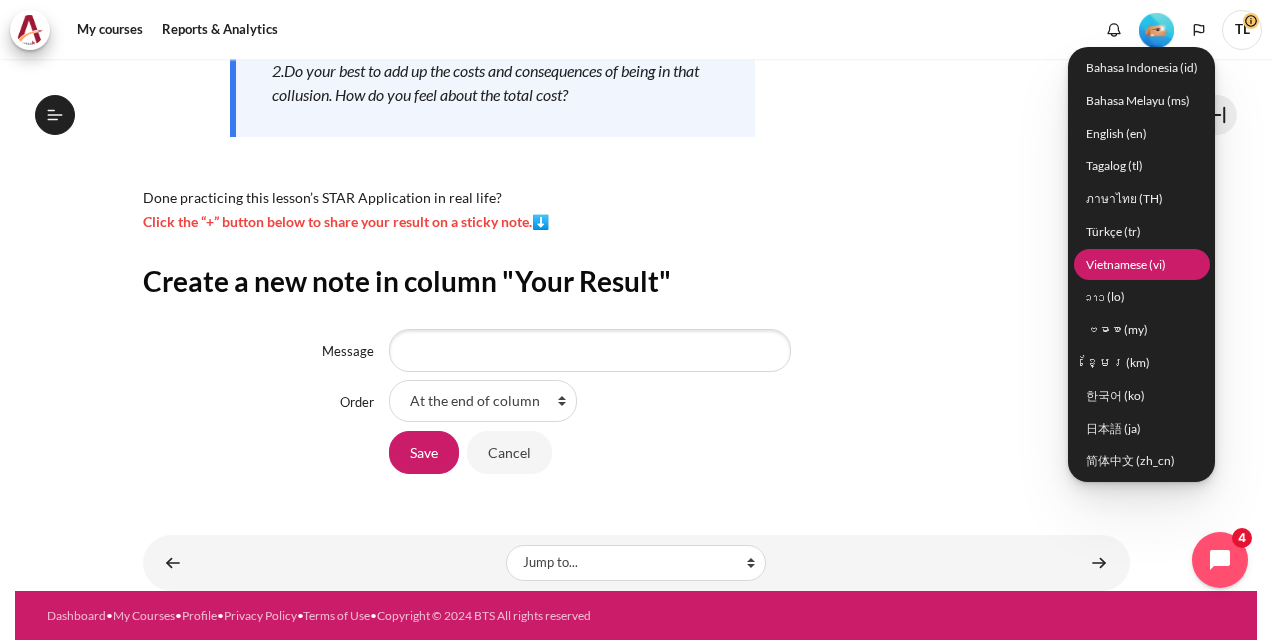 click on "Vietnamese ‎(vi)‎" at bounding box center (1142, 264) 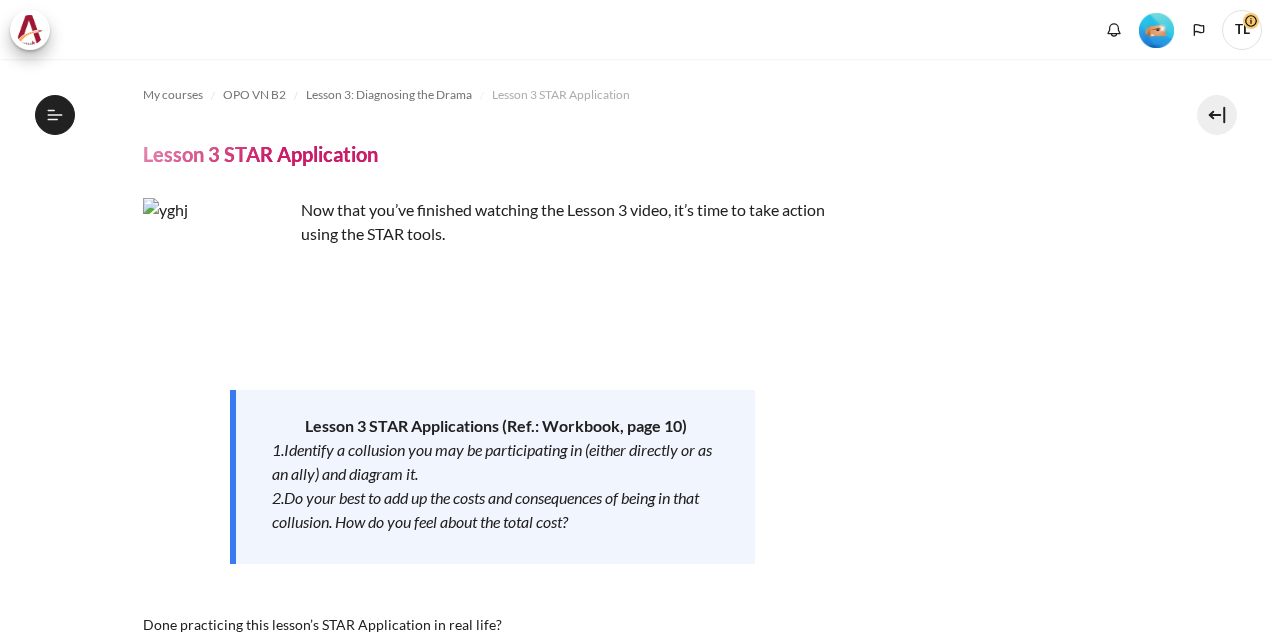scroll, scrollTop: 0, scrollLeft: 0, axis: both 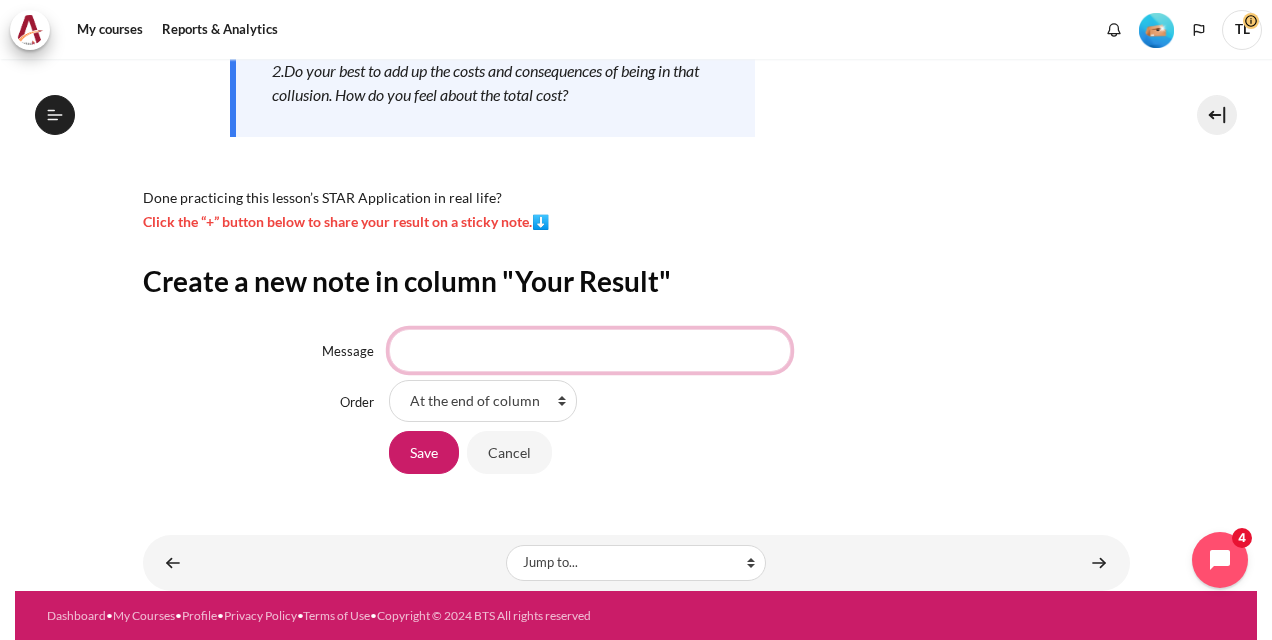 click on "Message" at bounding box center (590, 350) 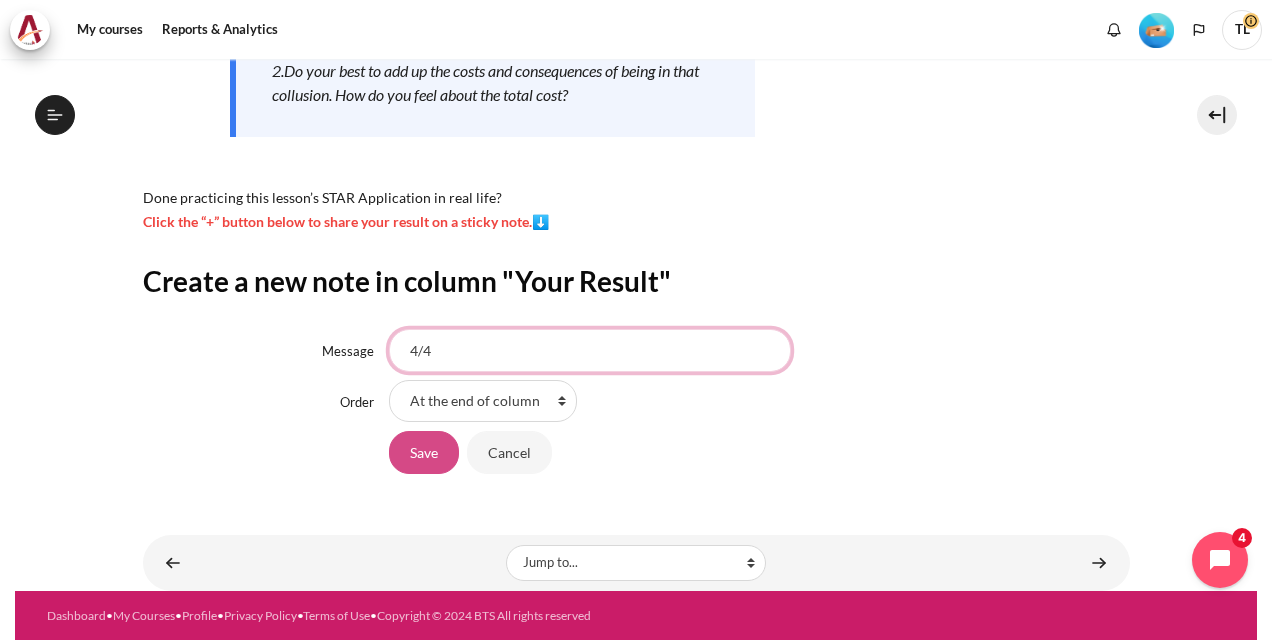 type on "4/4" 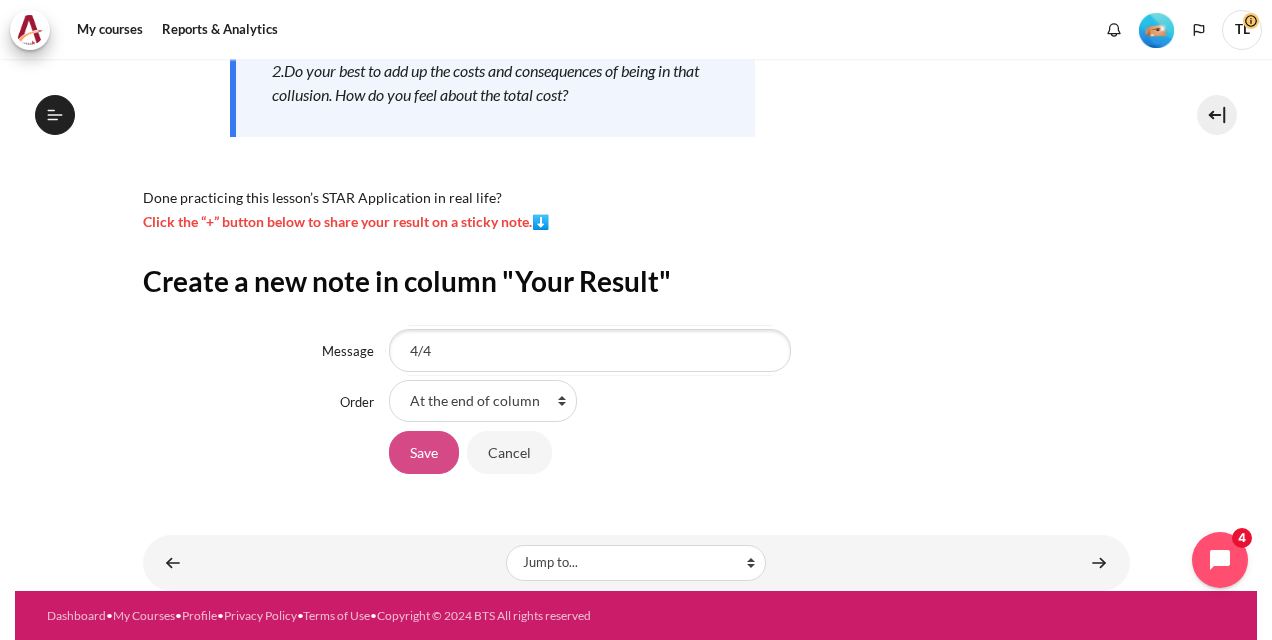 click on "Save" at bounding box center (424, 452) 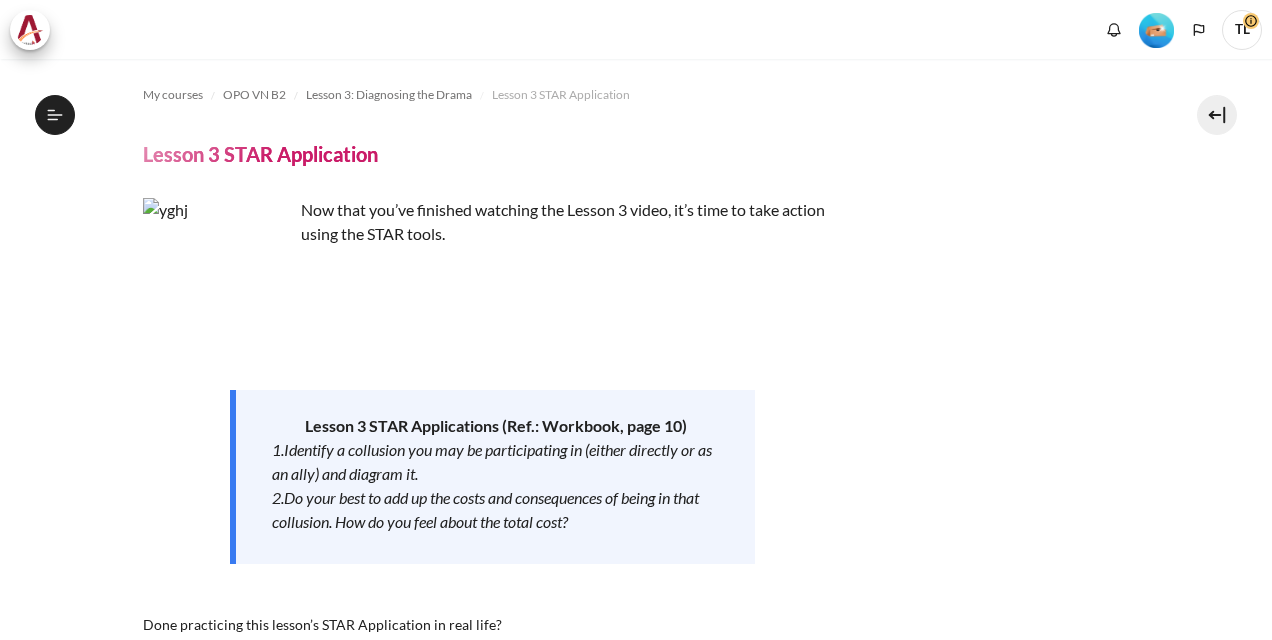 scroll, scrollTop: 0, scrollLeft: 0, axis: both 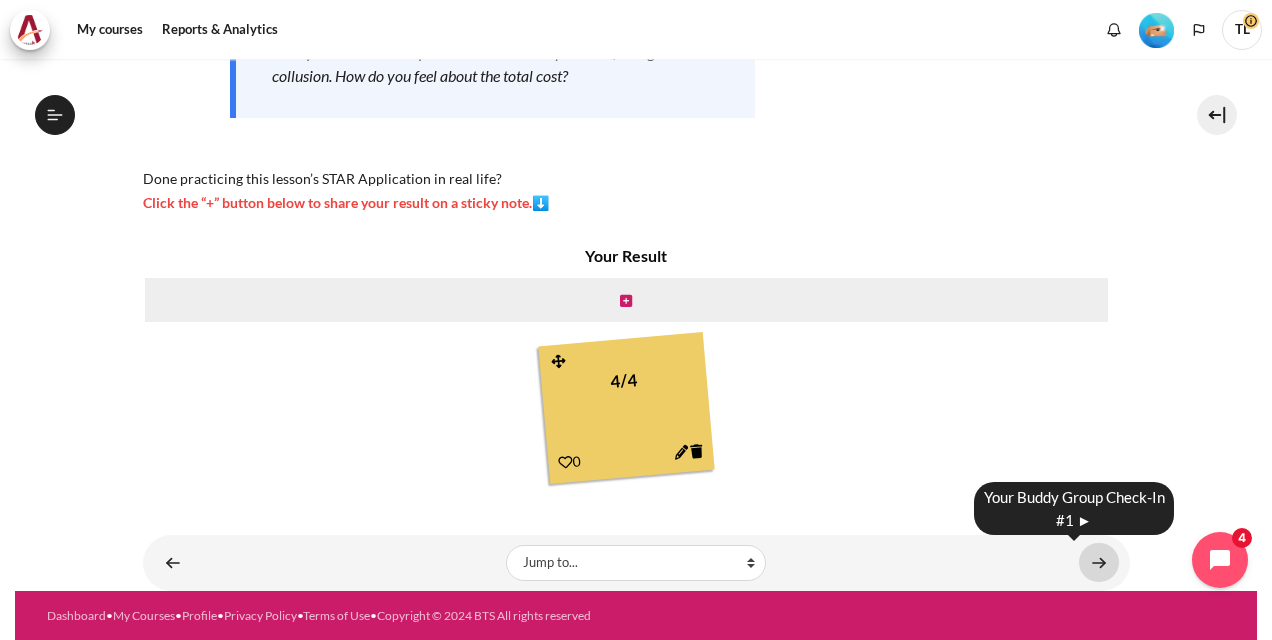 click at bounding box center [1099, 562] 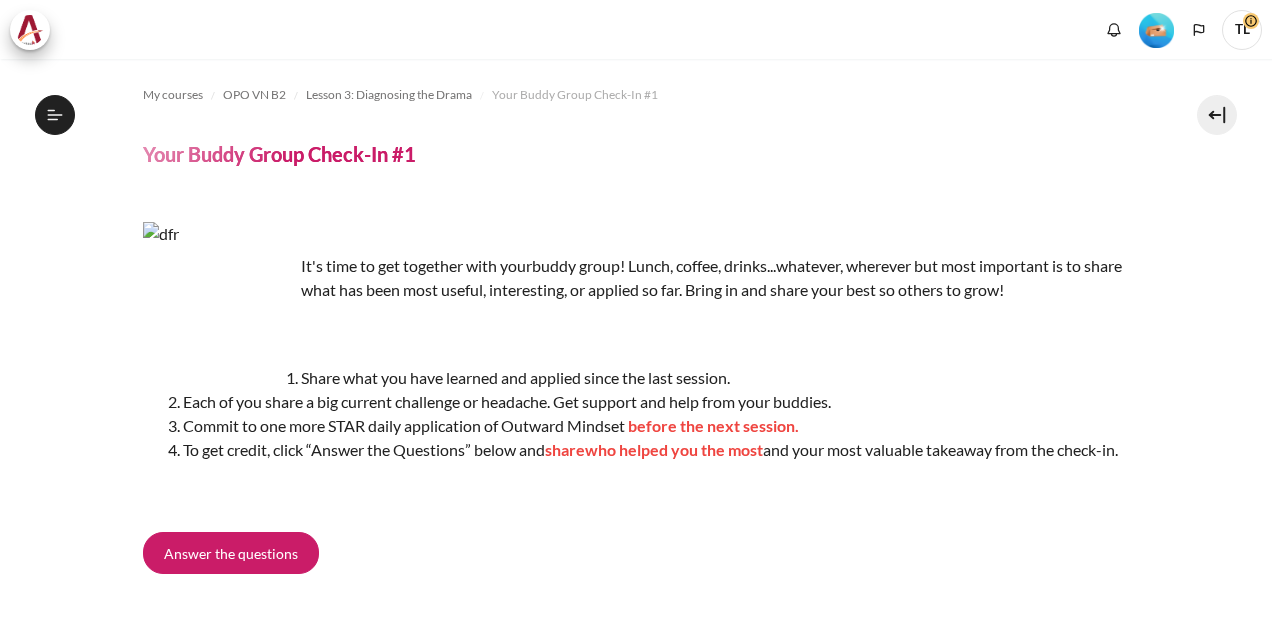 scroll, scrollTop: 0, scrollLeft: 0, axis: both 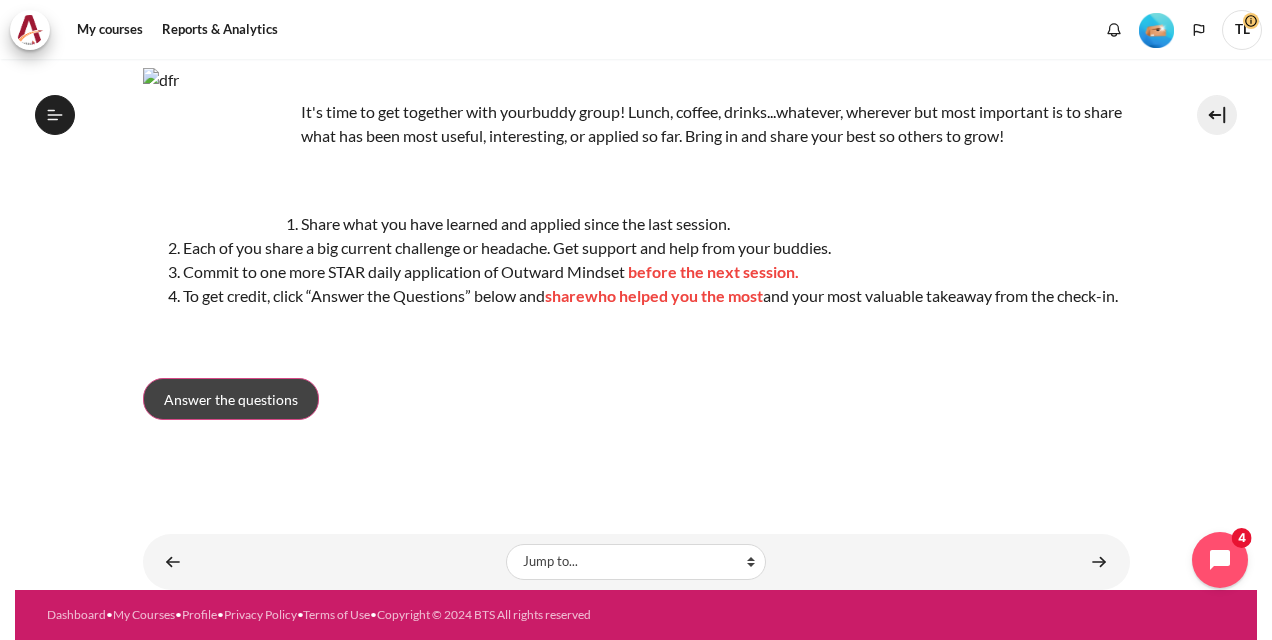 click on "Answer the questions" at bounding box center [231, 399] 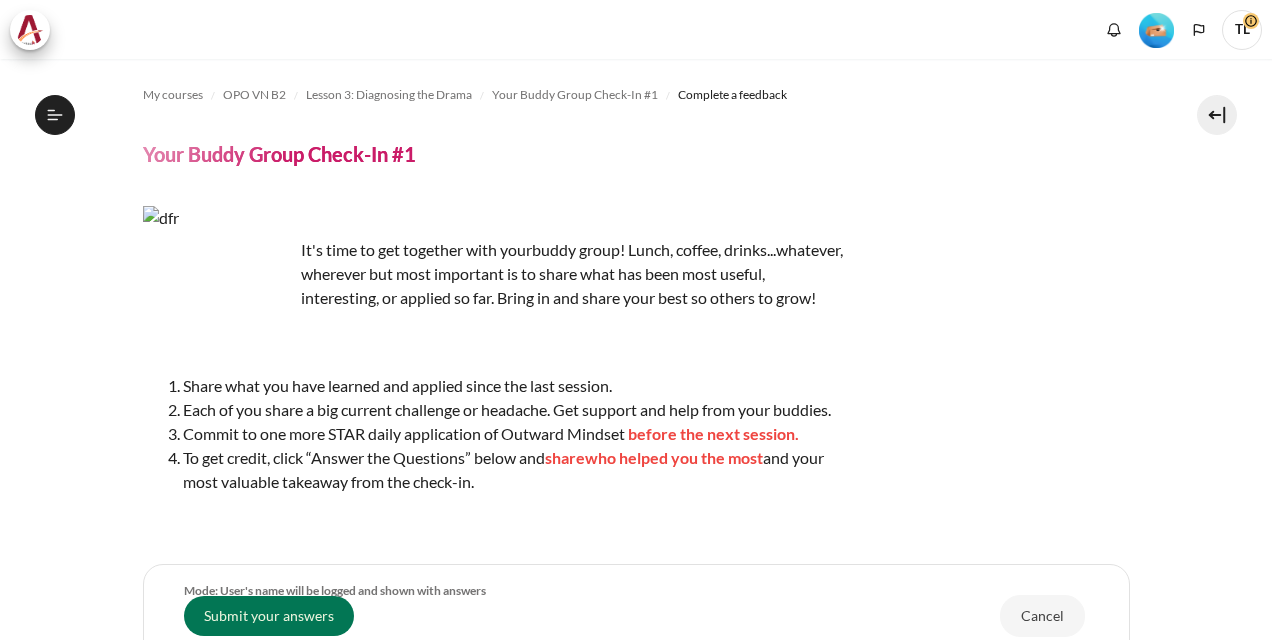 scroll, scrollTop: 0, scrollLeft: 0, axis: both 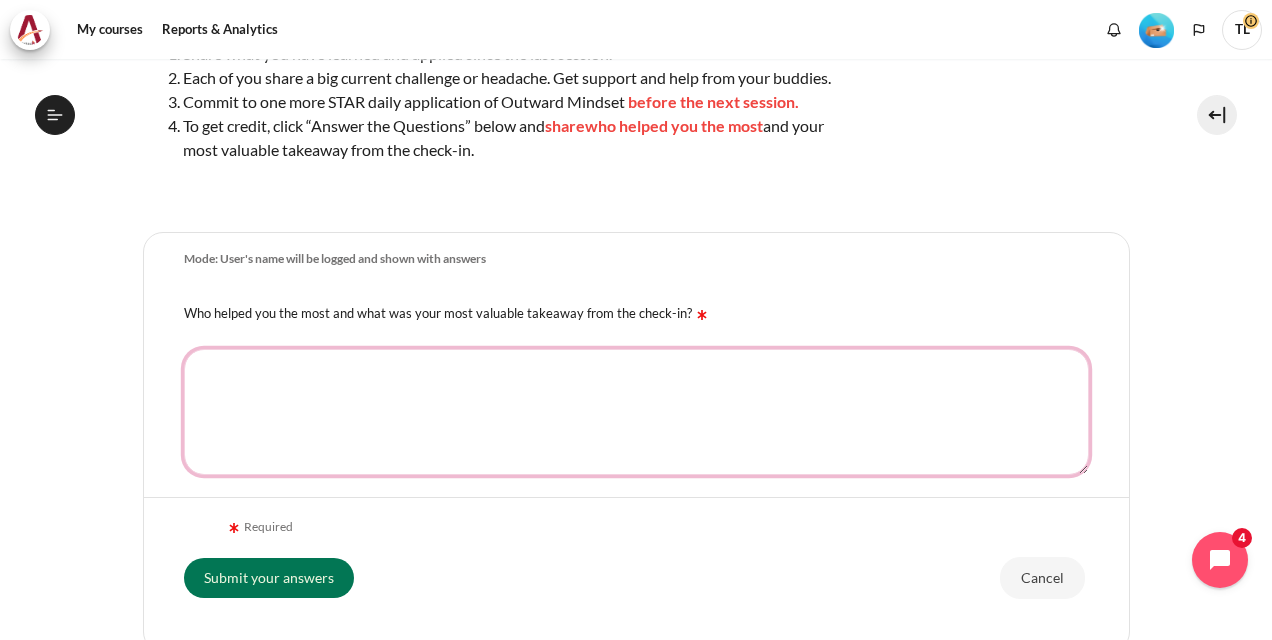 click on "Who helped you the most and what was your most valuable takeaway from the check-in?" at bounding box center [636, 412] 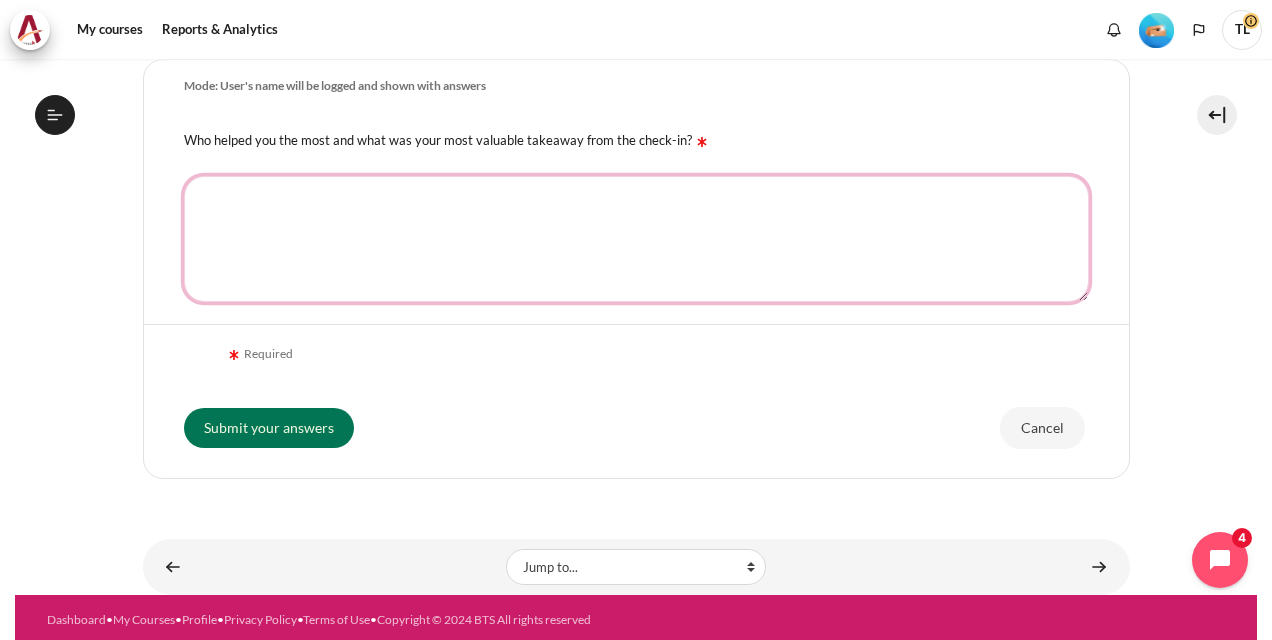 scroll, scrollTop: 532, scrollLeft: 0, axis: vertical 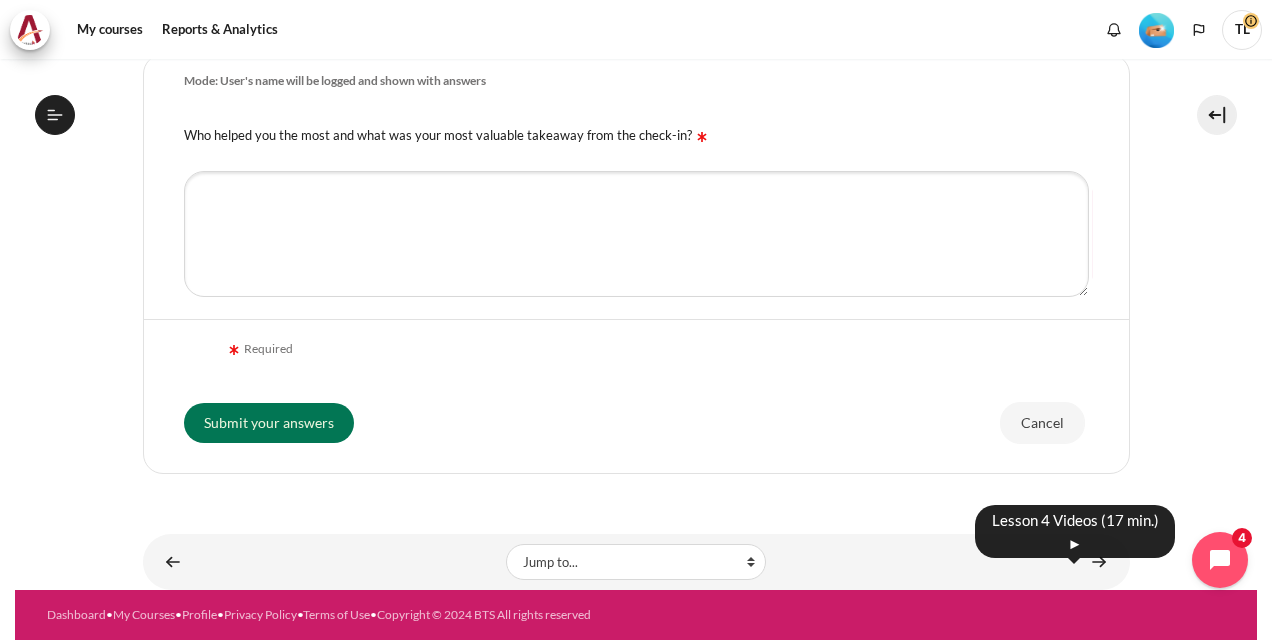 click on "Jump to...
Jump to...
Getting Started with Our 'Smart-Learning' Platform
Why Outward Performance?
Mindset Survey: Where am I?
Download Your Workbook
Join the Sharing Community
Your Most Important "Faces & Places"
Your Buddy Group!
Join the Kick-Off Session
Lesson 1 Videos (17 min.)
Lesson 1 Summary
From Huddle to Harmony (Khoo Ghi Peng's Story)
Crossword Craze
Lesson 1 STAR Application
Lesson 2 Videos (20 min.)
Lesson 2 Summary
Check-Up Quiz 1
Lesson 2 STAR Application" at bounding box center [636, 562] 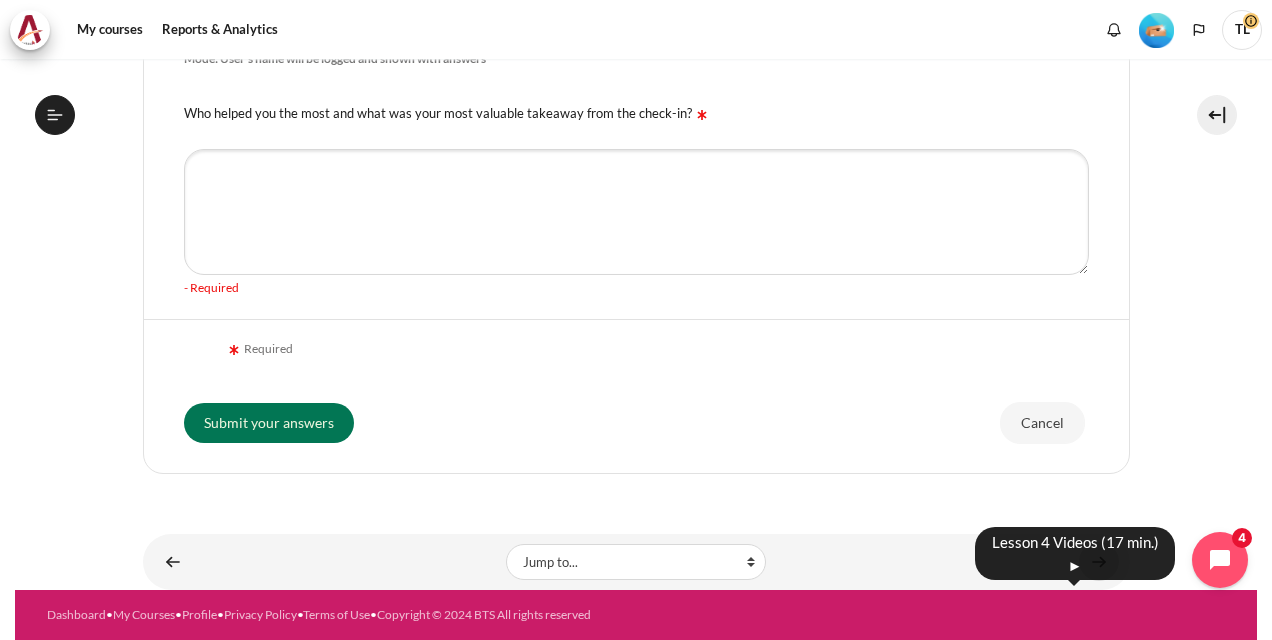 click at bounding box center (1099, 561) 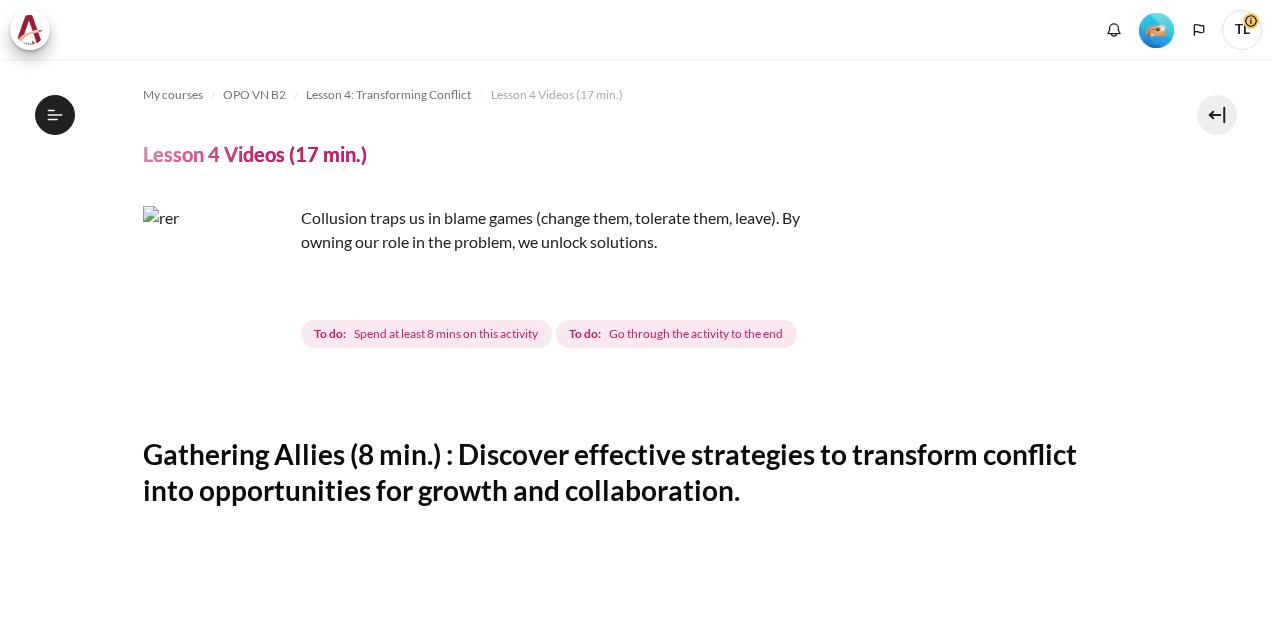 scroll, scrollTop: 0, scrollLeft: 0, axis: both 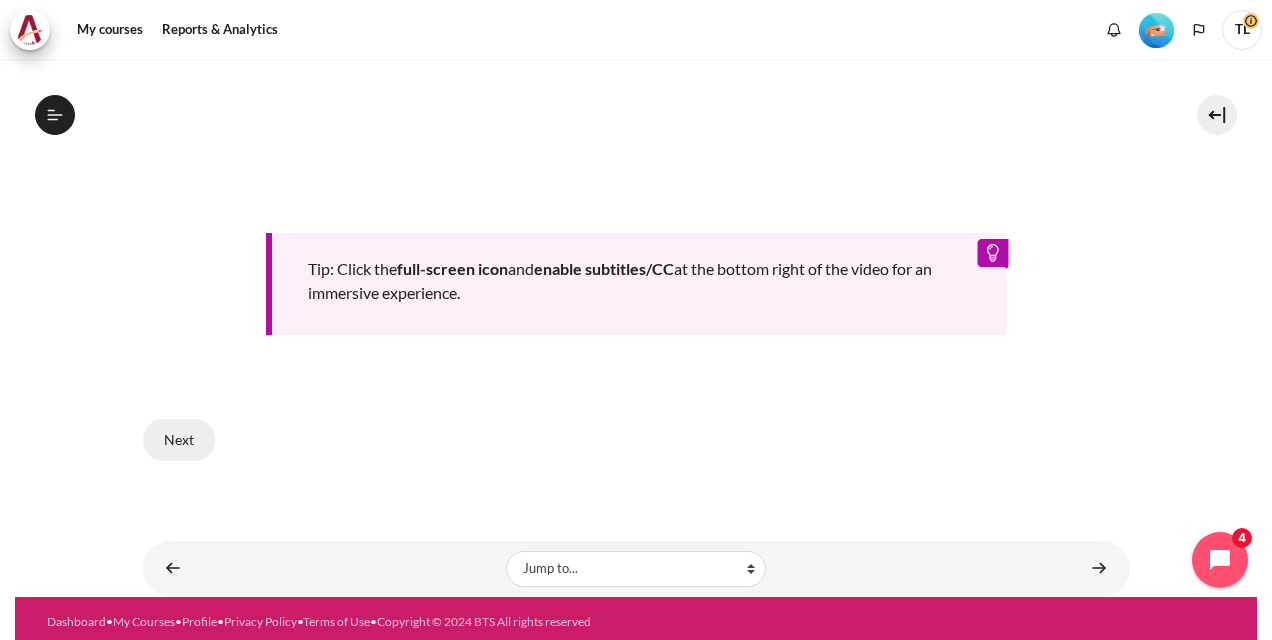 click on "Next" at bounding box center (179, 440) 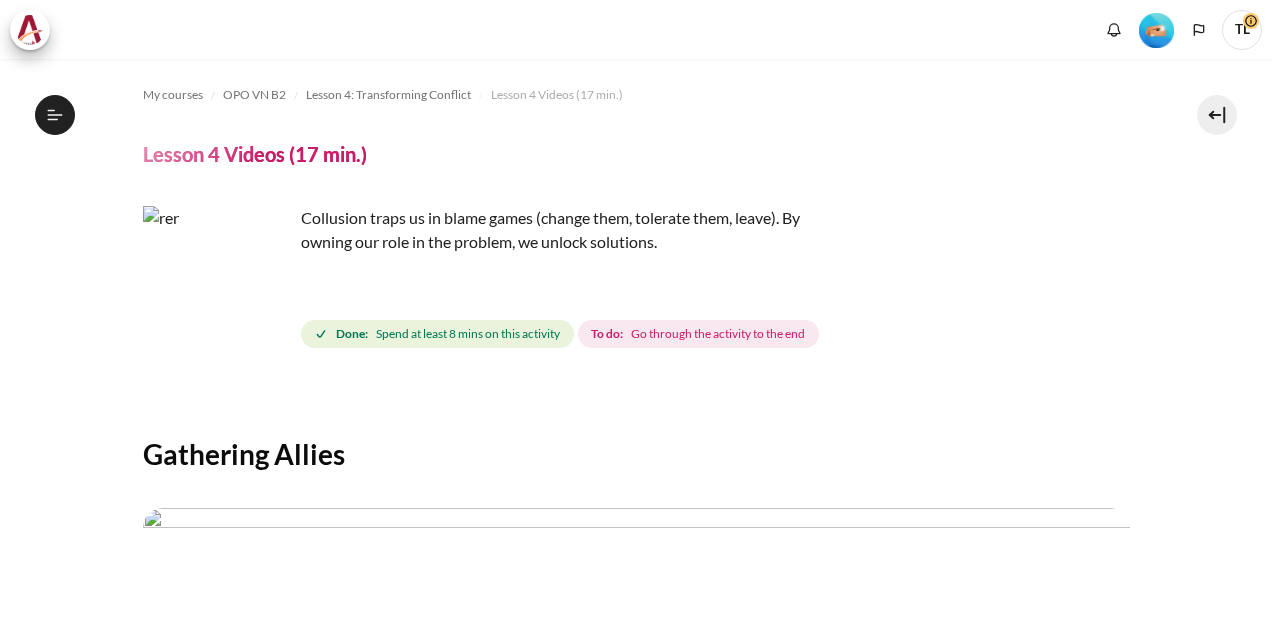 scroll, scrollTop: 0, scrollLeft: 0, axis: both 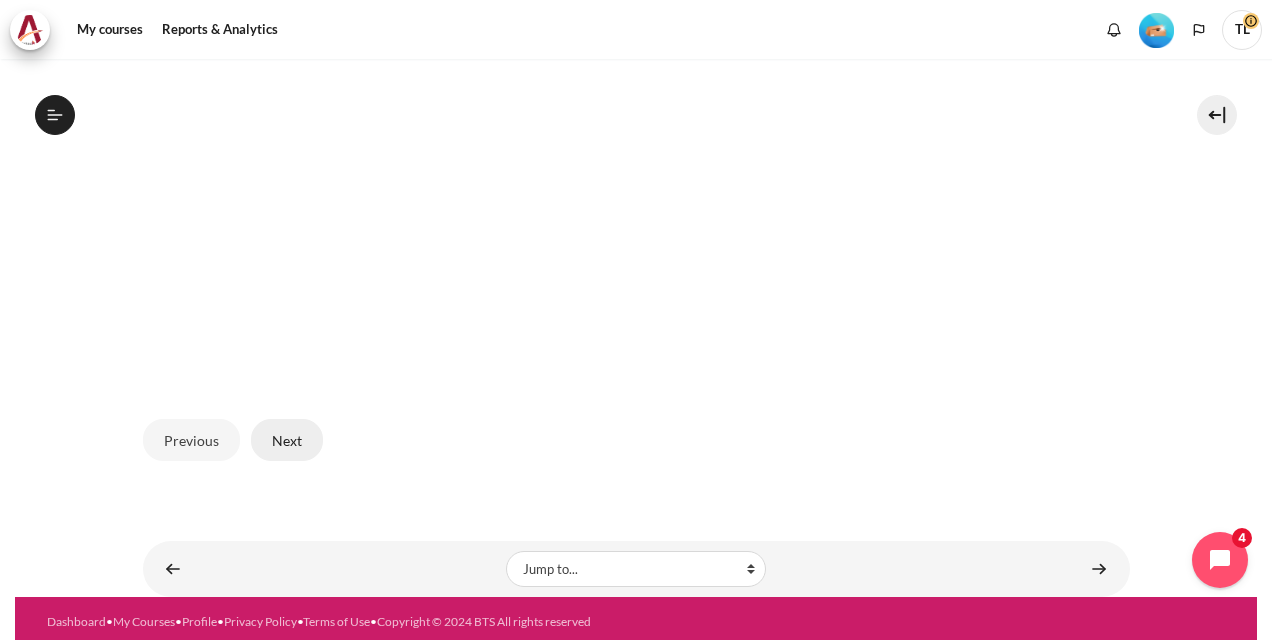 click on "Next" at bounding box center (287, 440) 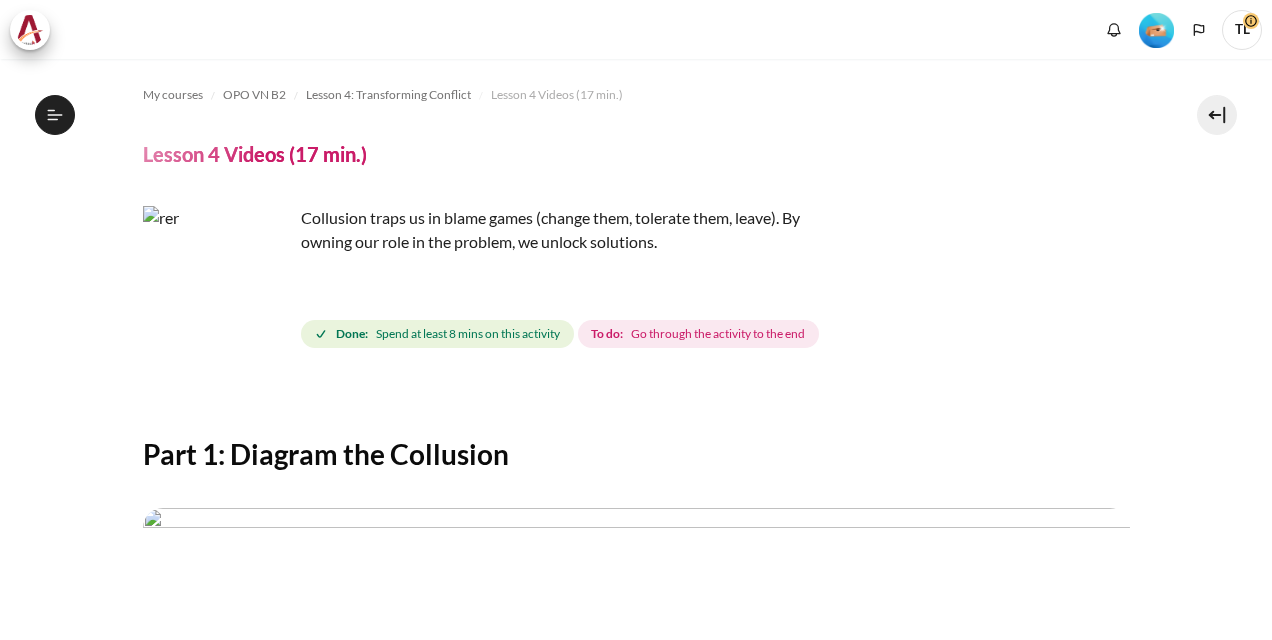 scroll, scrollTop: 0, scrollLeft: 0, axis: both 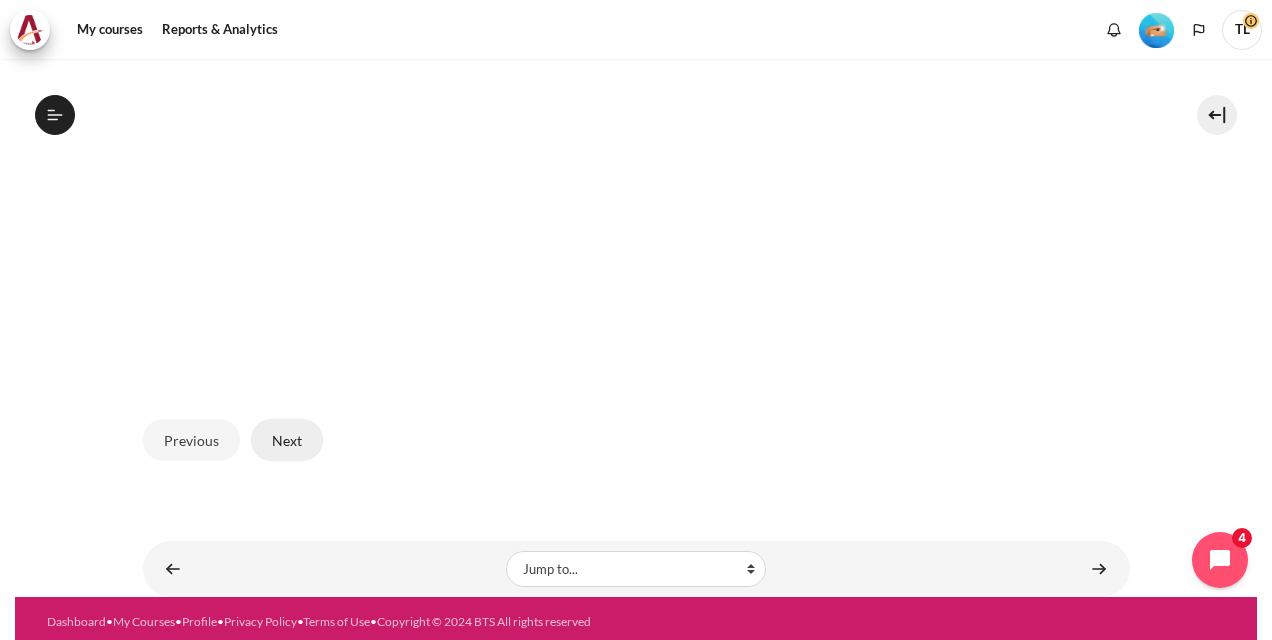 click on "Next" at bounding box center (287, 440) 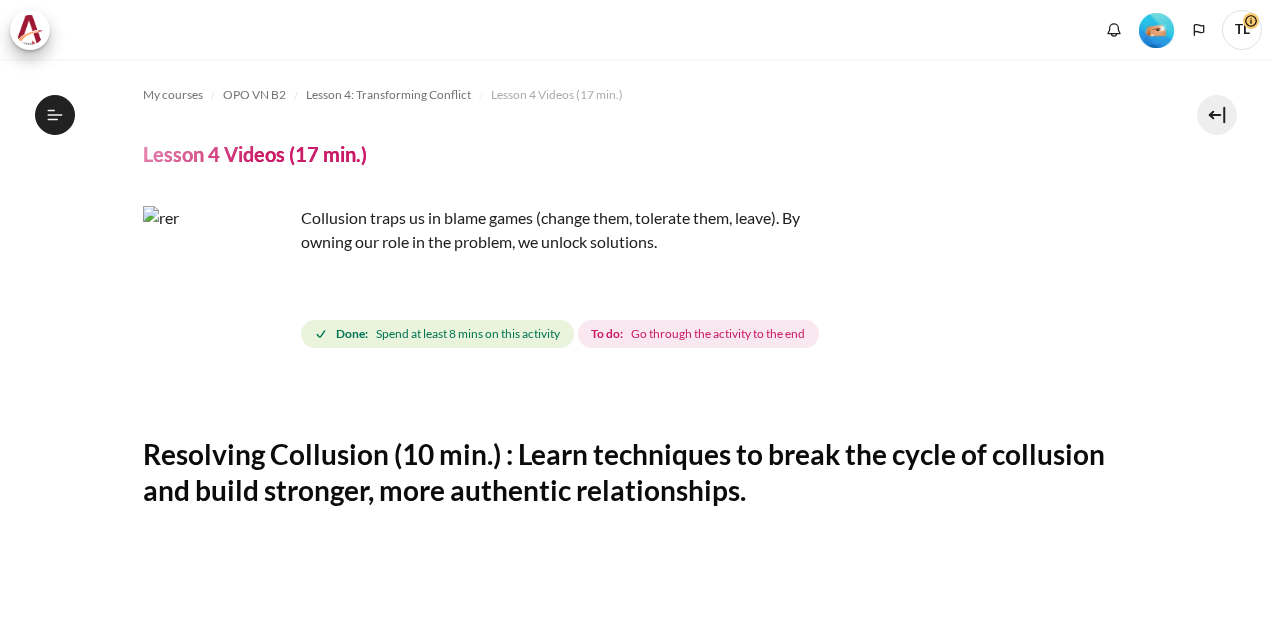scroll, scrollTop: 0, scrollLeft: 0, axis: both 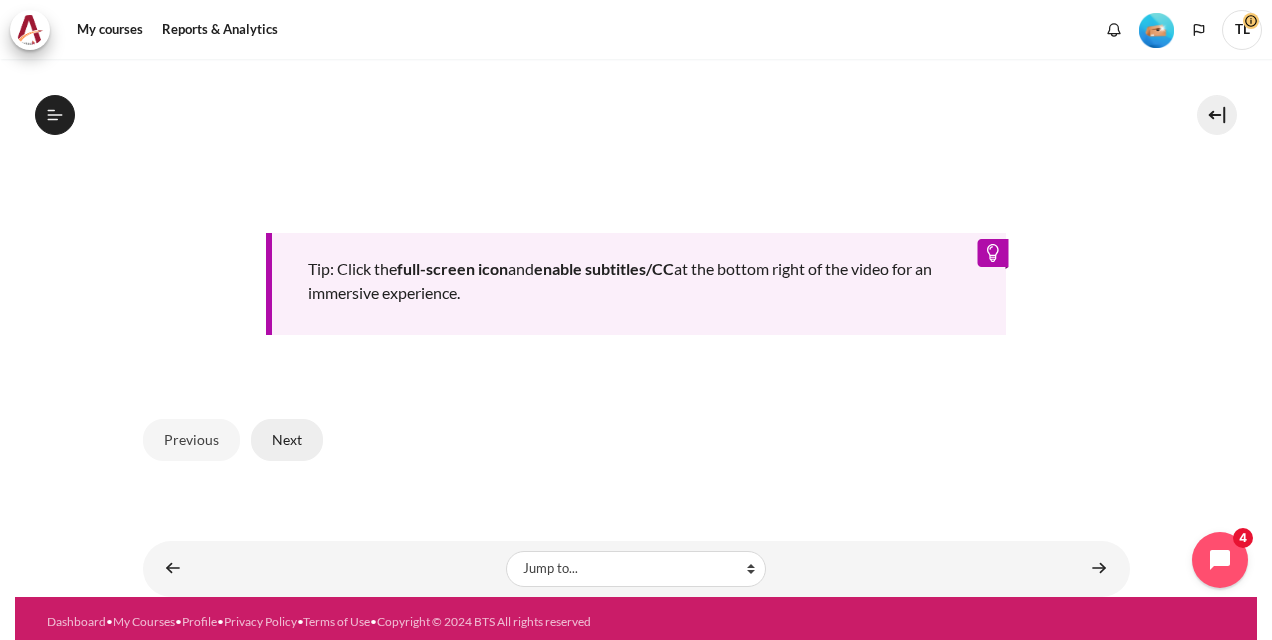 click on "Next" at bounding box center (287, 440) 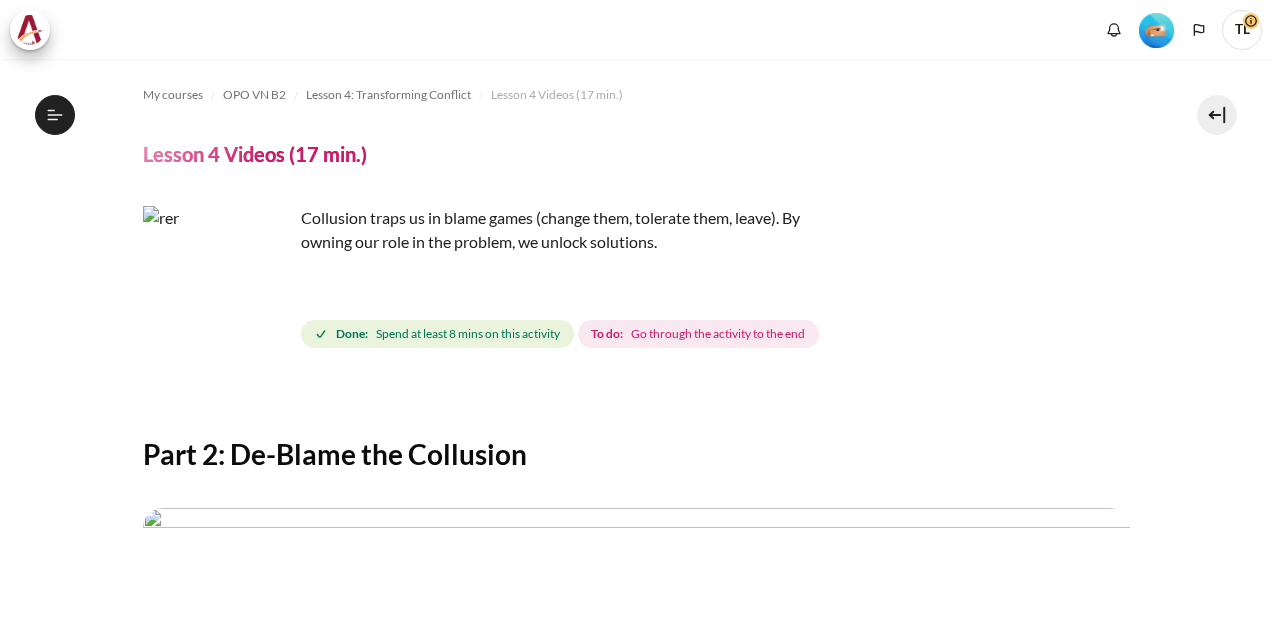 scroll, scrollTop: 0, scrollLeft: 0, axis: both 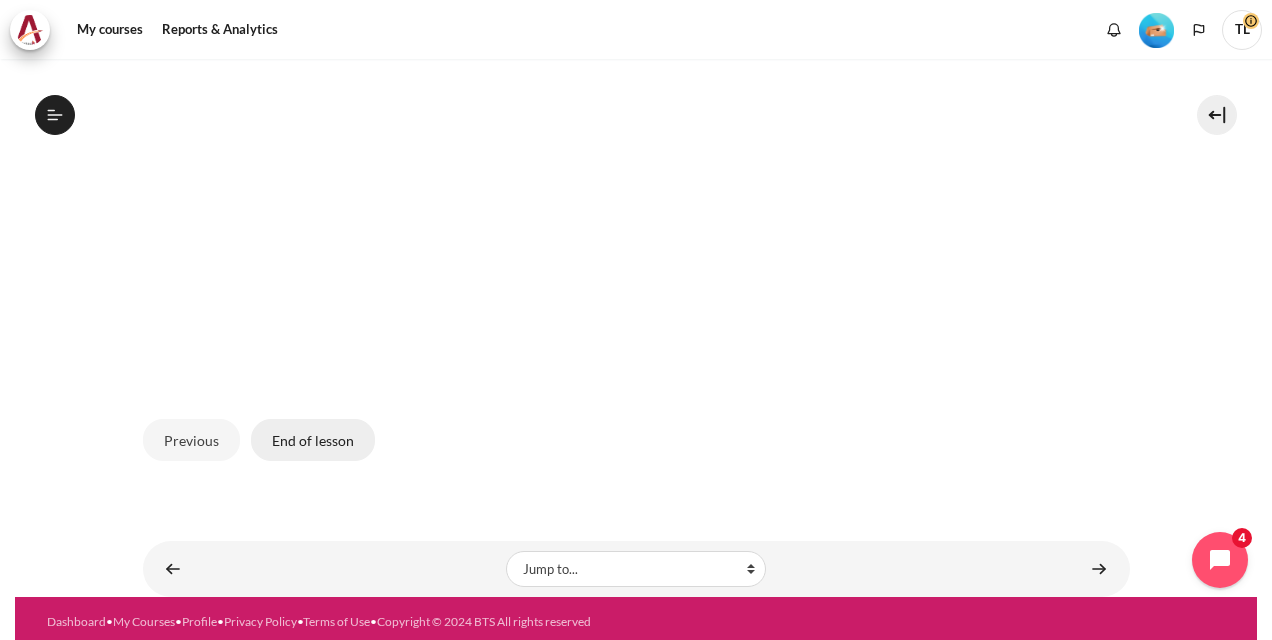 click on "End of lesson" at bounding box center (313, 440) 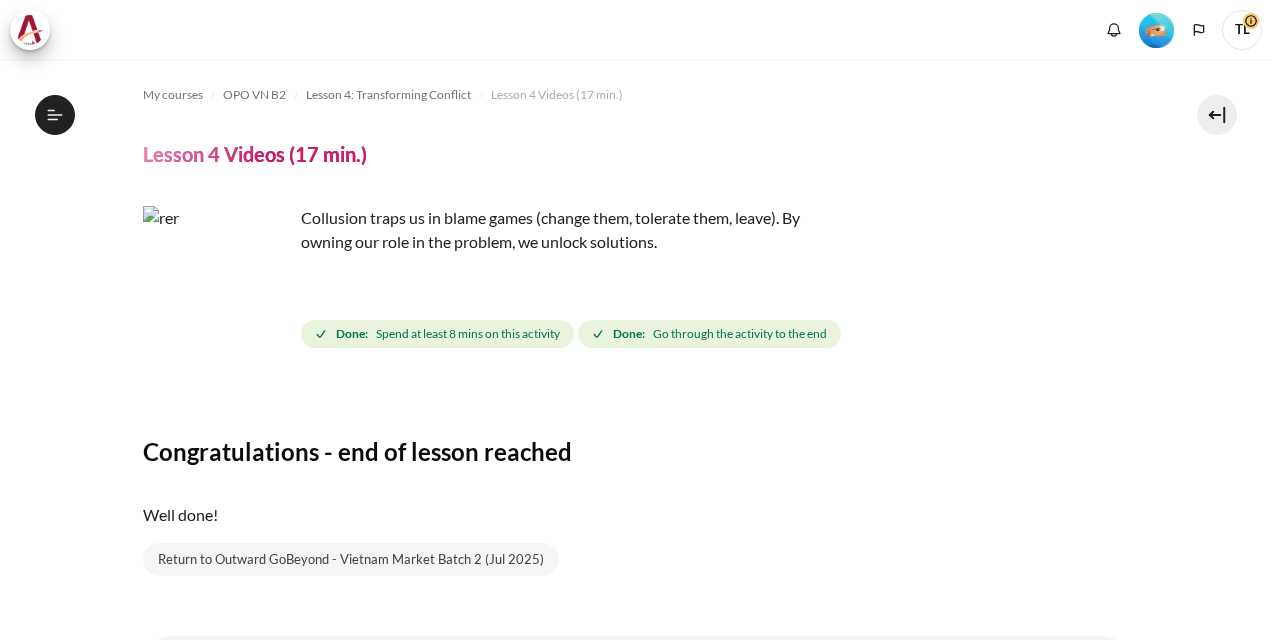 scroll, scrollTop: 0, scrollLeft: 0, axis: both 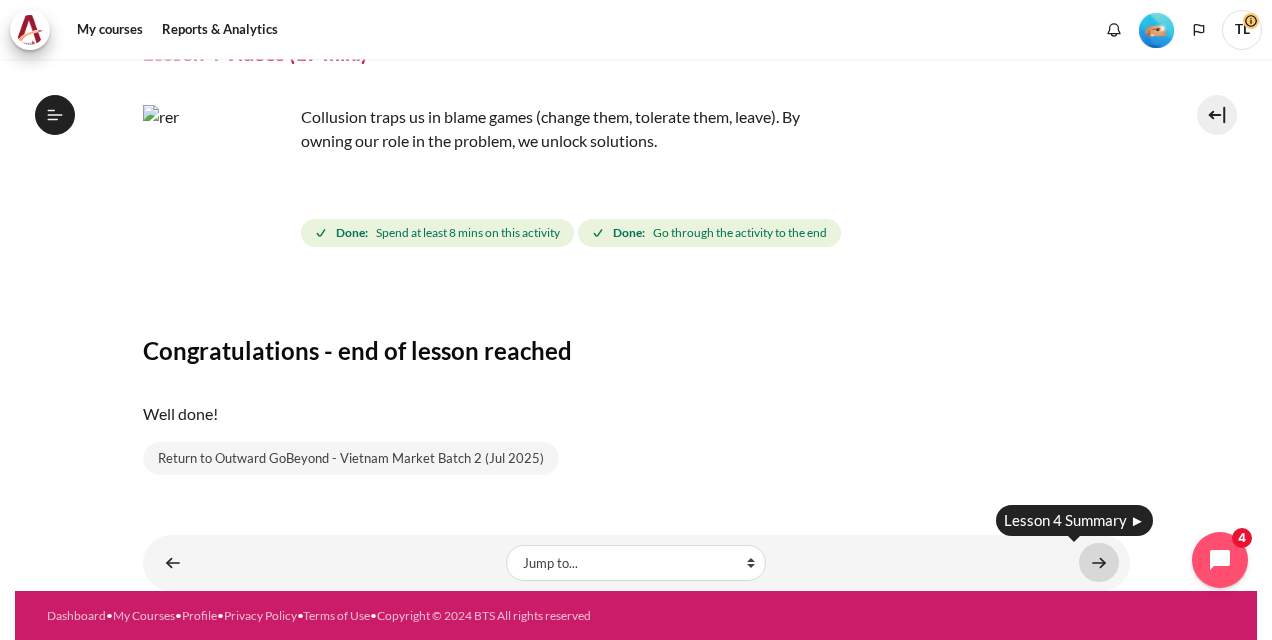click at bounding box center (1099, 562) 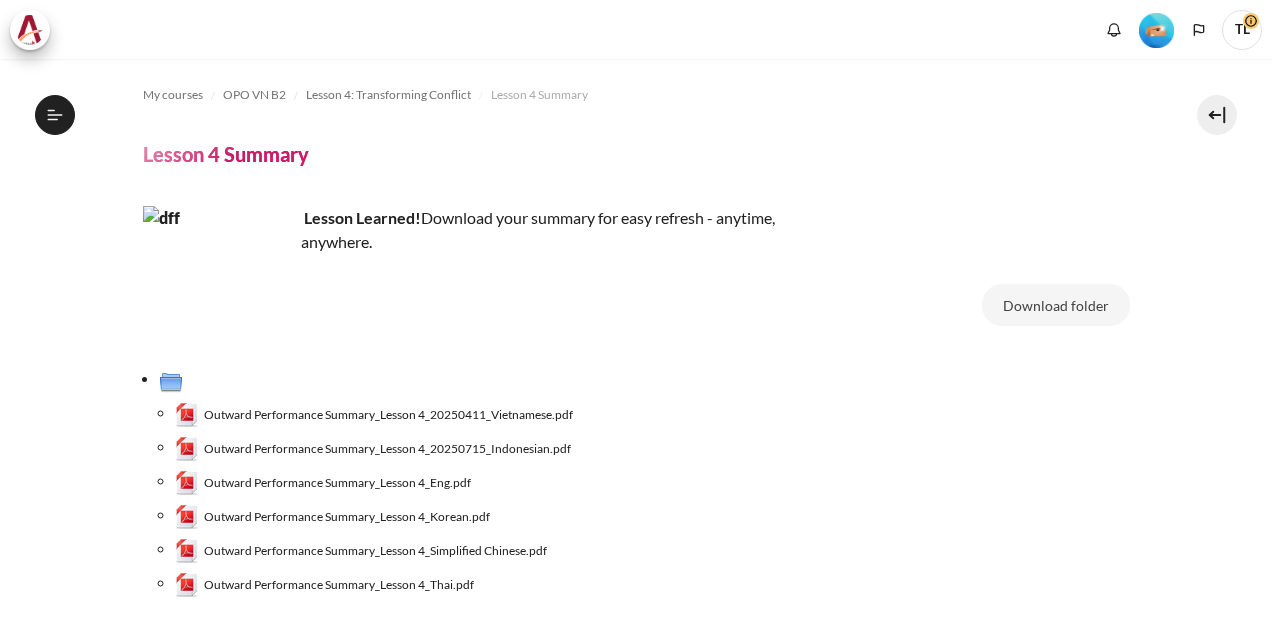 scroll, scrollTop: 0, scrollLeft: 0, axis: both 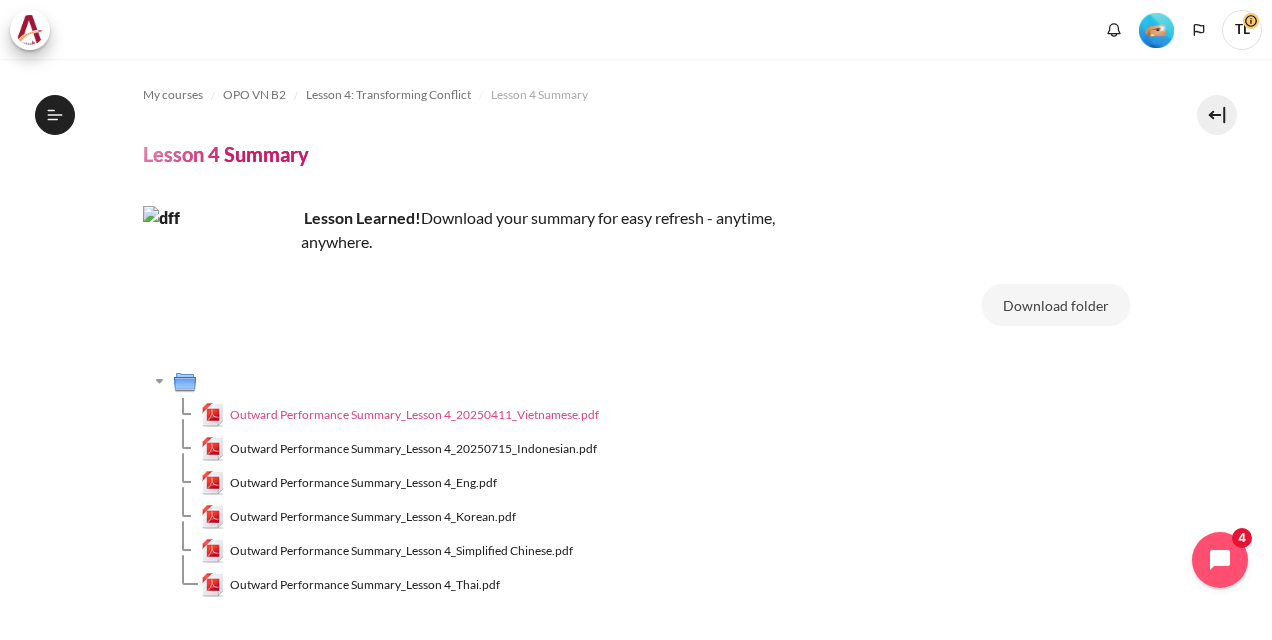 click on "Outward Performance Summary_Lesson 4_20250411_Vietnamese.pdf" at bounding box center [414, 415] 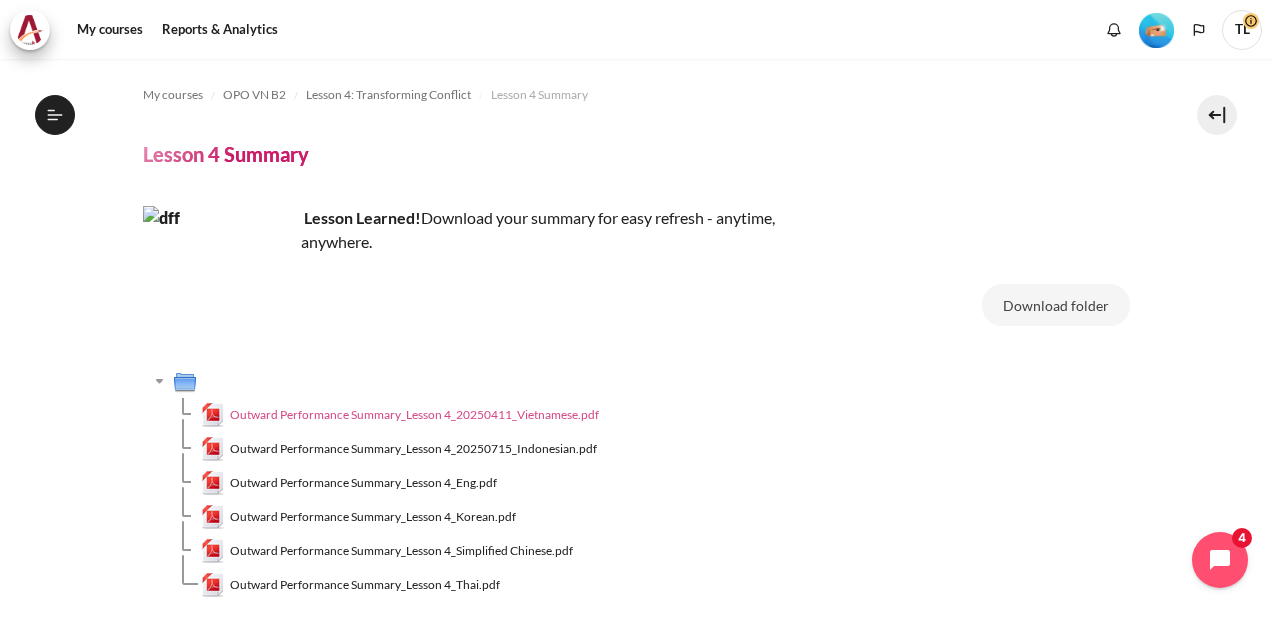 scroll, scrollTop: 647, scrollLeft: 0, axis: vertical 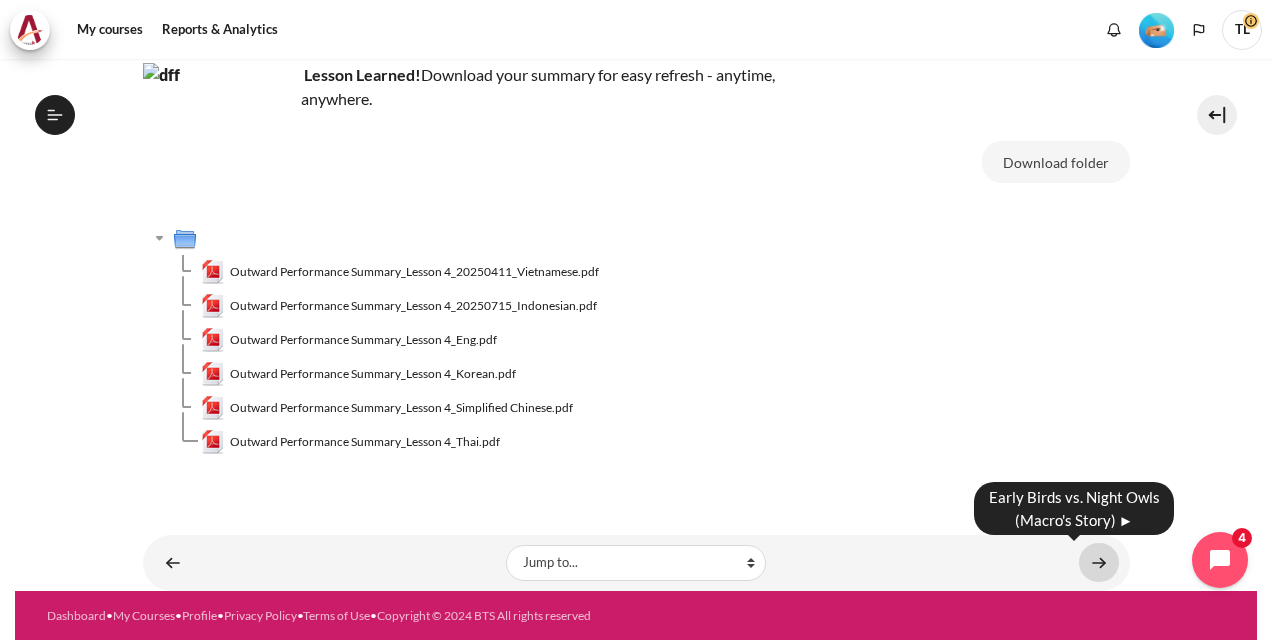 click at bounding box center [1099, 562] 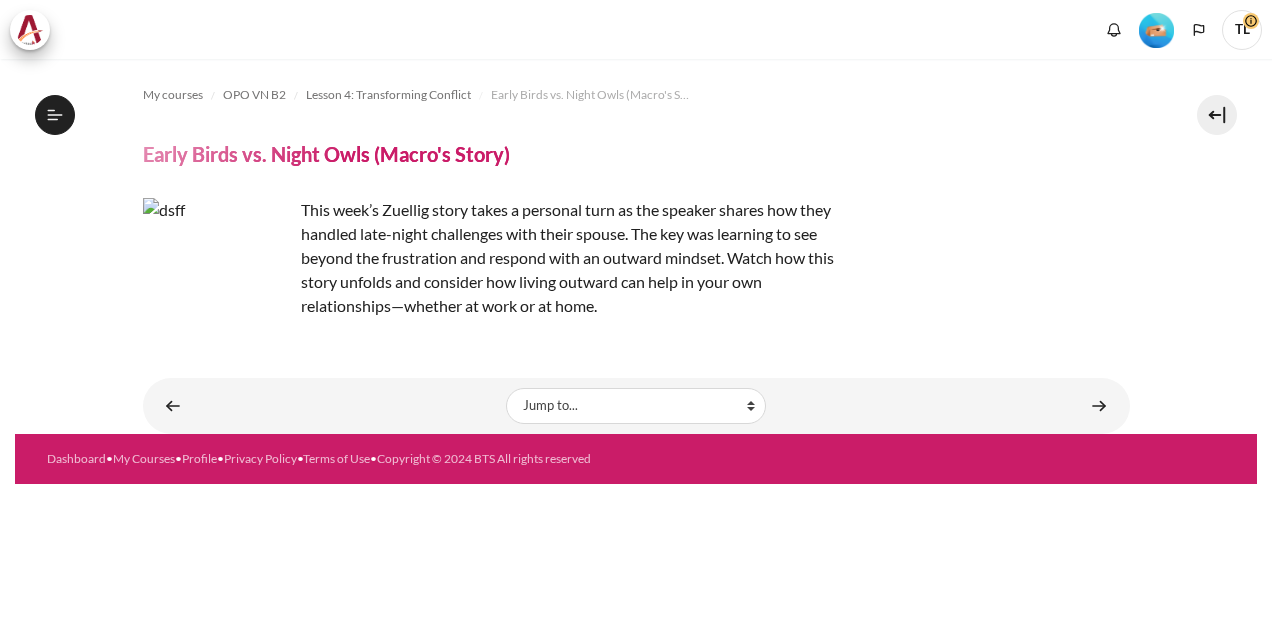 scroll, scrollTop: 0, scrollLeft: 0, axis: both 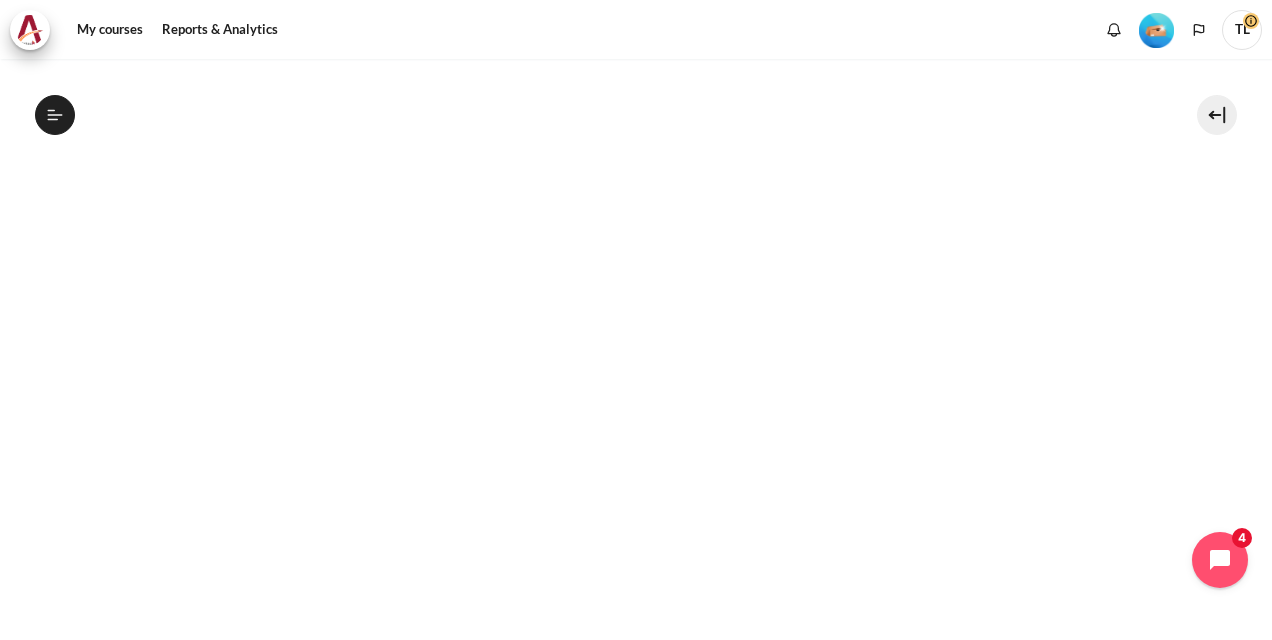 click on "My courses
OPO VN B2
Lesson 4: Transforming Conflict
Early Birds vs. Night Owls (Macro's Story)
Early Birds vs. Night Owls (Macro's Story)" at bounding box center (636, 833) 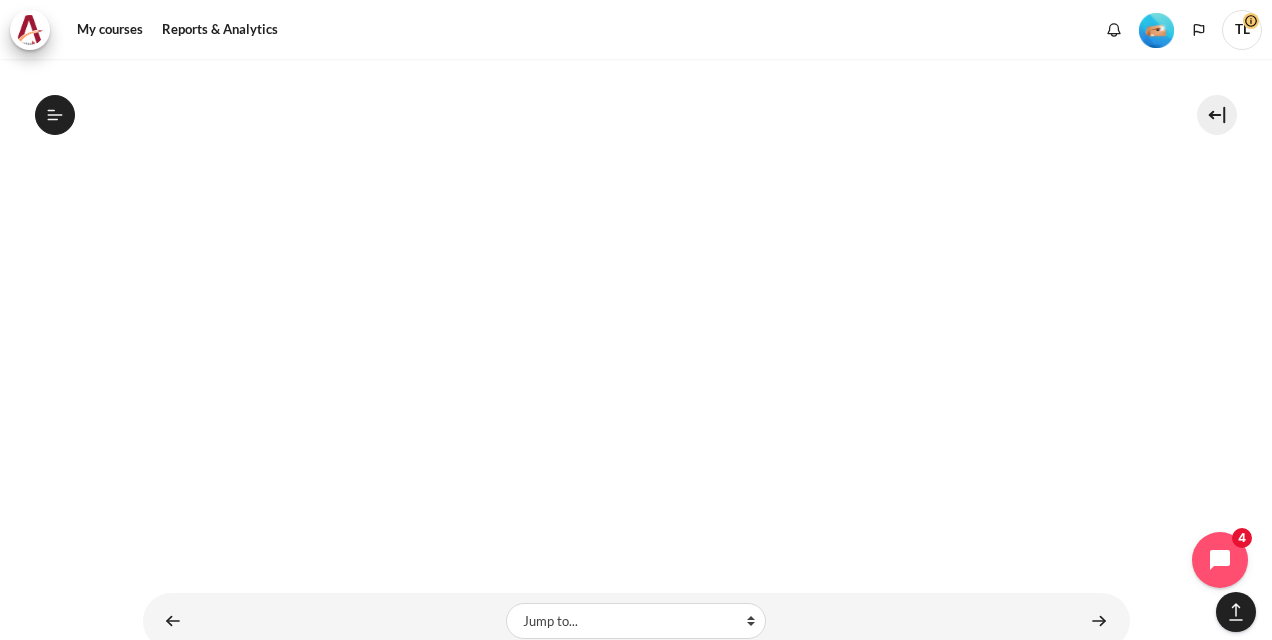 scroll, scrollTop: 1557, scrollLeft: 0, axis: vertical 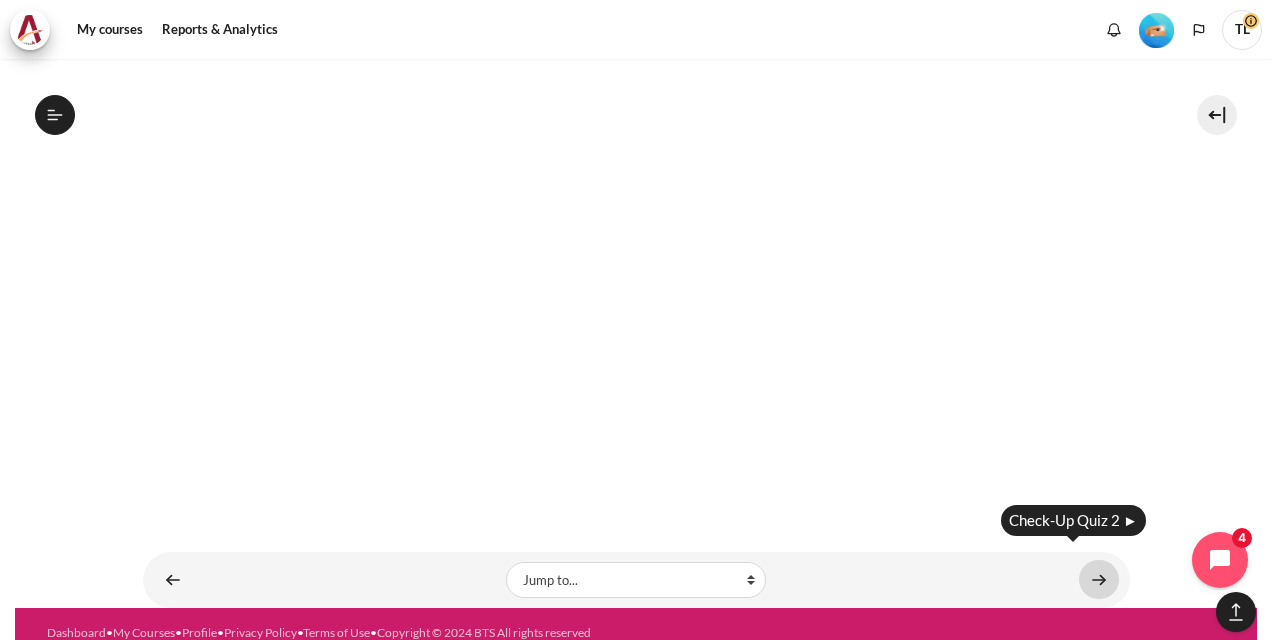 click at bounding box center [1099, 579] 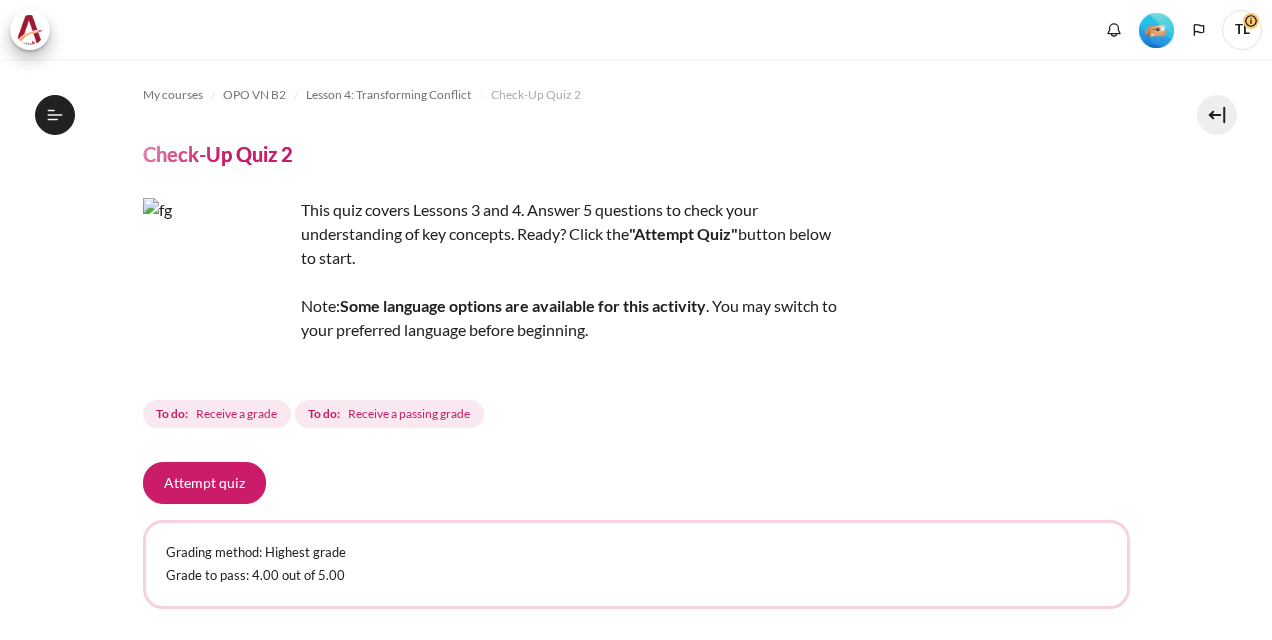 scroll, scrollTop: 0, scrollLeft: 0, axis: both 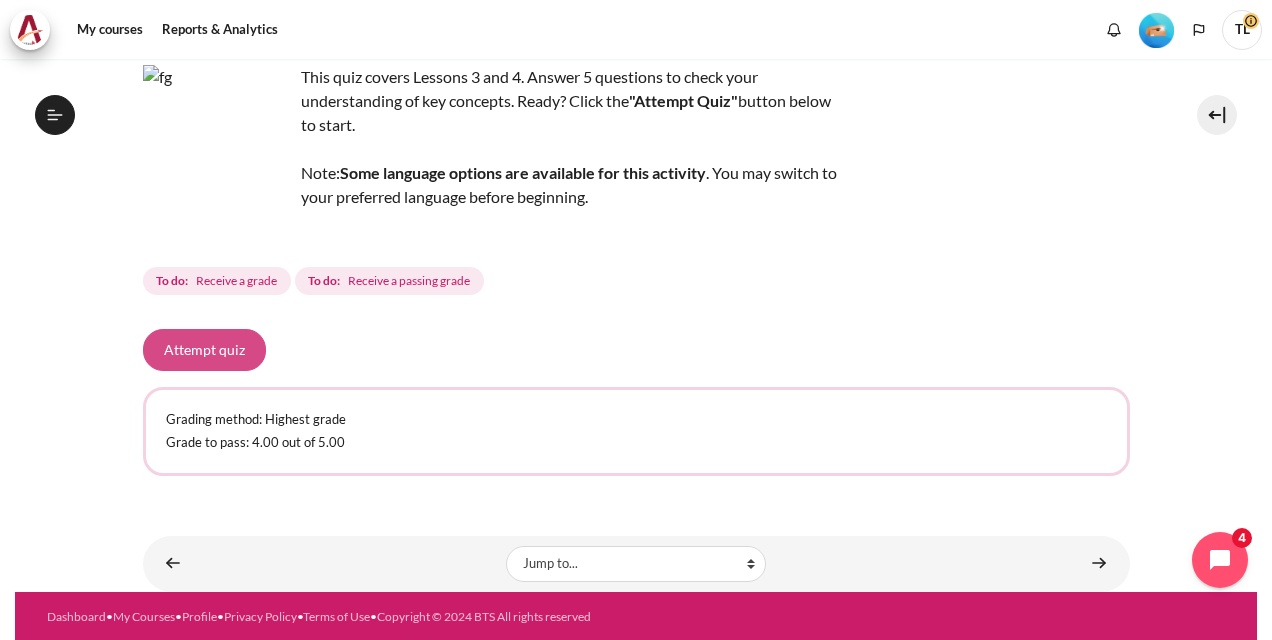 click on "Attempt quiz" at bounding box center (204, 350) 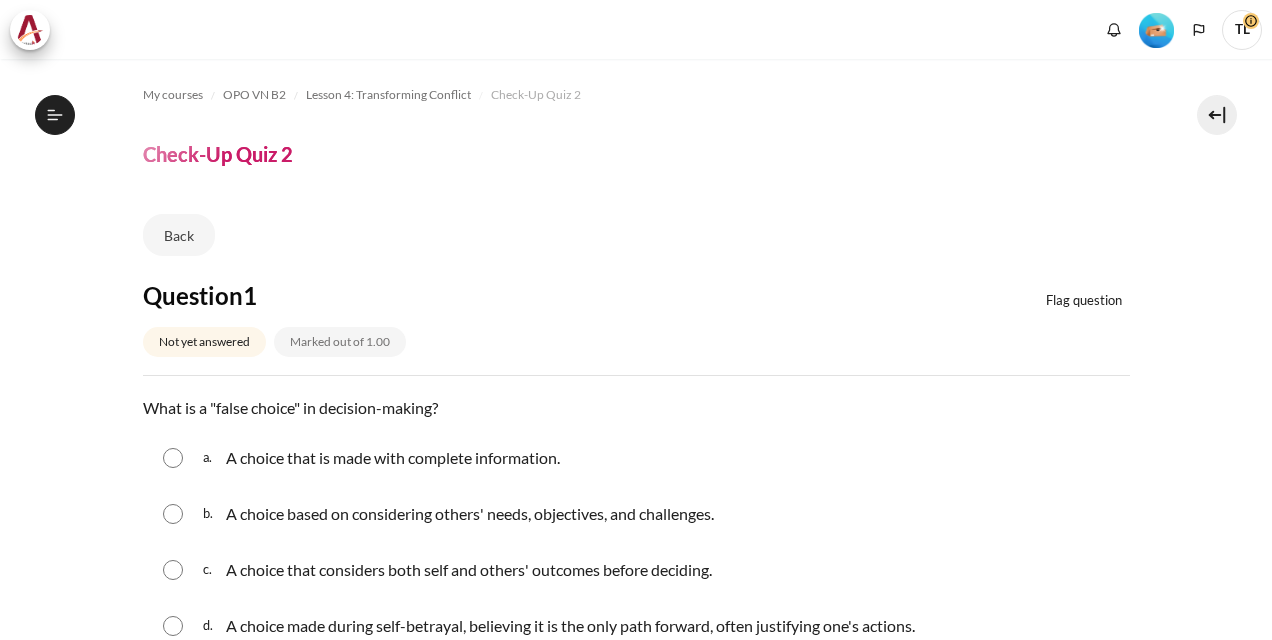 scroll, scrollTop: 0, scrollLeft: 0, axis: both 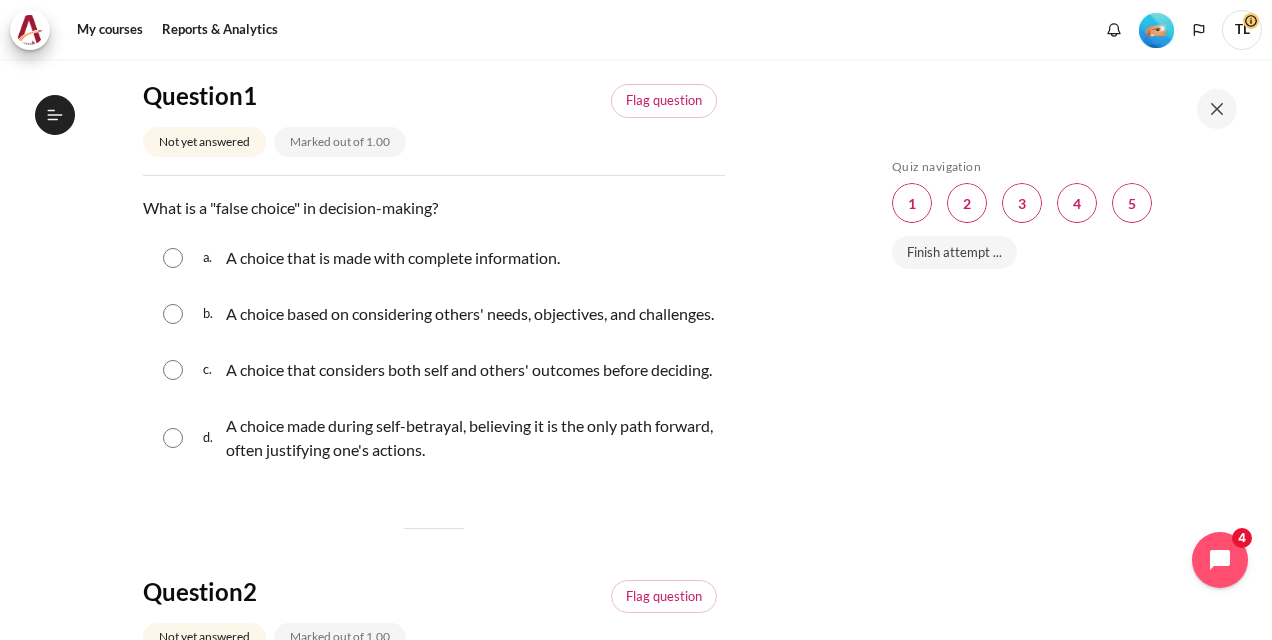 click on "d." at bounding box center (212, 438) 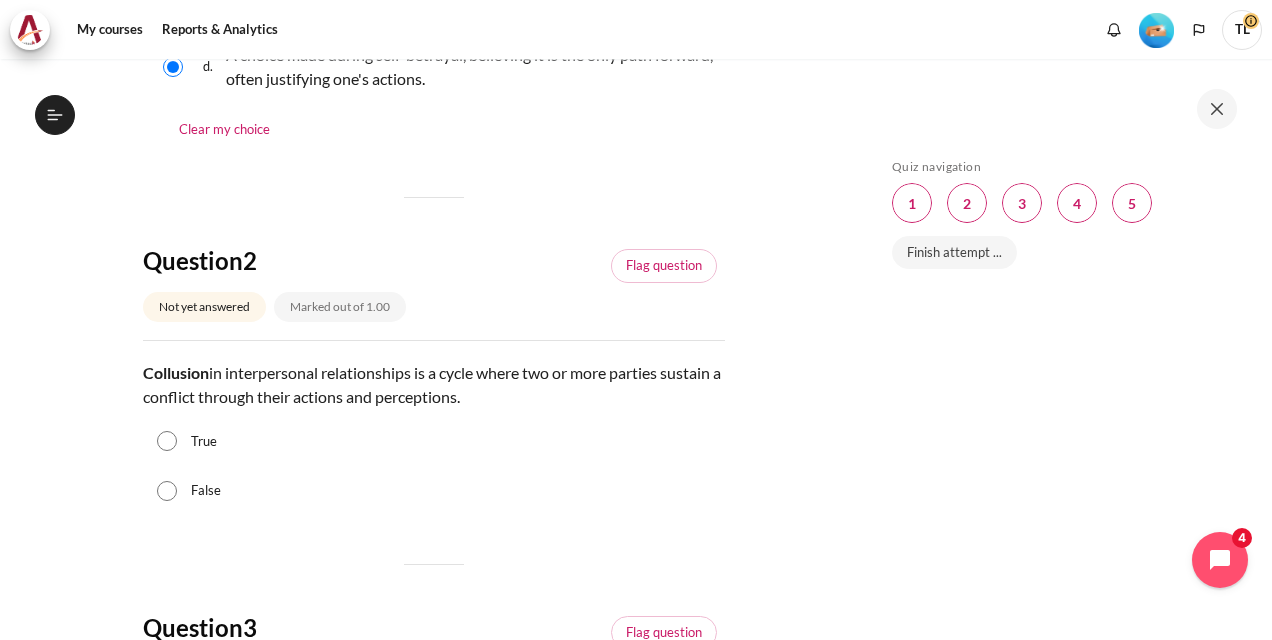 scroll, scrollTop: 600, scrollLeft: 0, axis: vertical 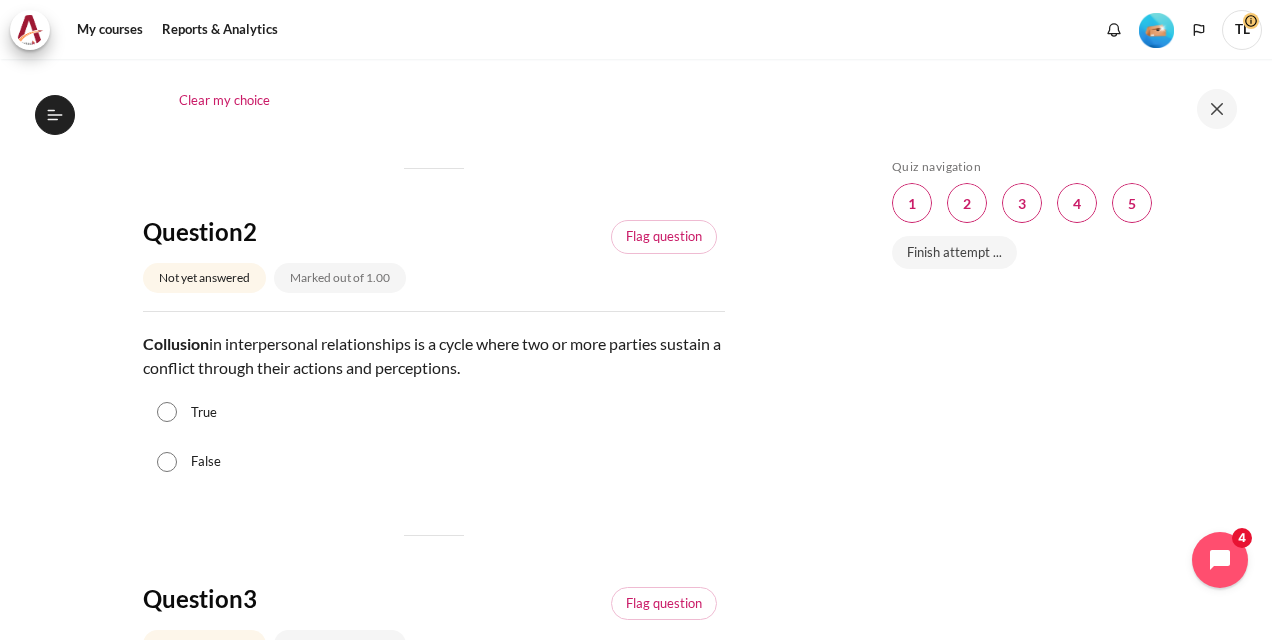 click on "True" at bounding box center (204, 413) 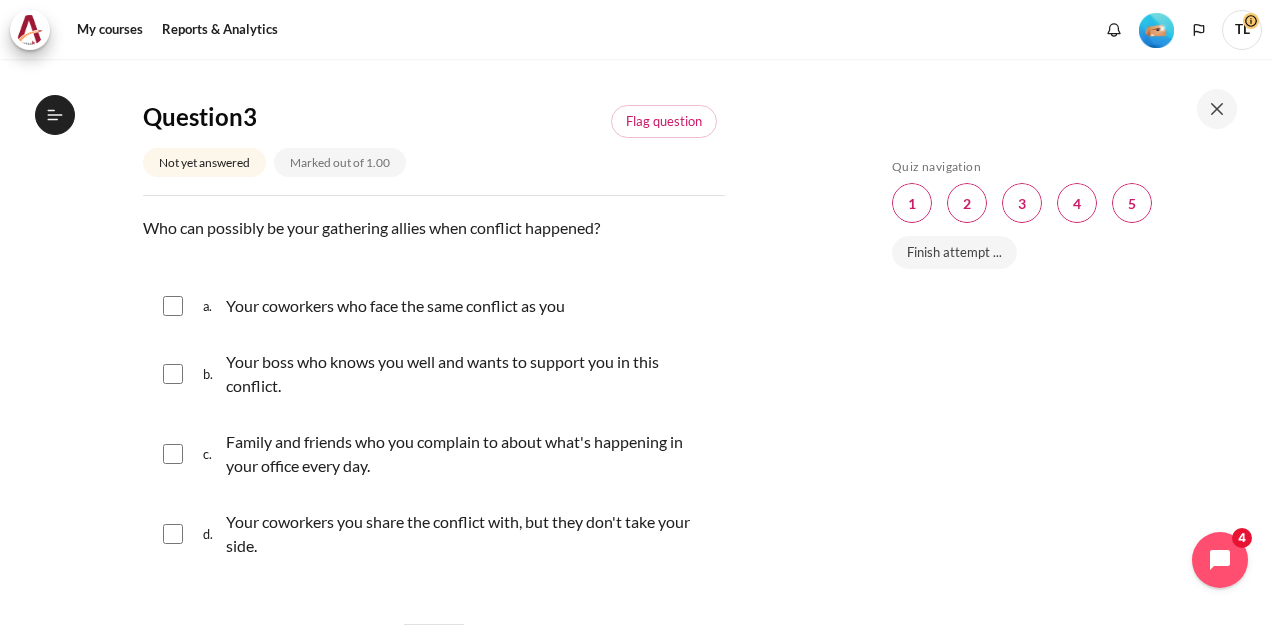 scroll, scrollTop: 1100, scrollLeft: 0, axis: vertical 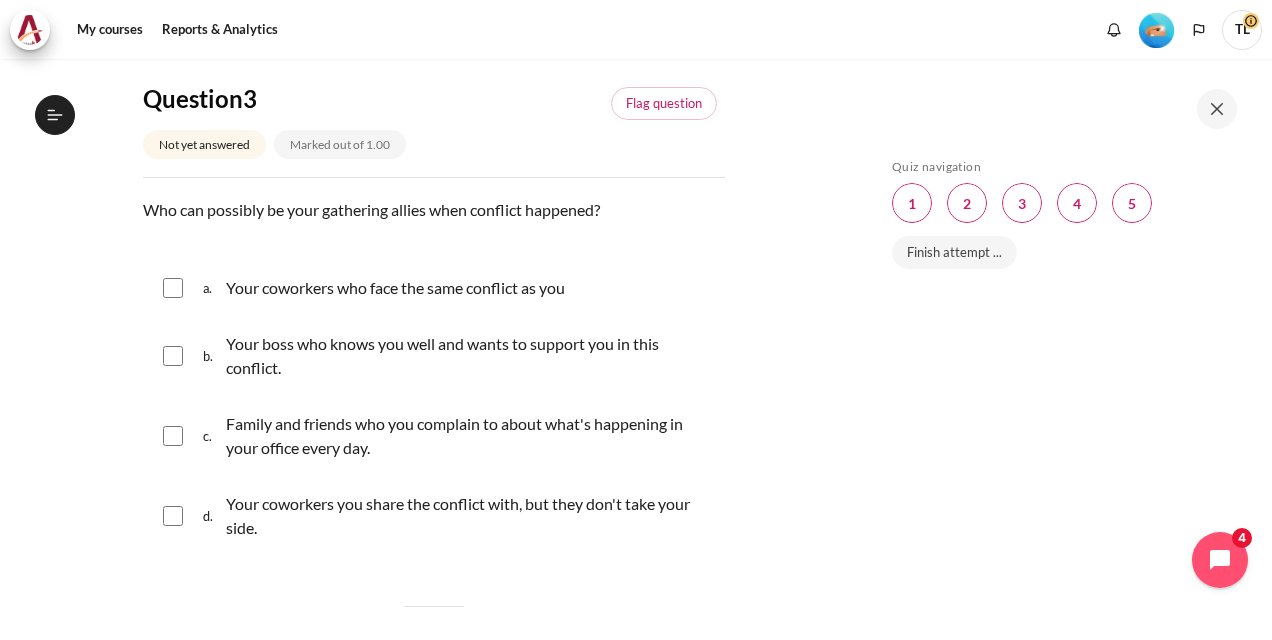click on "b.  Your boss who knows you well and wants to support you in this conflict." at bounding box center [434, 356] 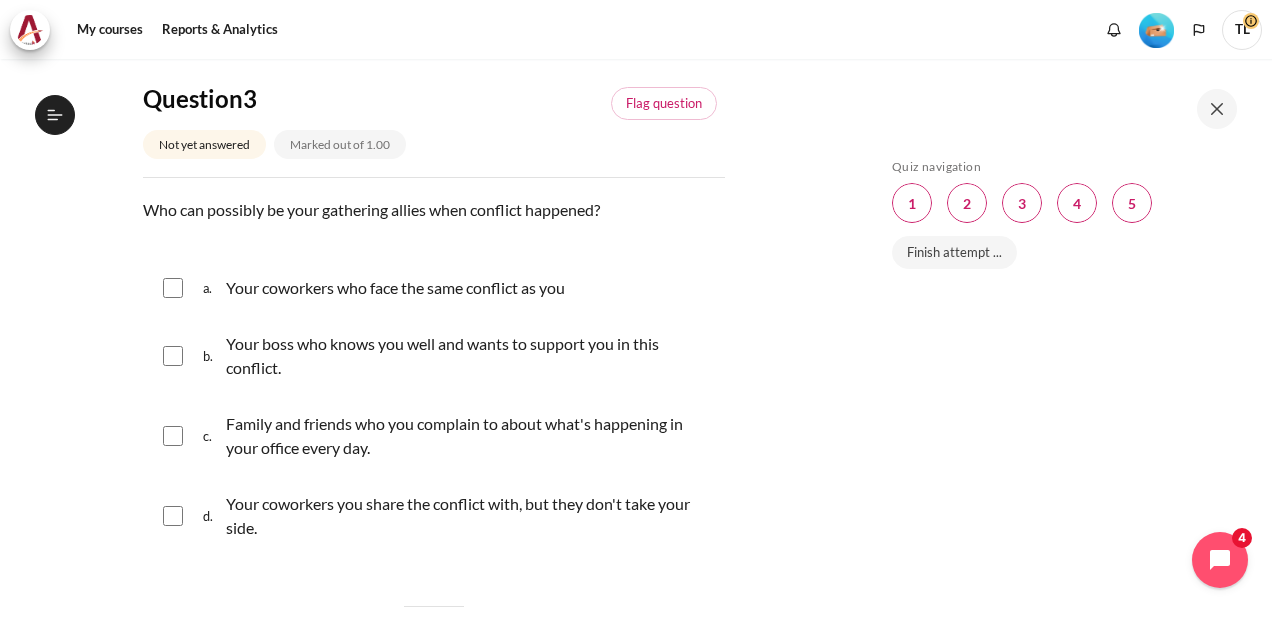 click at bounding box center [173, 356] 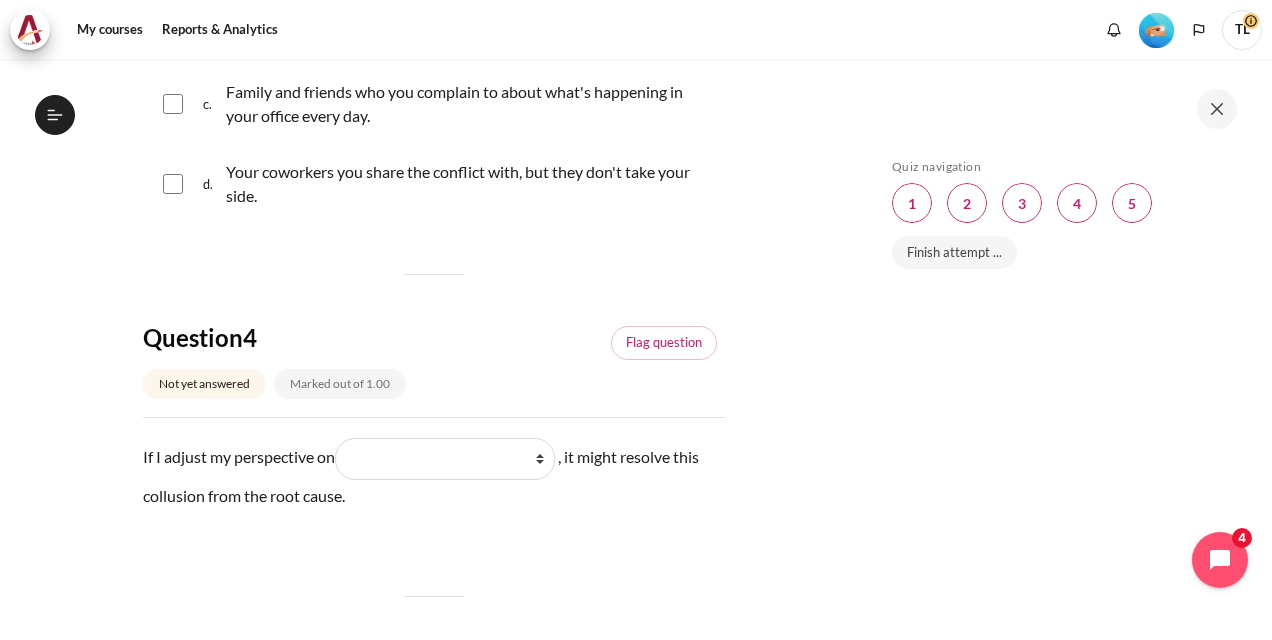 scroll, scrollTop: 1500, scrollLeft: 0, axis: vertical 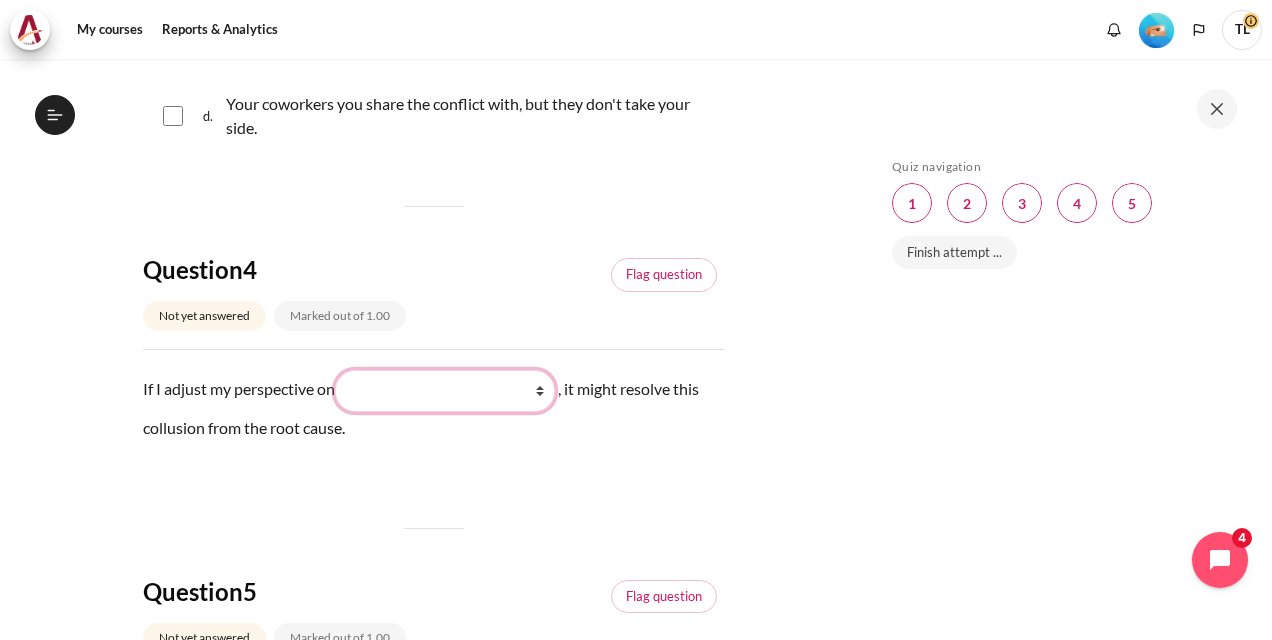 click on "What they do What I see and feel about what they do What I do What they see and feel" at bounding box center [445, 391] 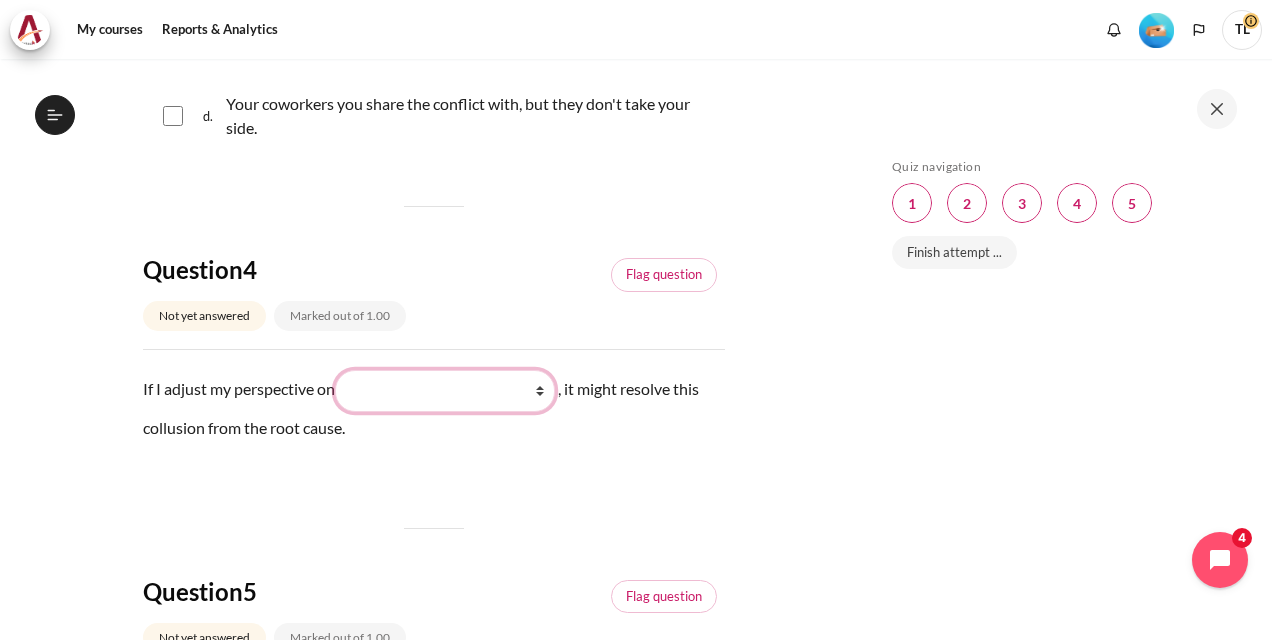 select on "2" 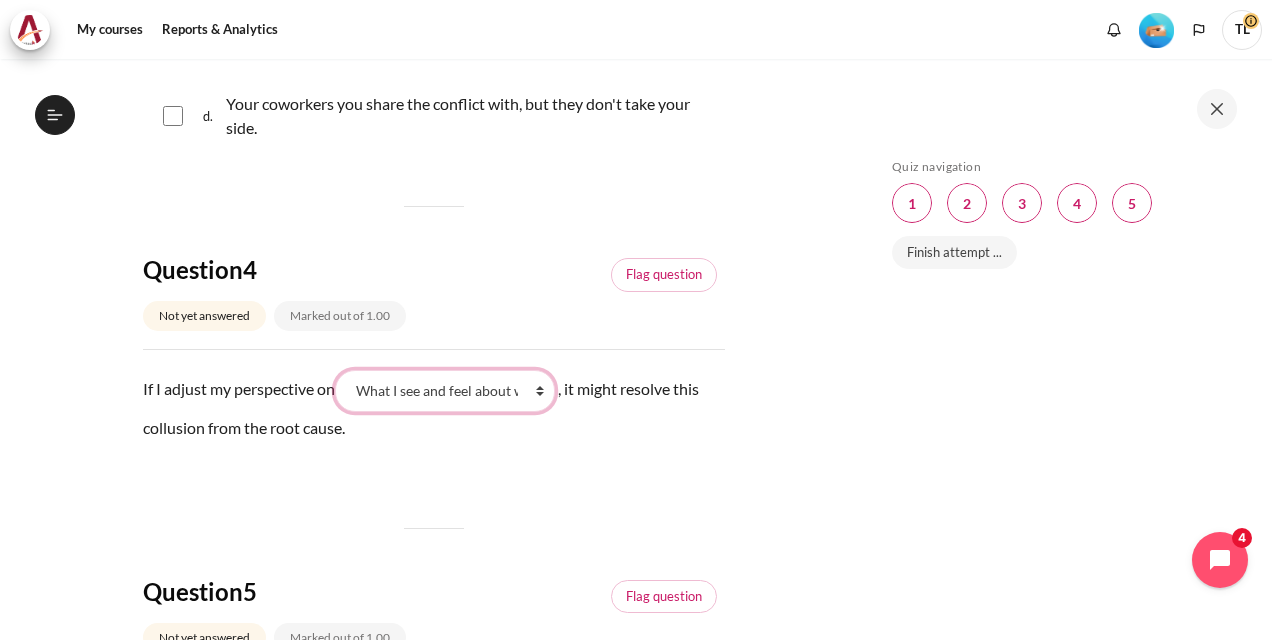 click on "What they do What I see and feel about what they do What I do What they see and feel" at bounding box center [445, 391] 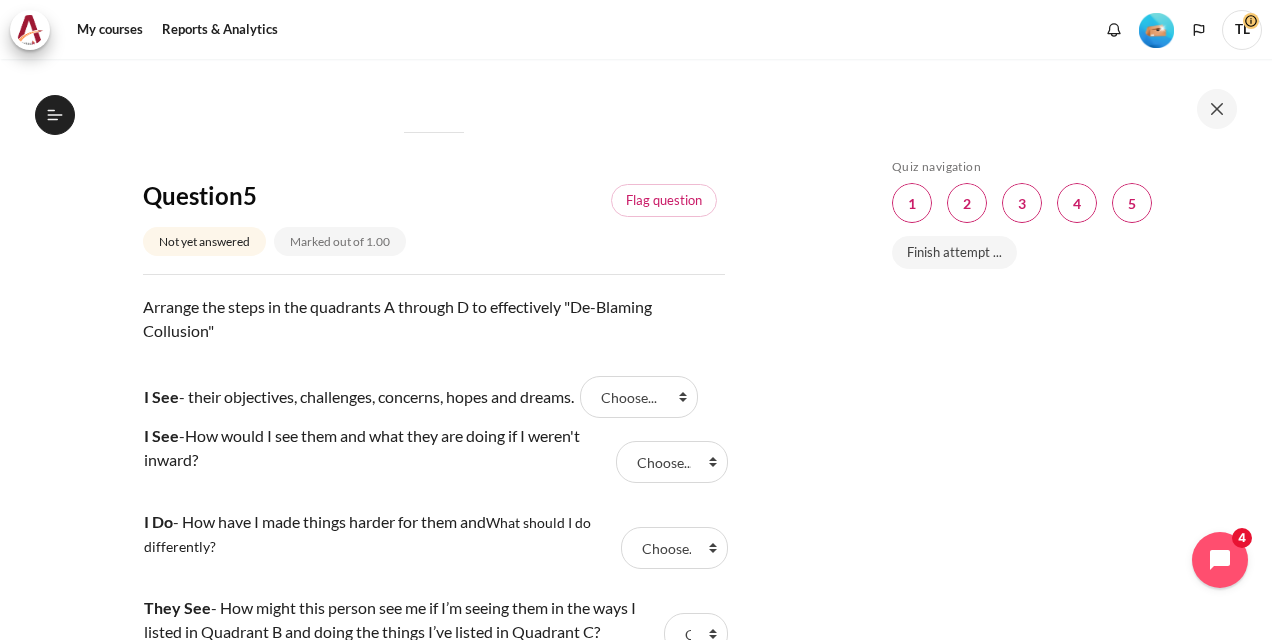 scroll, scrollTop: 1900, scrollLeft: 0, axis: vertical 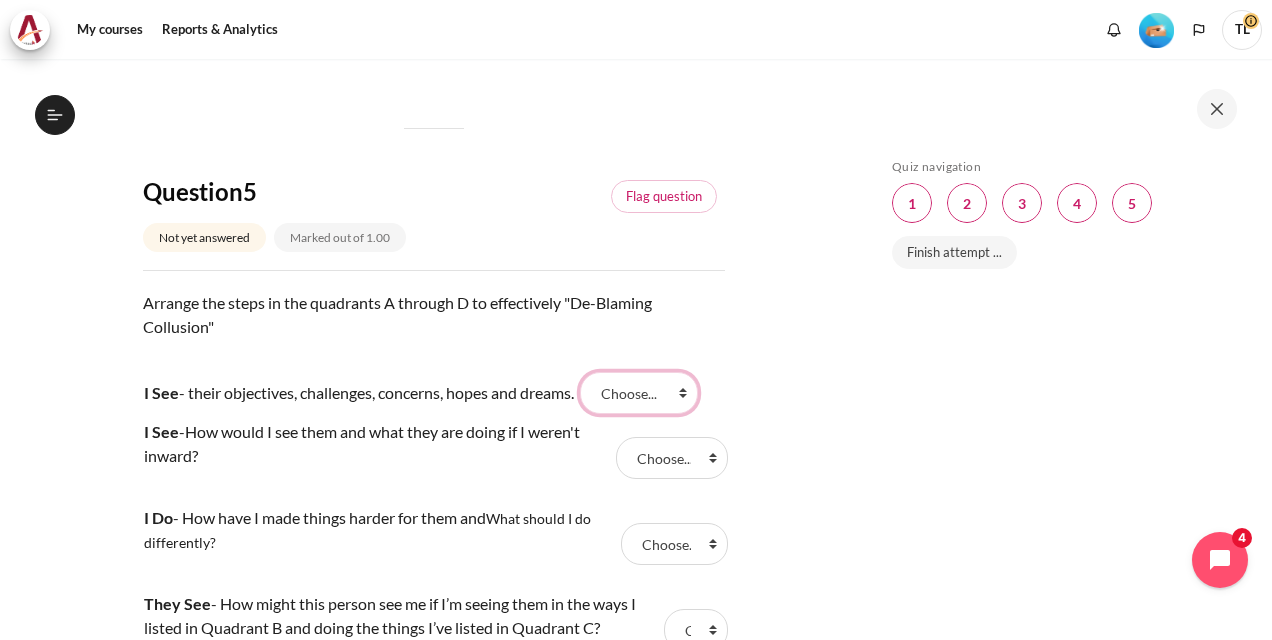 click on "Choose... C B D A" at bounding box center (639, 393) 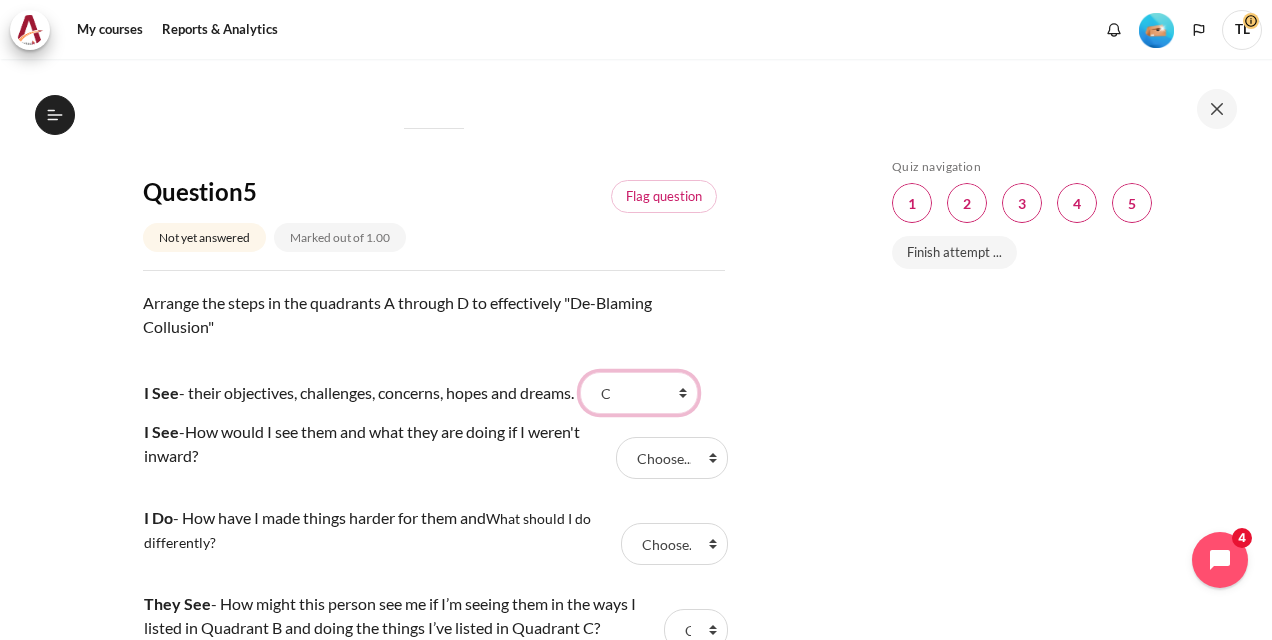 click on "Choose... C B D A" at bounding box center (639, 393) 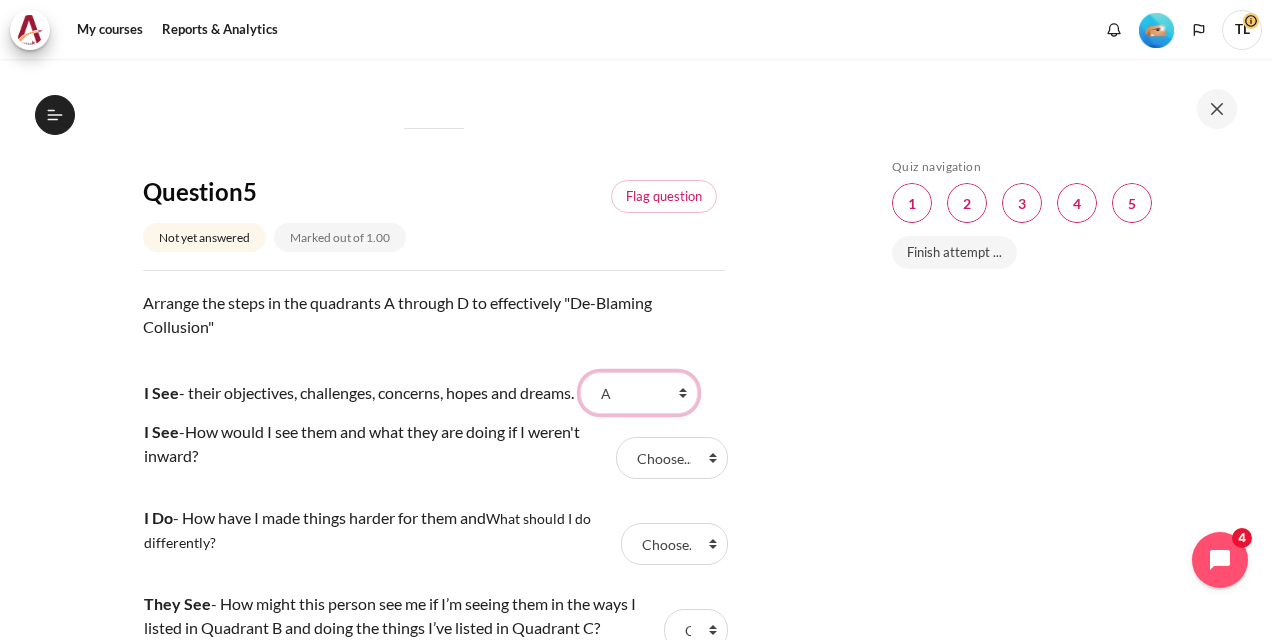 click on "Choose... C B D A" at bounding box center [639, 393] 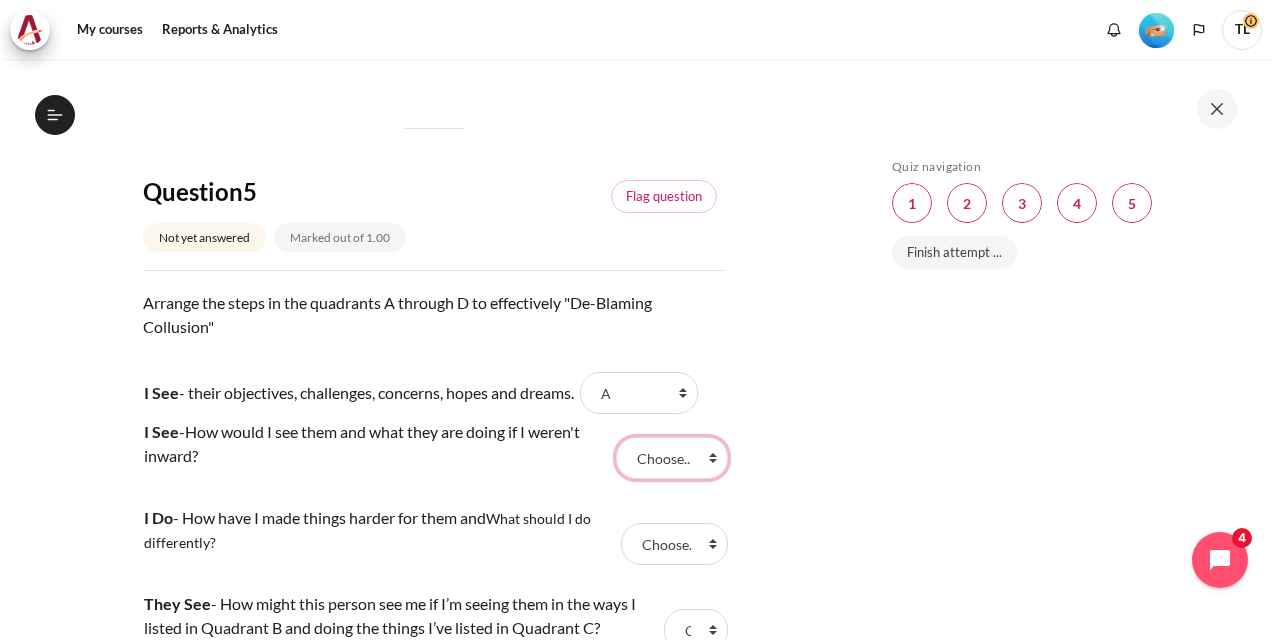 click on "Choose... C B D A" at bounding box center [672, 458] 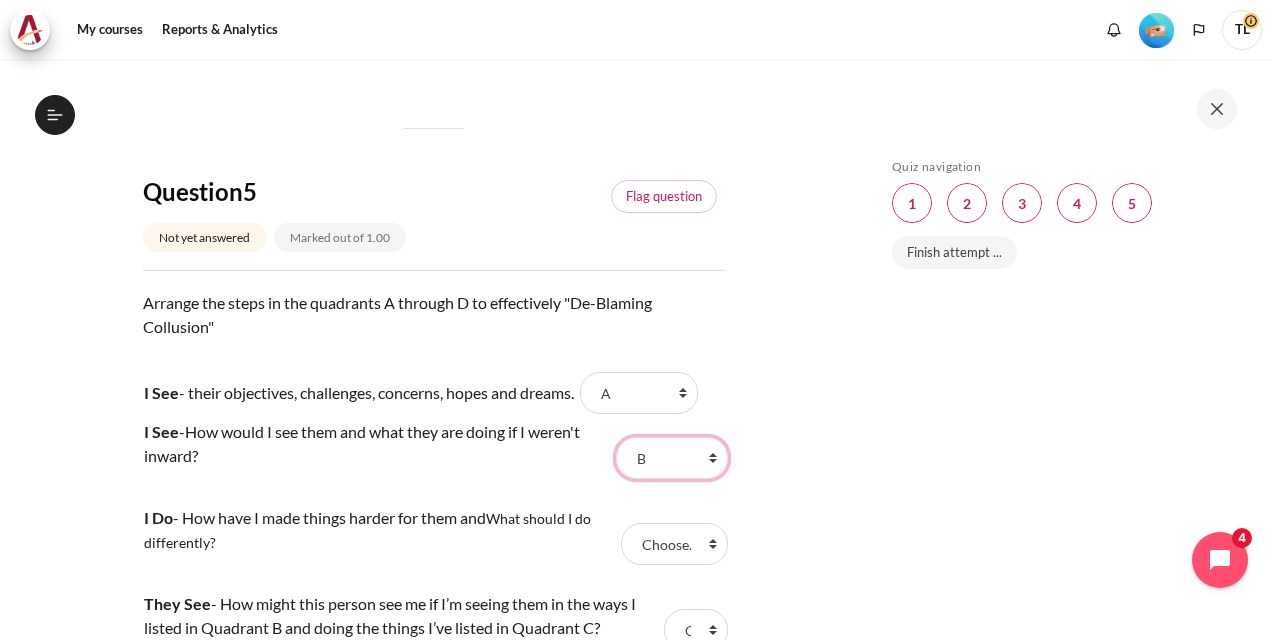 click on "Choose... C B D A" at bounding box center (672, 458) 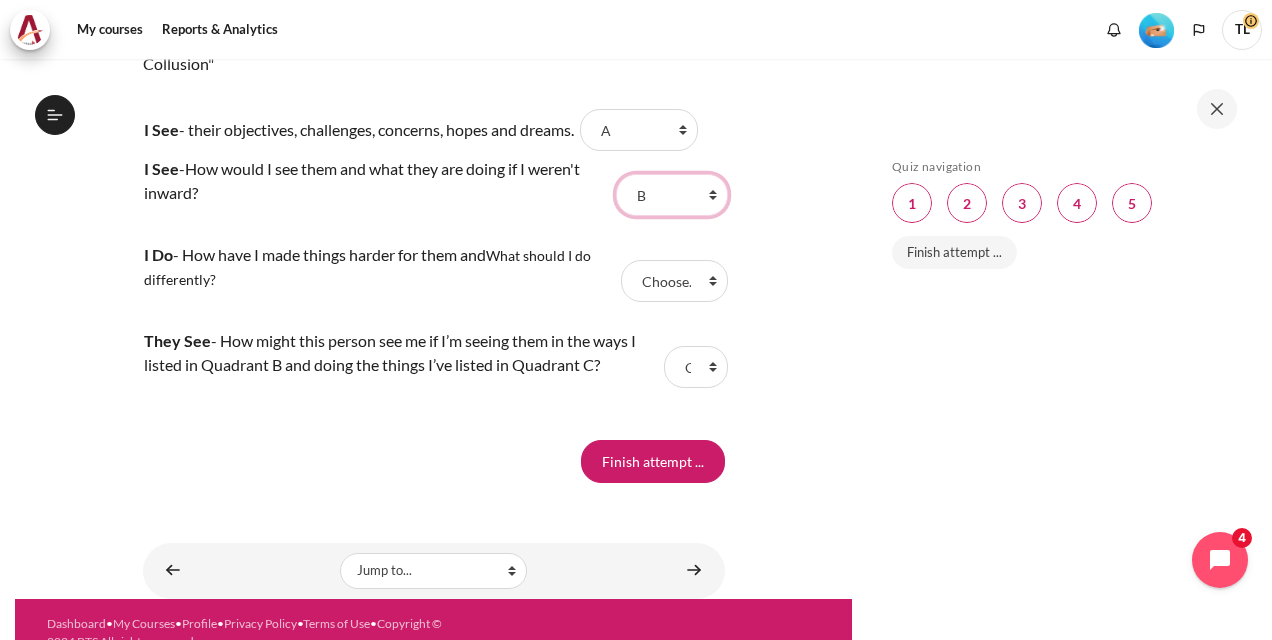 scroll, scrollTop: 2200, scrollLeft: 0, axis: vertical 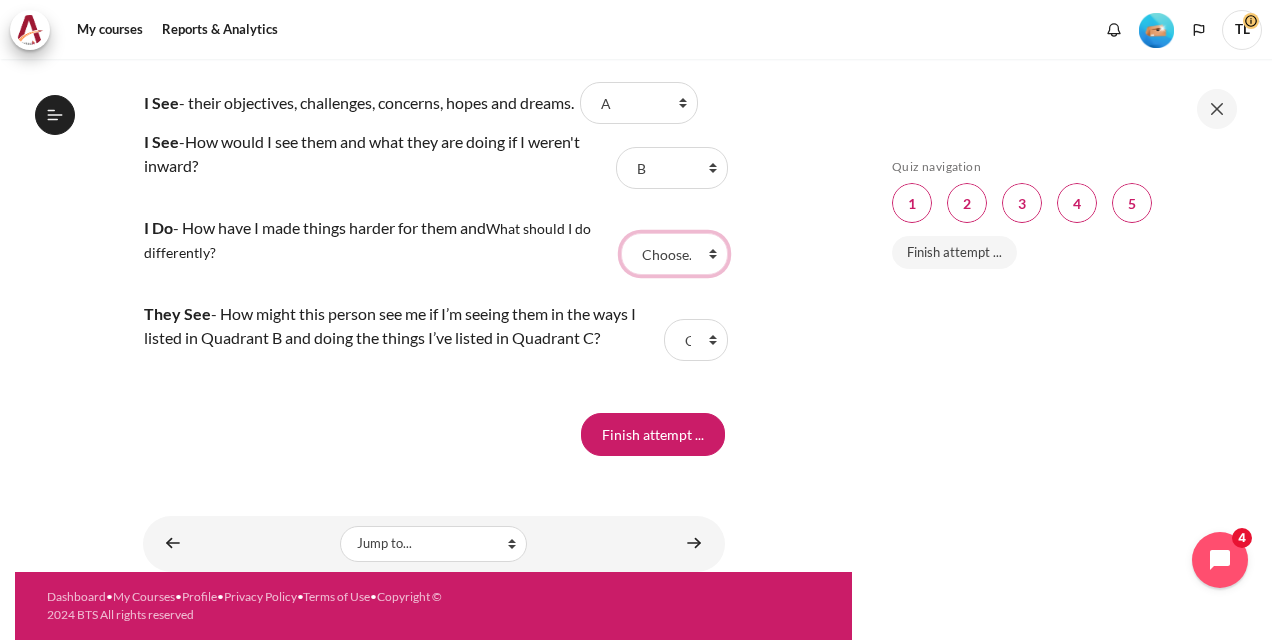 click on "Choose... C B D A" at bounding box center (674, 254) 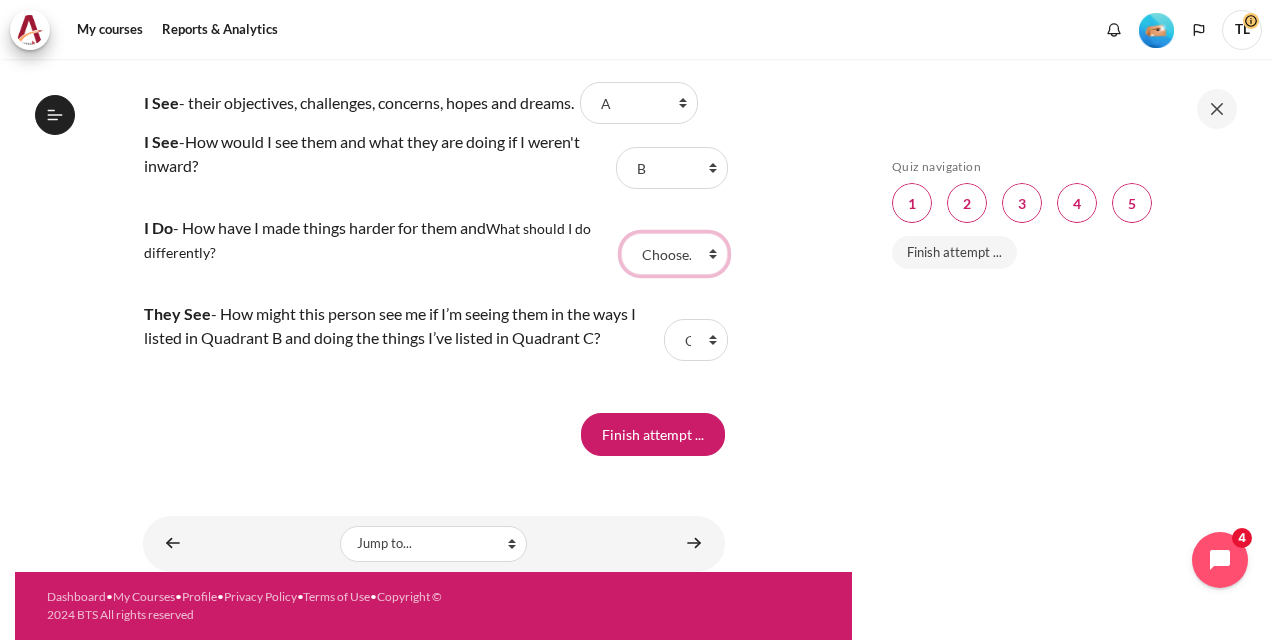 select on "1" 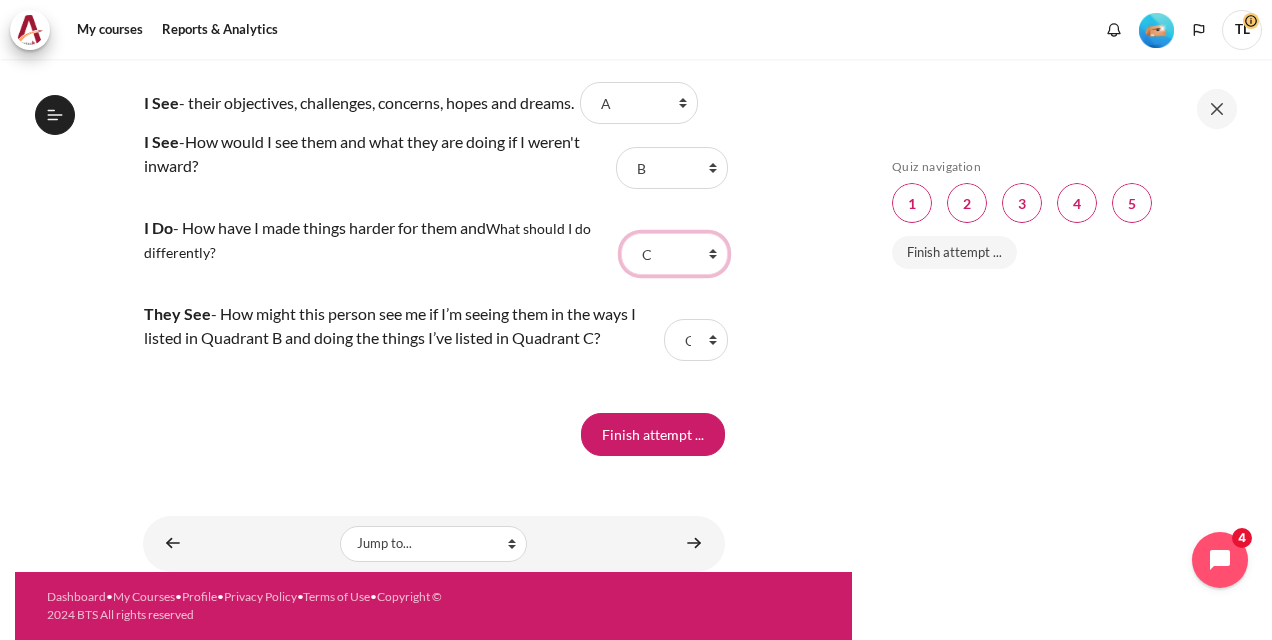 click on "Choose... C B D A" at bounding box center (674, 254) 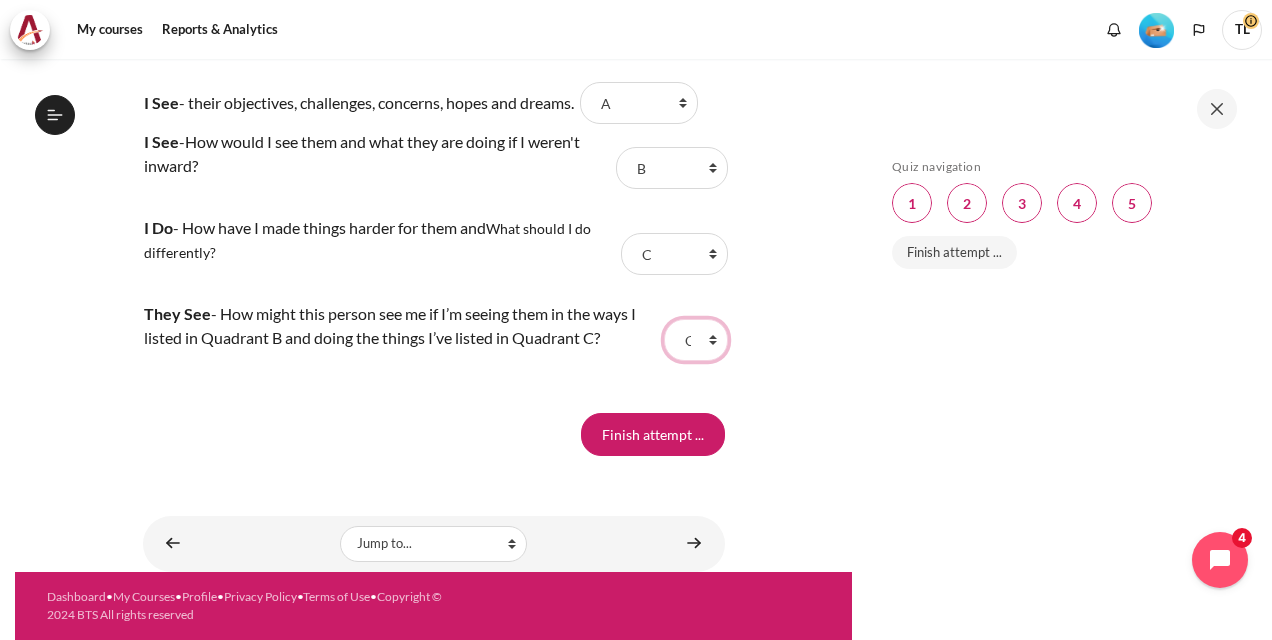 click on "Choose... C B D A" at bounding box center [696, 340] 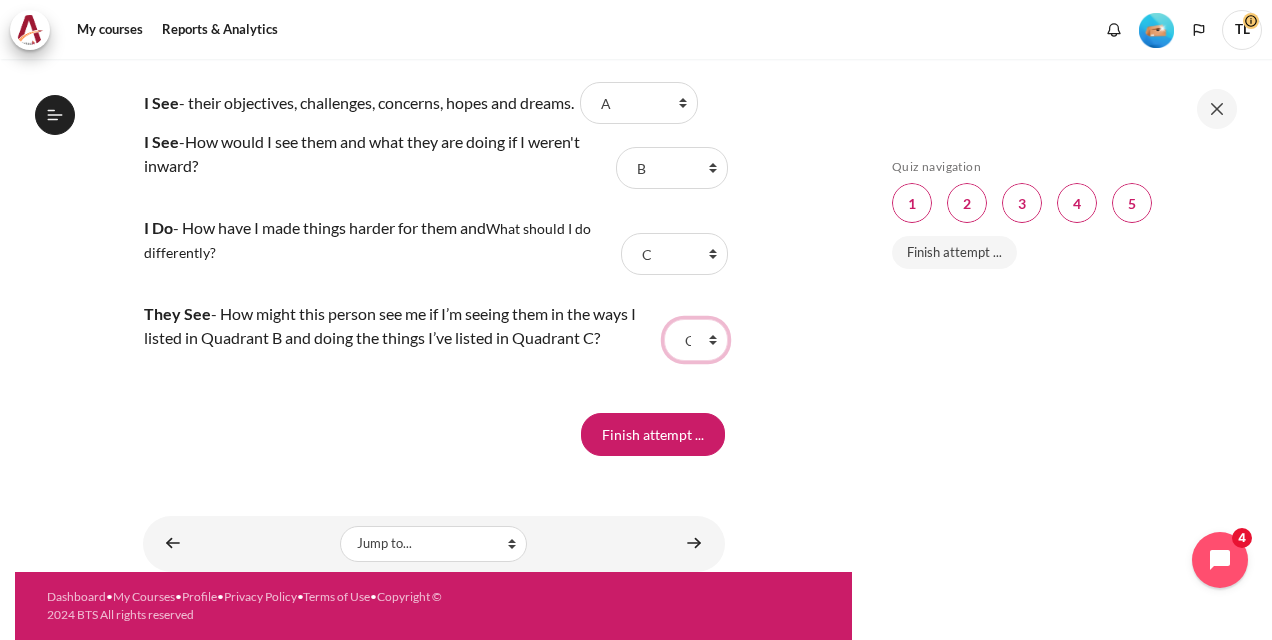 select on "3" 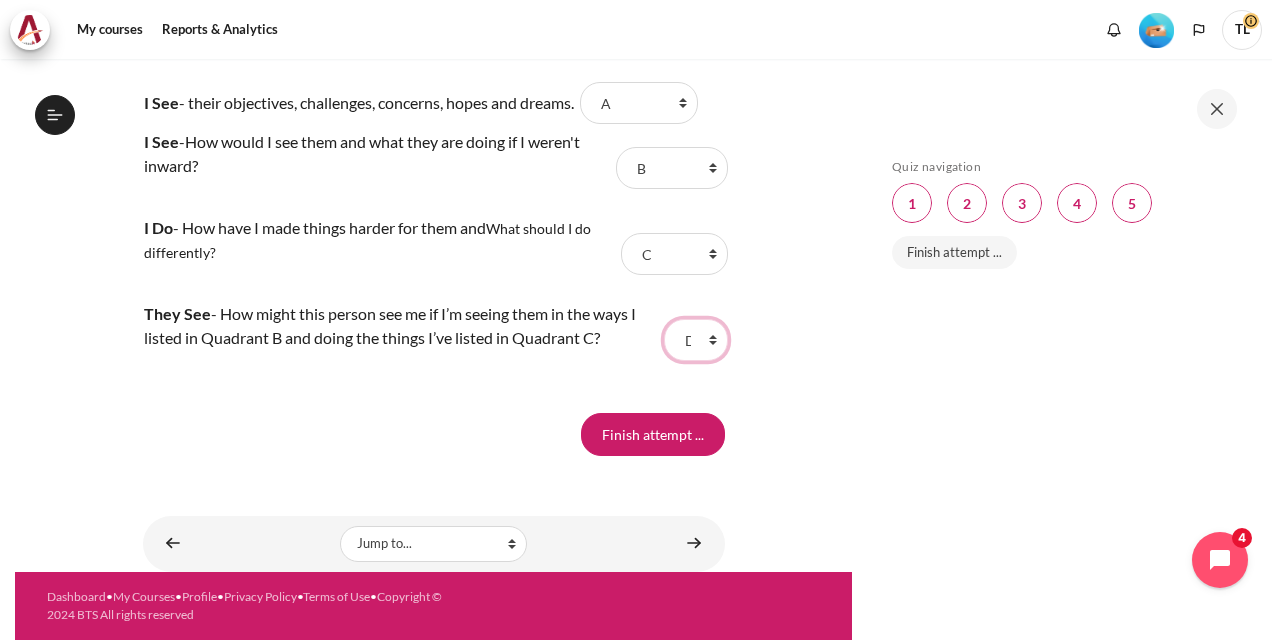 click on "Choose... C B D A" at bounding box center (696, 340) 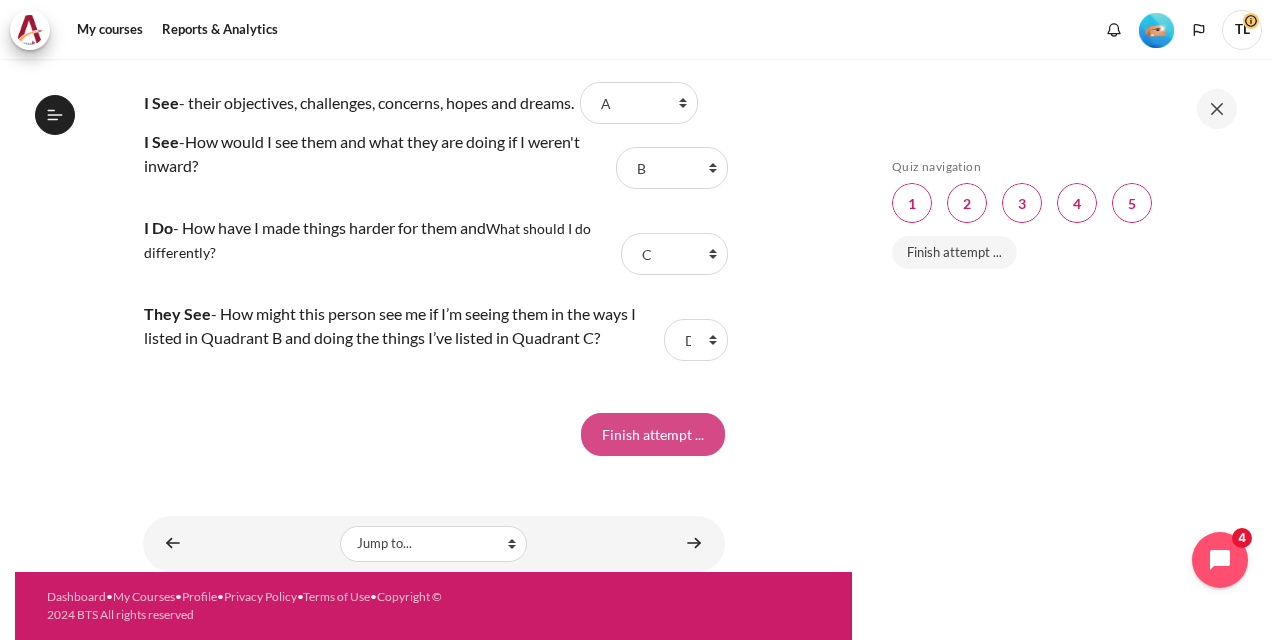 click on "Finish attempt ..." at bounding box center [653, 434] 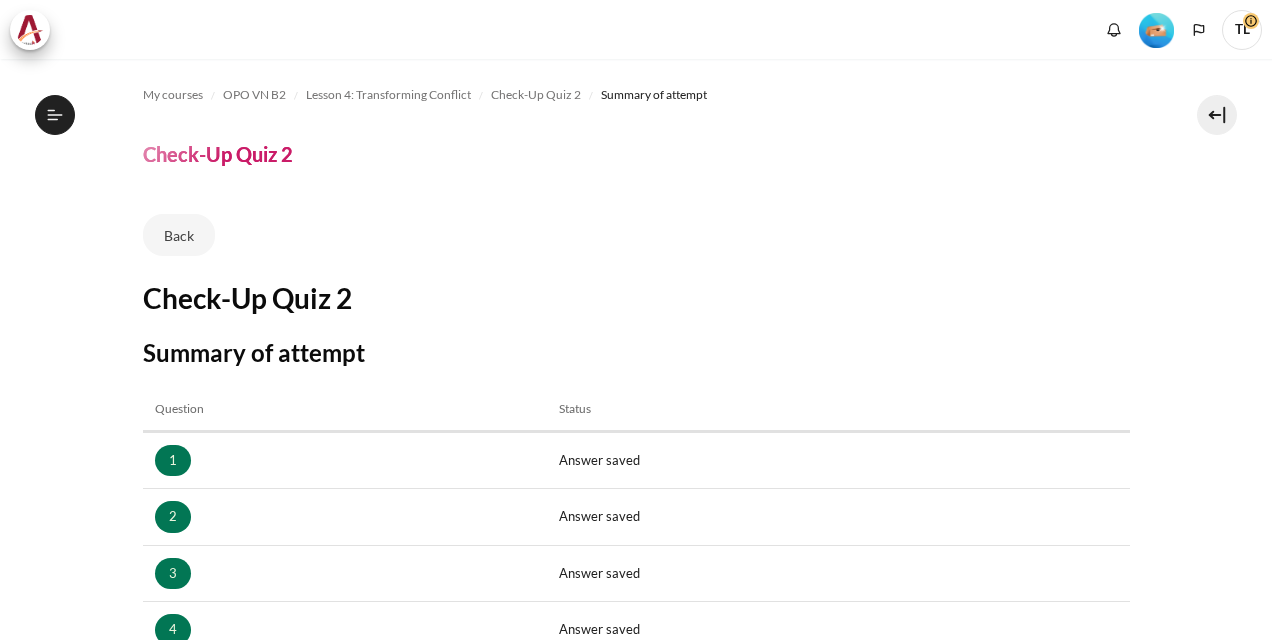 scroll, scrollTop: 0, scrollLeft: 0, axis: both 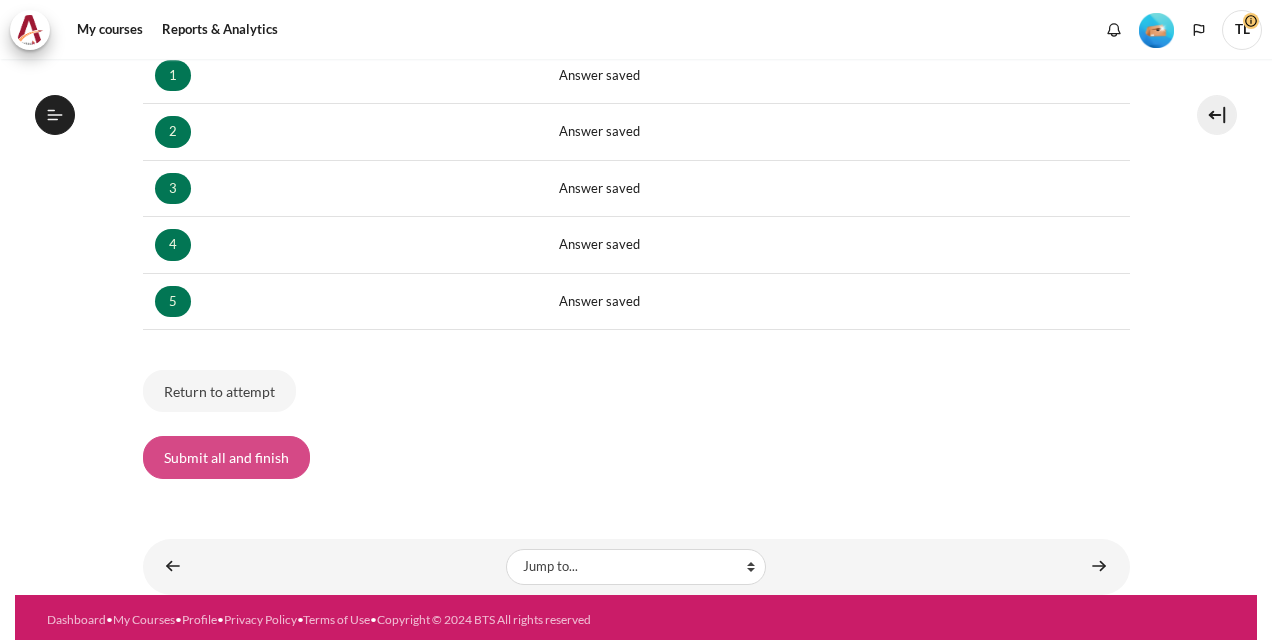 click on "Submit all and finish" at bounding box center [226, 457] 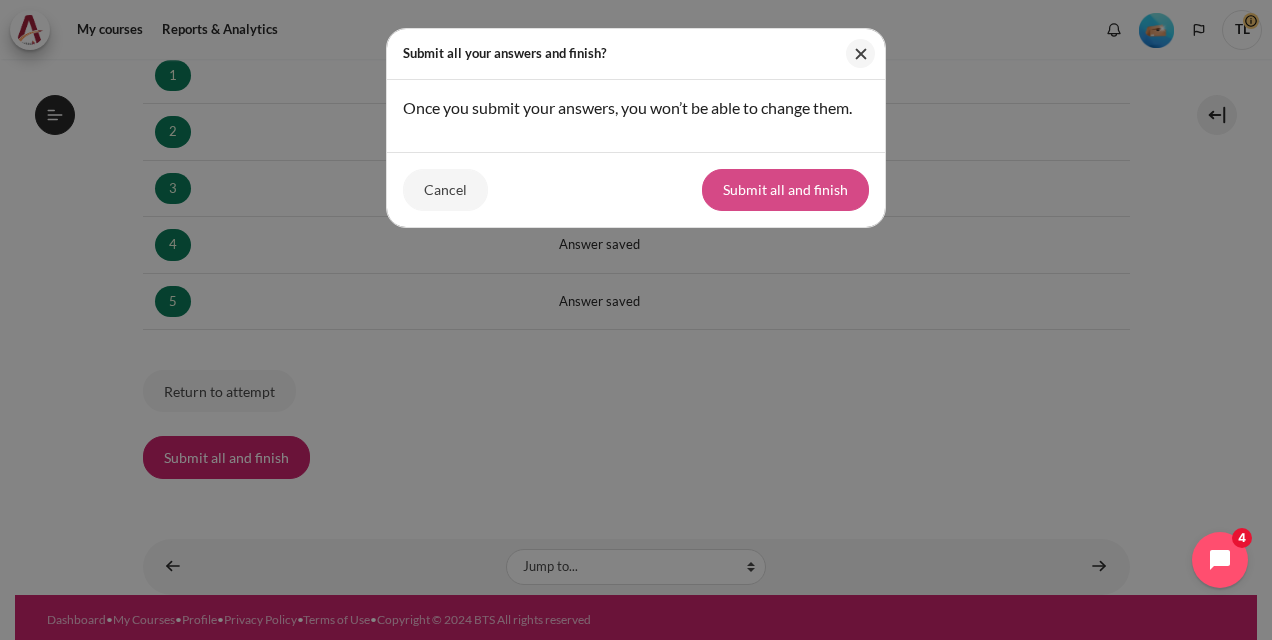 click on "Submit all and finish" at bounding box center [785, 190] 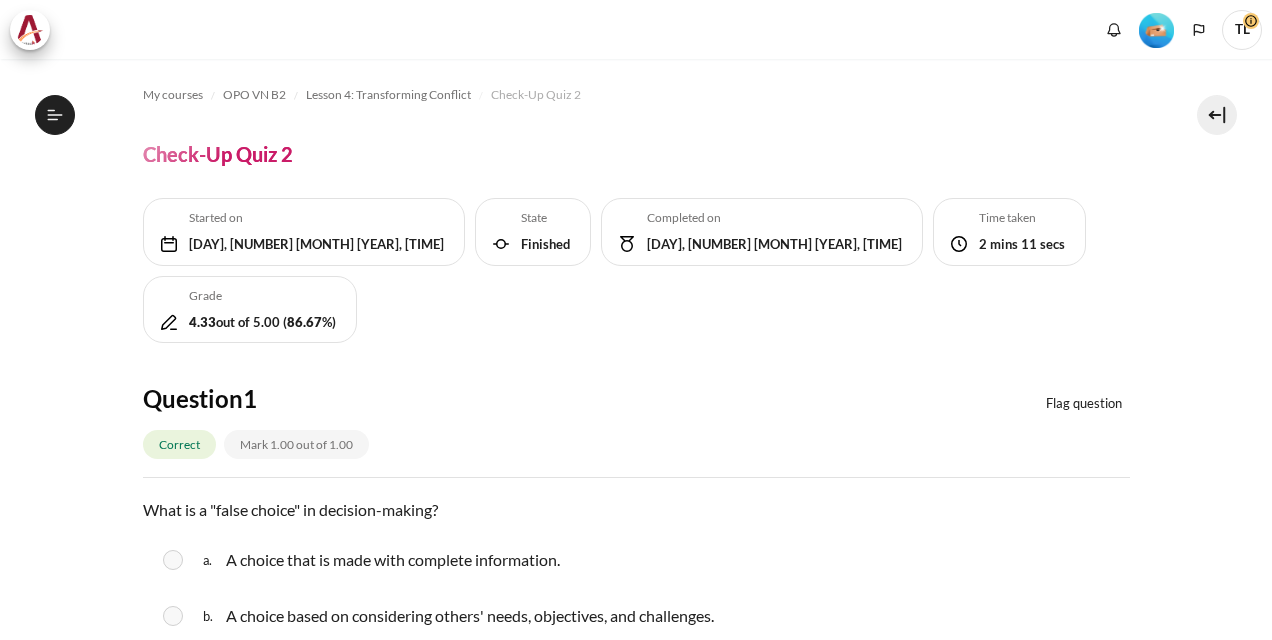 scroll, scrollTop: 0, scrollLeft: 0, axis: both 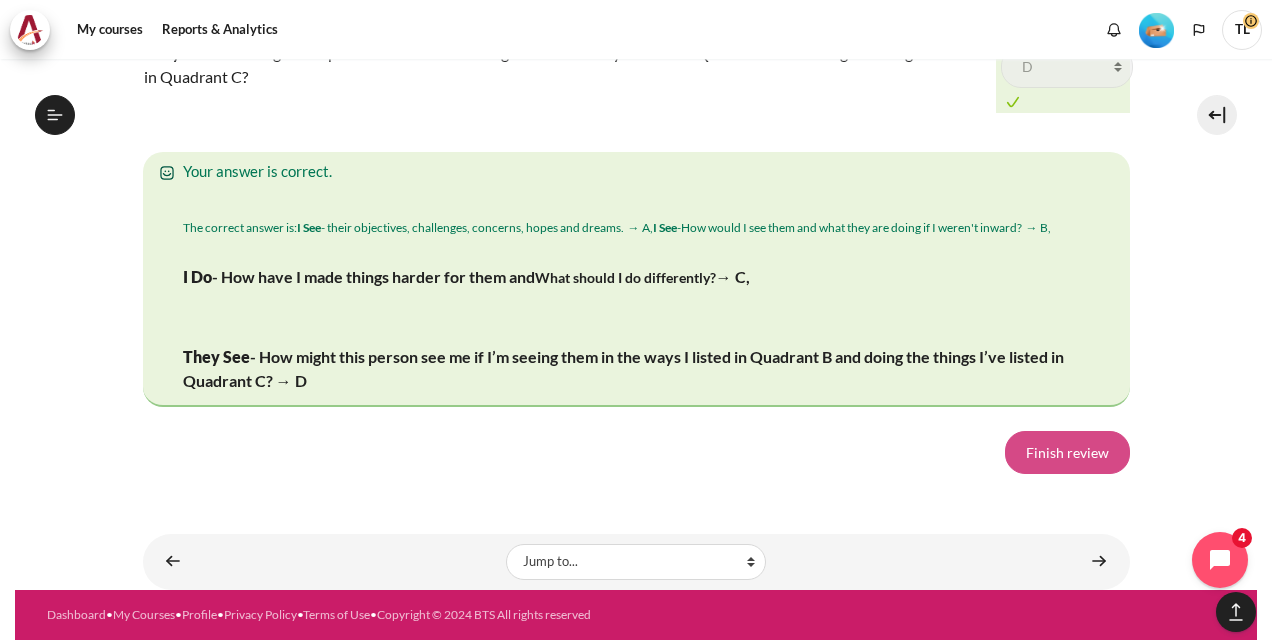 click on "Finish review" at bounding box center (1067, 452) 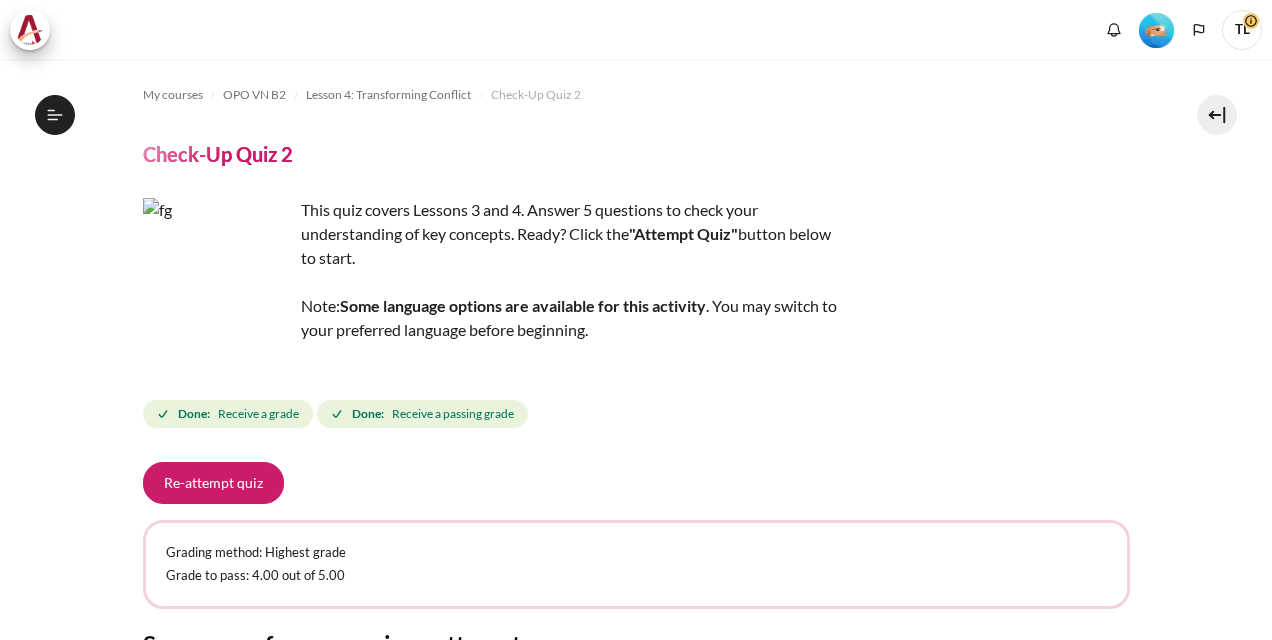 scroll, scrollTop: 0, scrollLeft: 0, axis: both 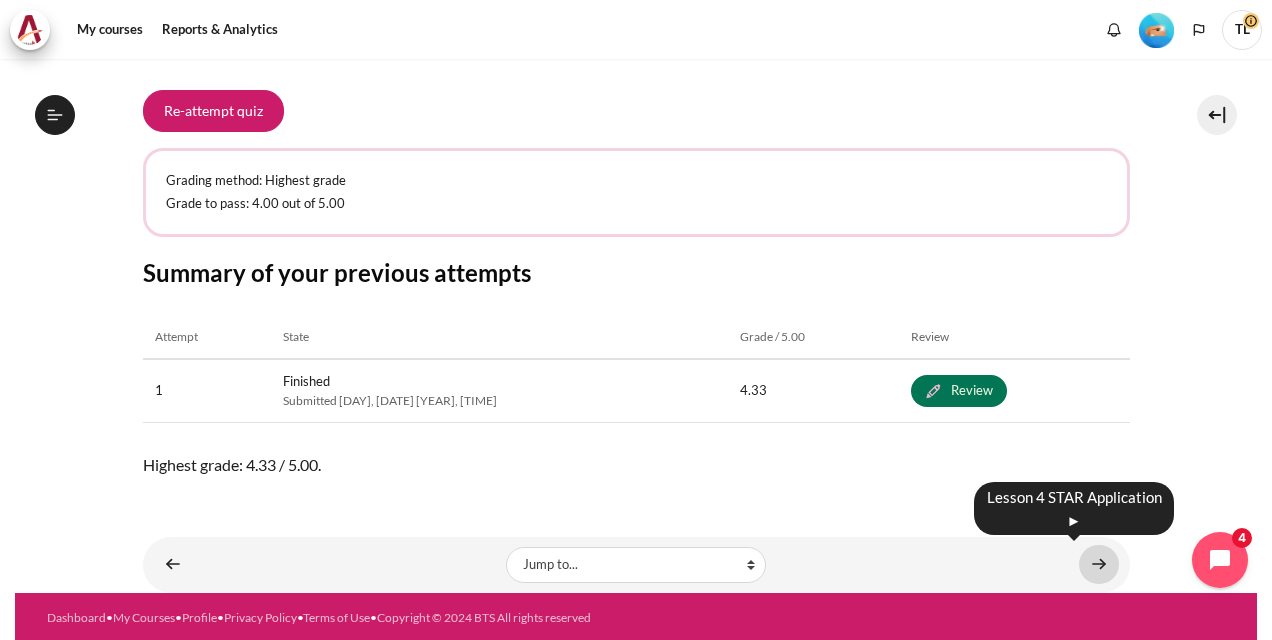 click at bounding box center (1099, 564) 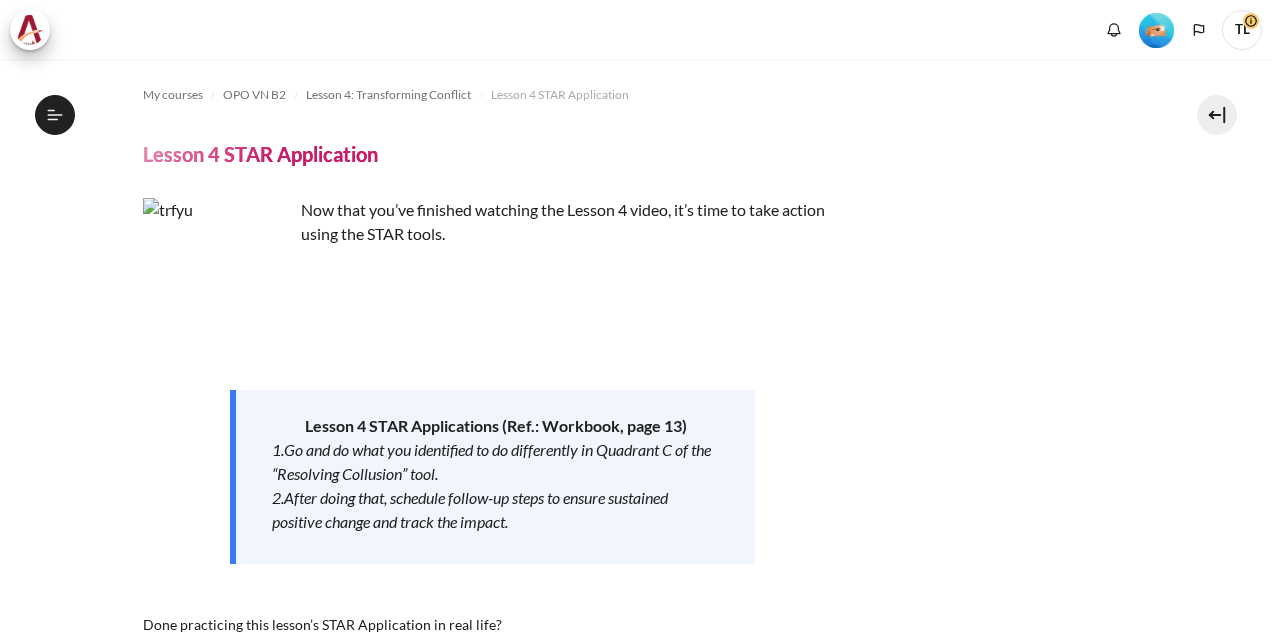 scroll, scrollTop: 0, scrollLeft: 0, axis: both 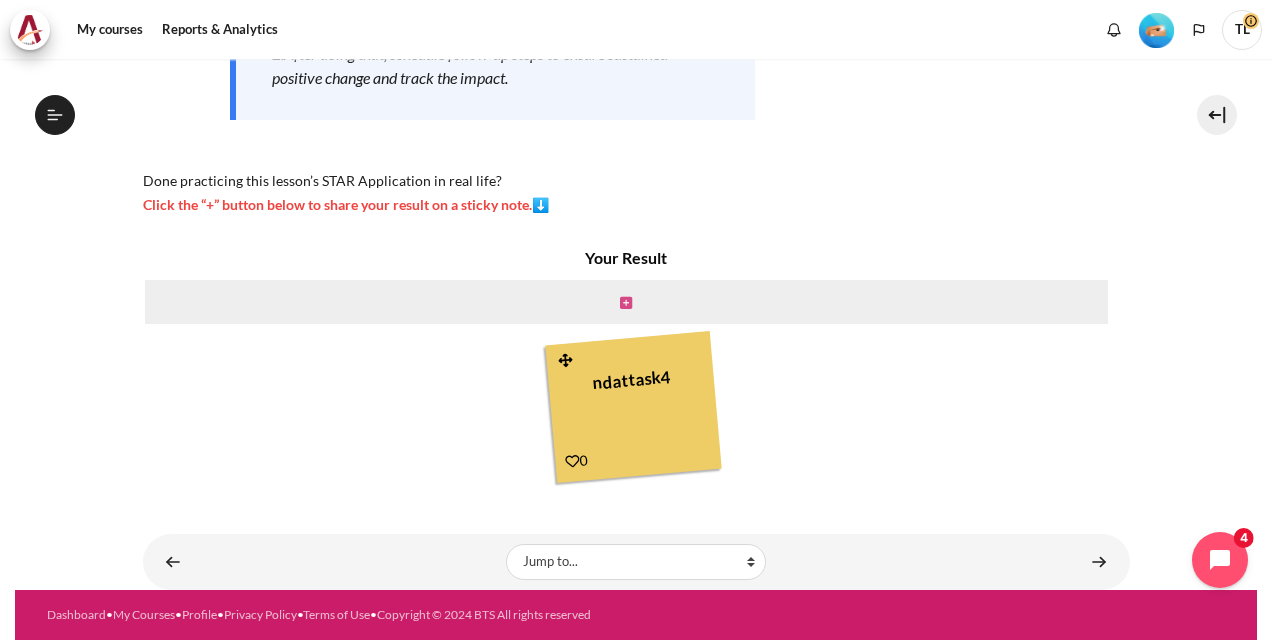click at bounding box center (626, 303) 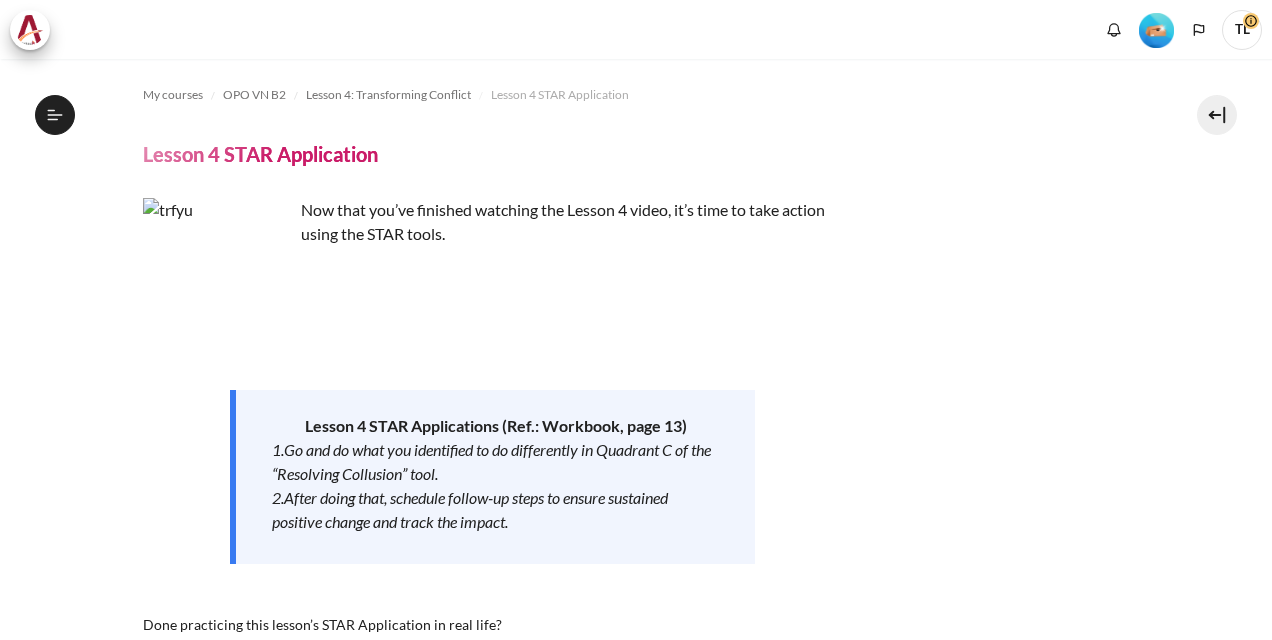 scroll, scrollTop: 0, scrollLeft: 0, axis: both 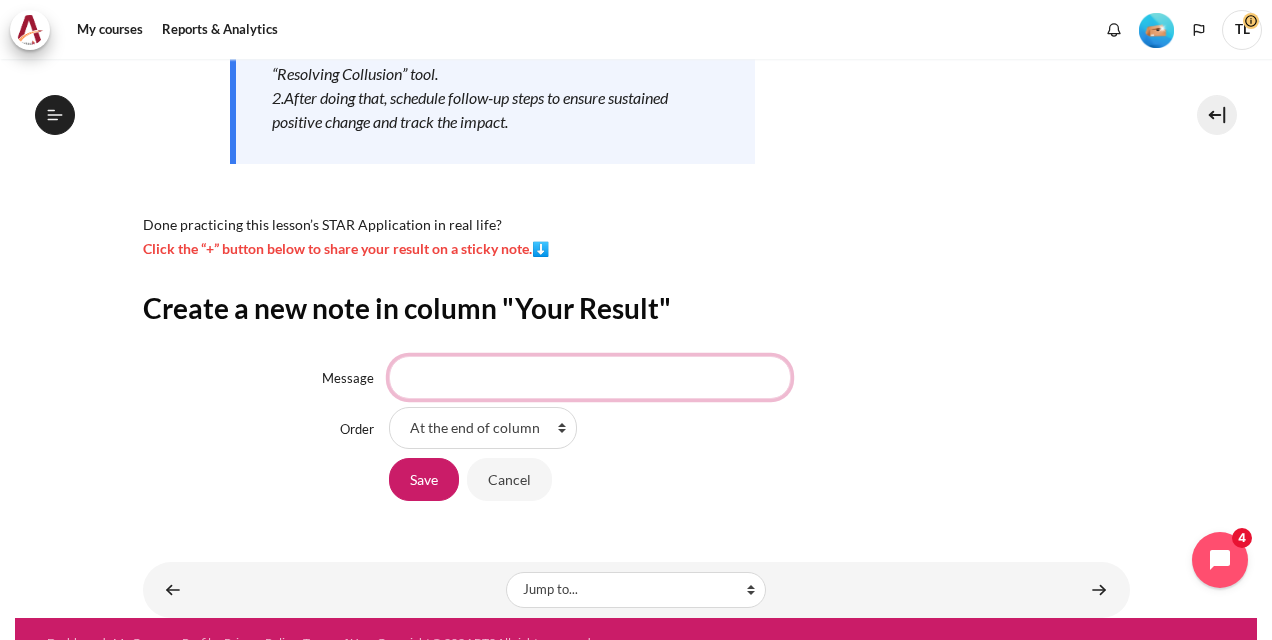 click on "Message" at bounding box center [590, 377] 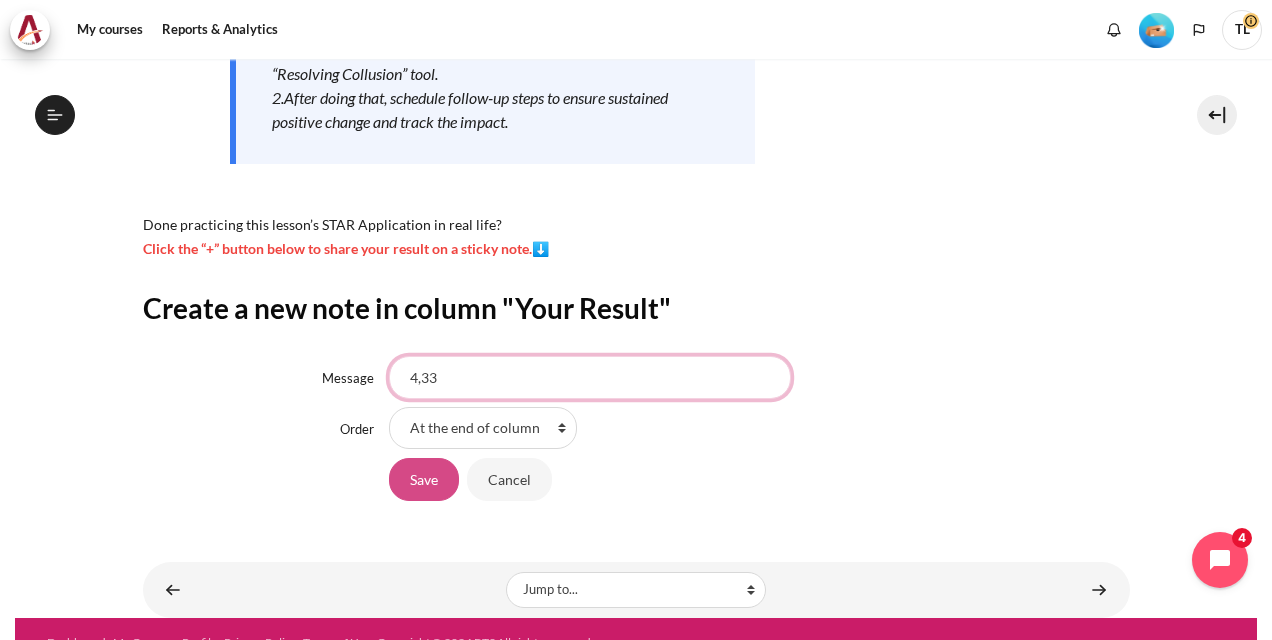 type on "4,33" 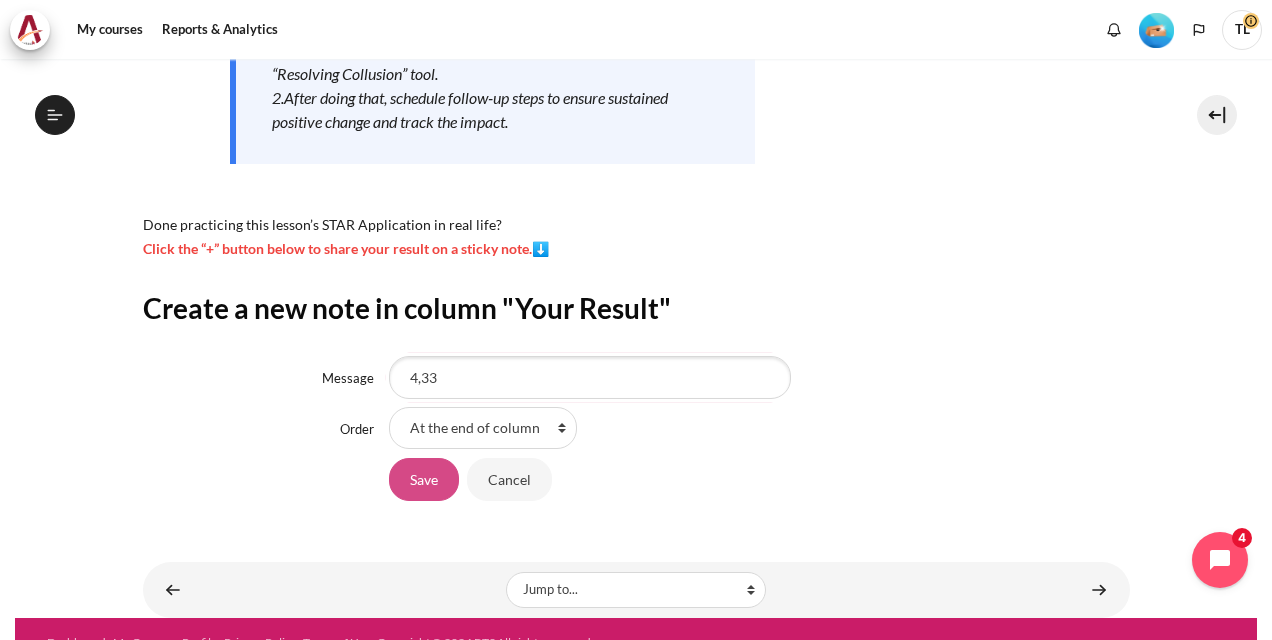 click on "Save" at bounding box center (424, 479) 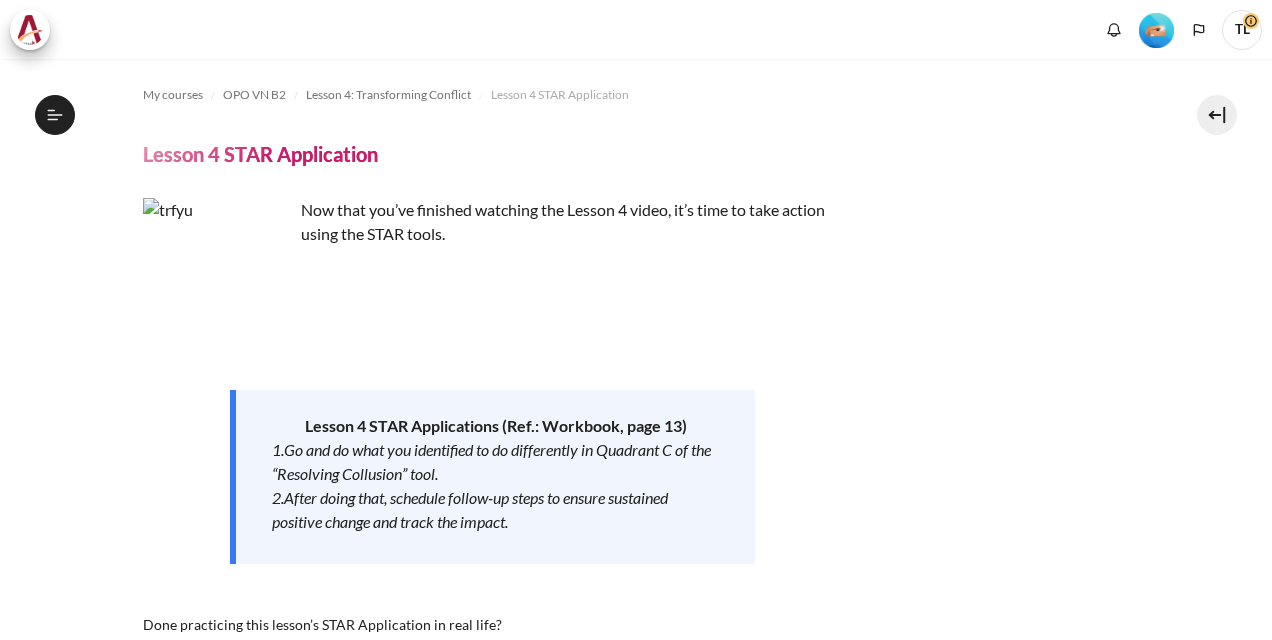 scroll, scrollTop: 0, scrollLeft: 0, axis: both 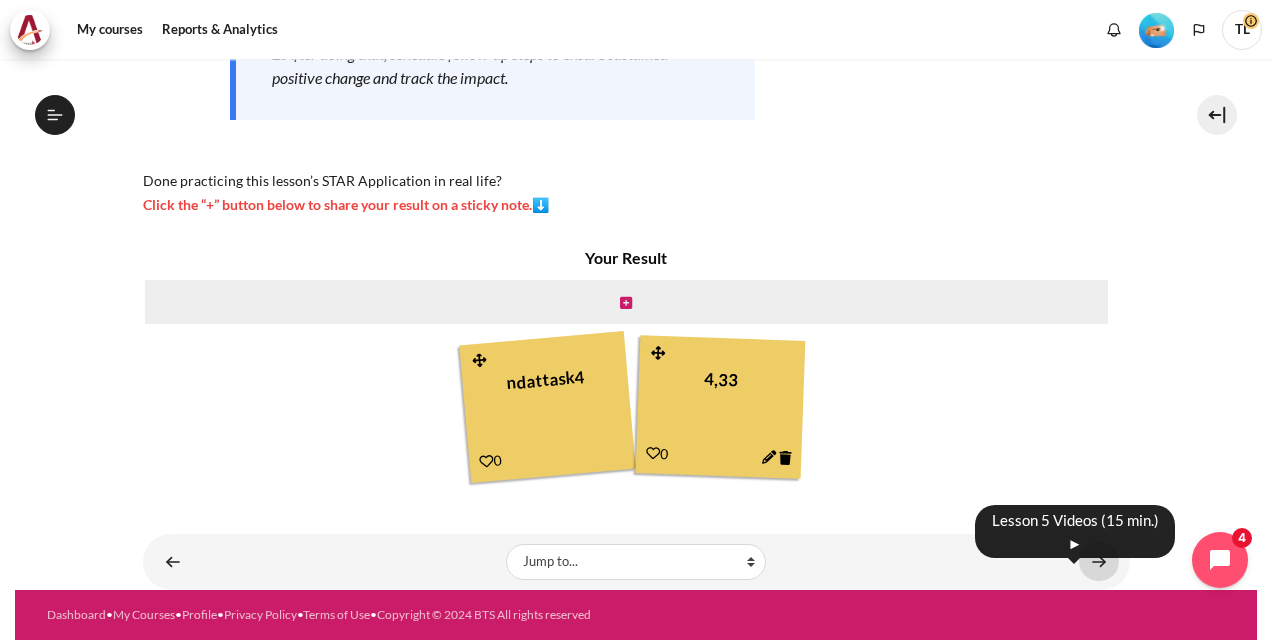 click at bounding box center [1099, 561] 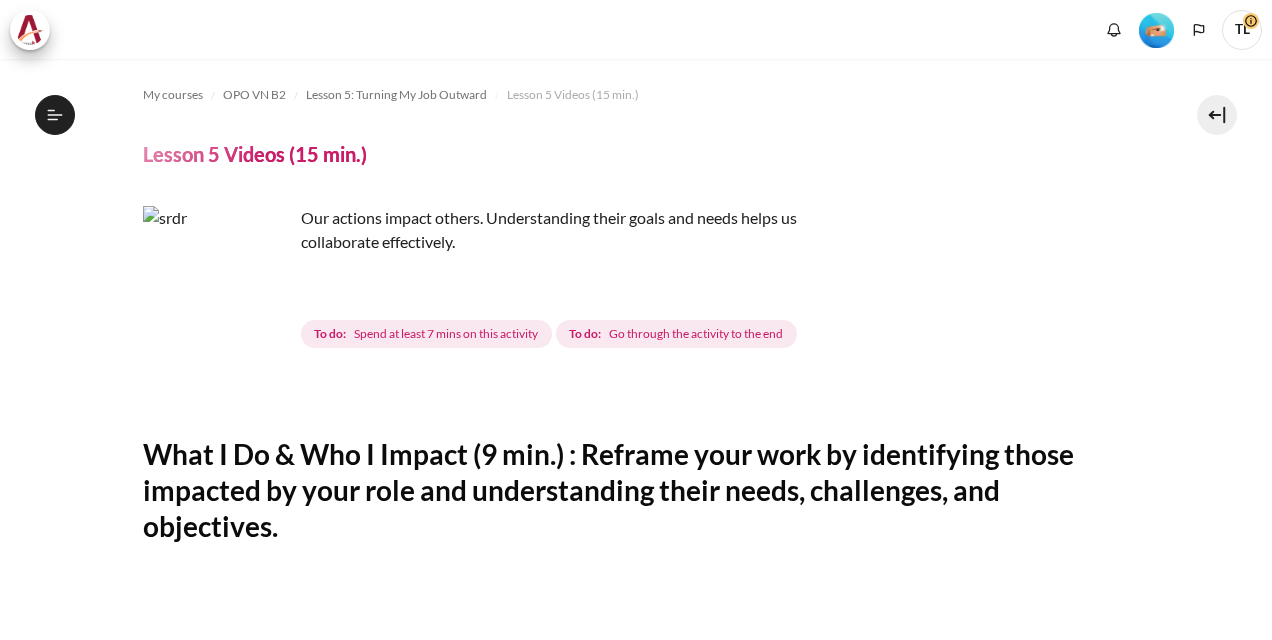 scroll, scrollTop: 0, scrollLeft: 0, axis: both 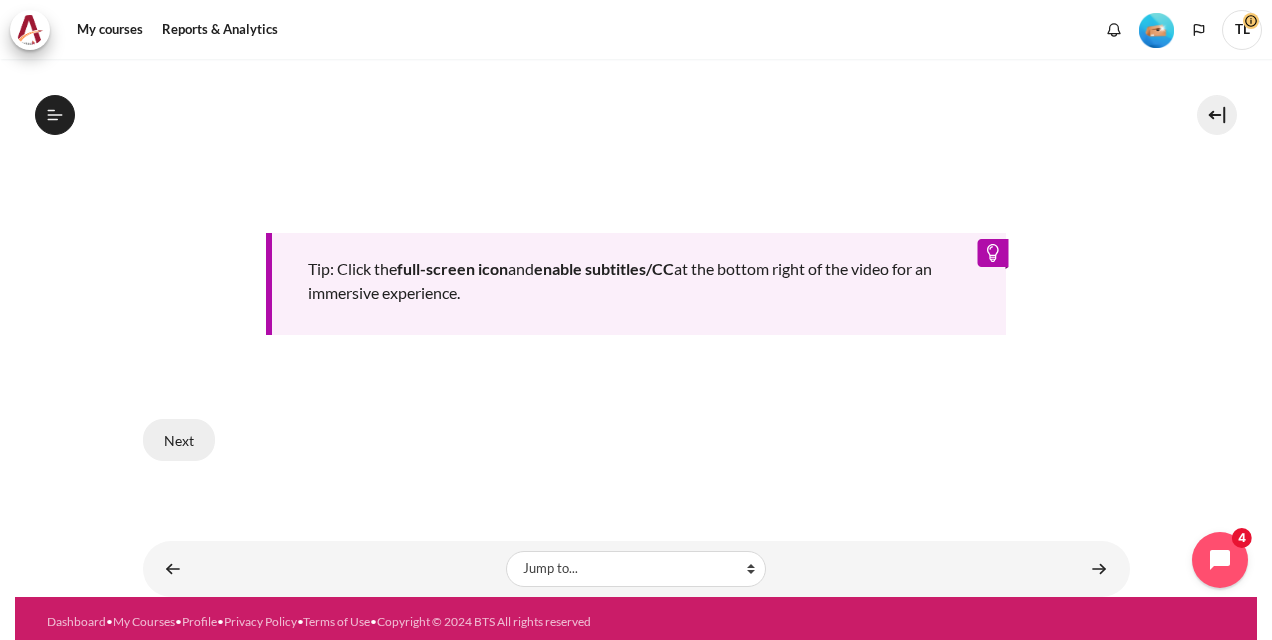 click on "Next" at bounding box center (179, 440) 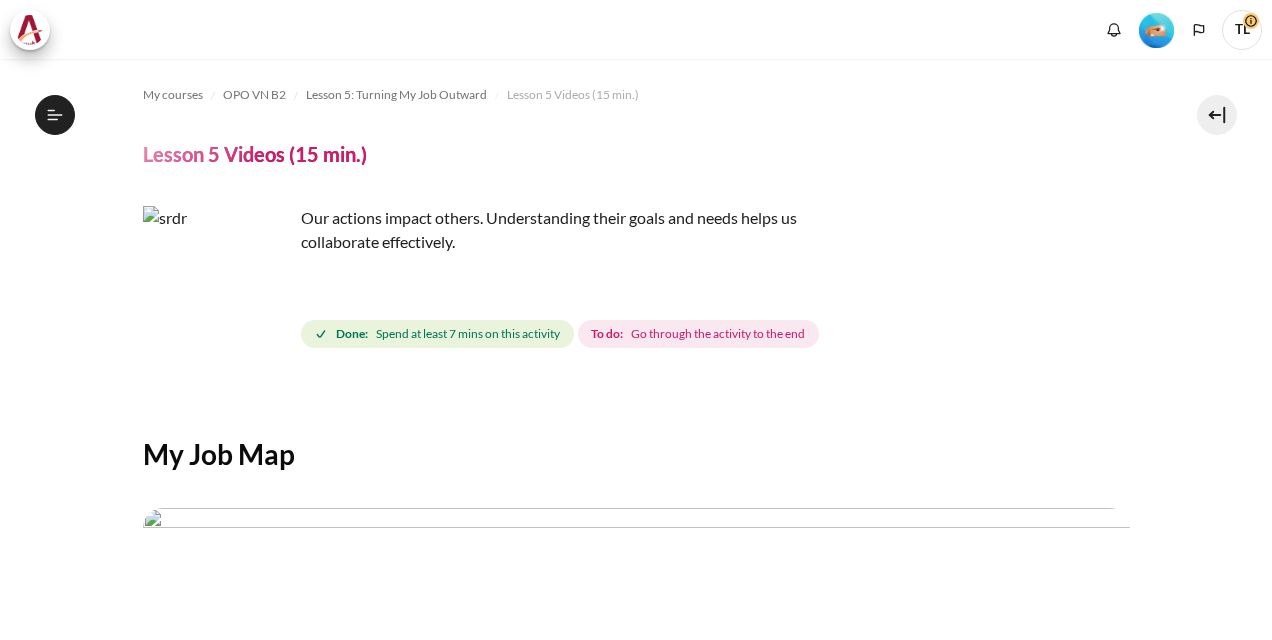 scroll, scrollTop: 0, scrollLeft: 0, axis: both 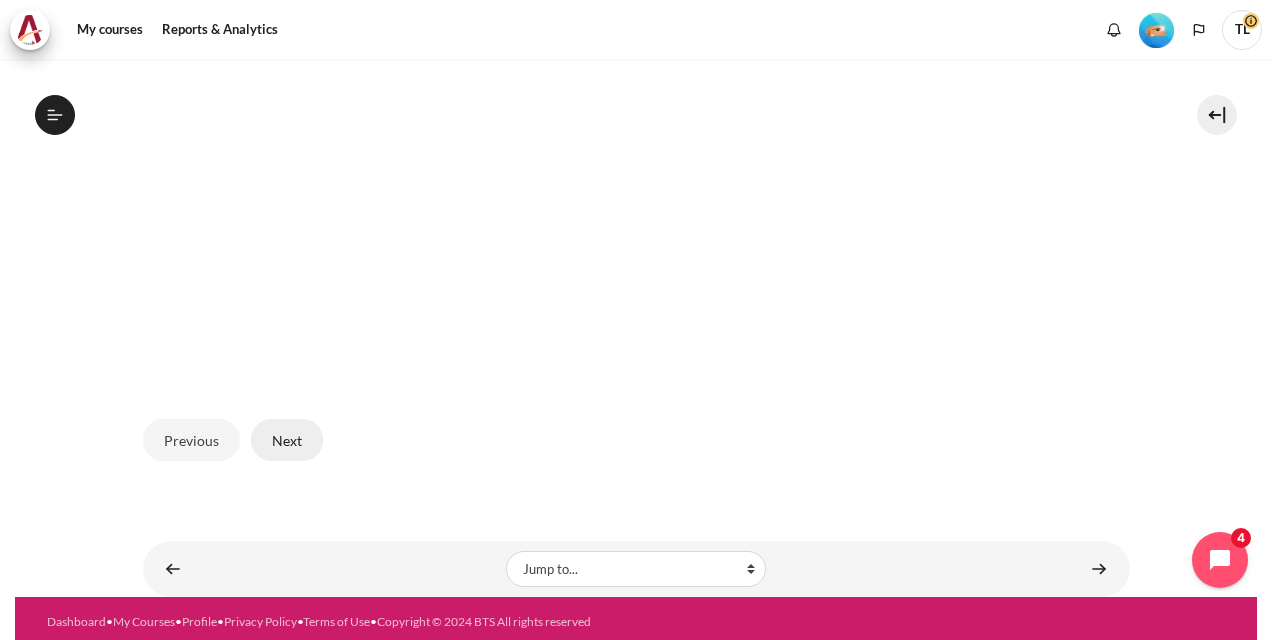 click on "Next" at bounding box center (287, 440) 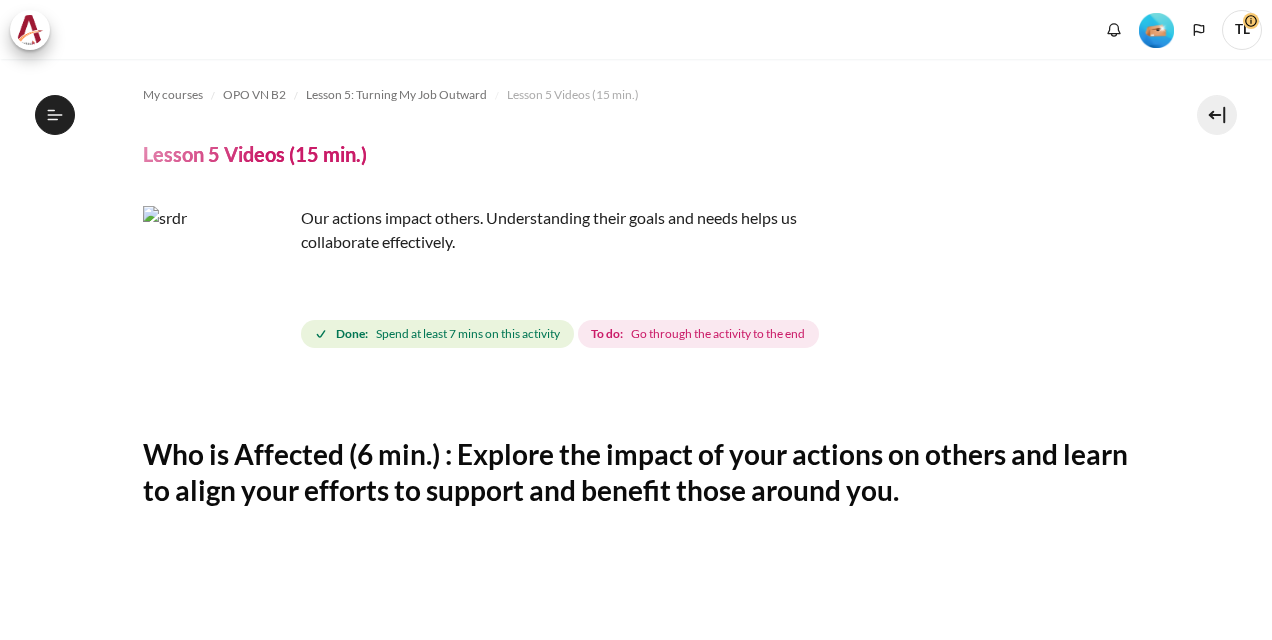 scroll, scrollTop: 0, scrollLeft: 0, axis: both 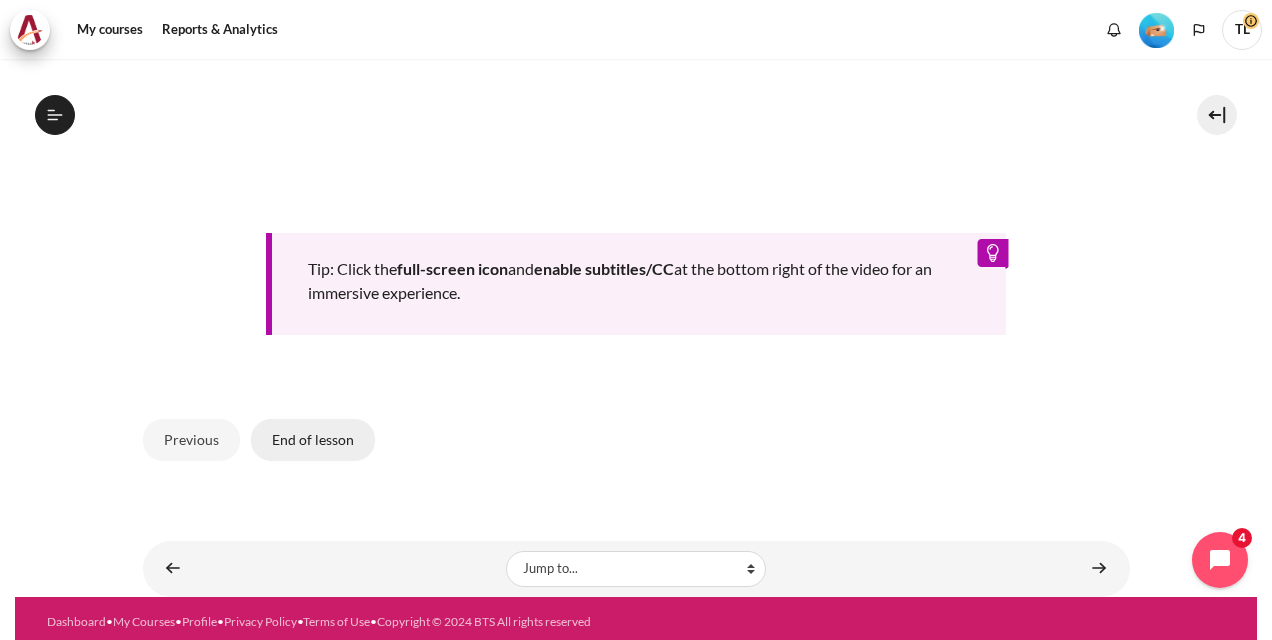 click on "End of lesson" at bounding box center [313, 440] 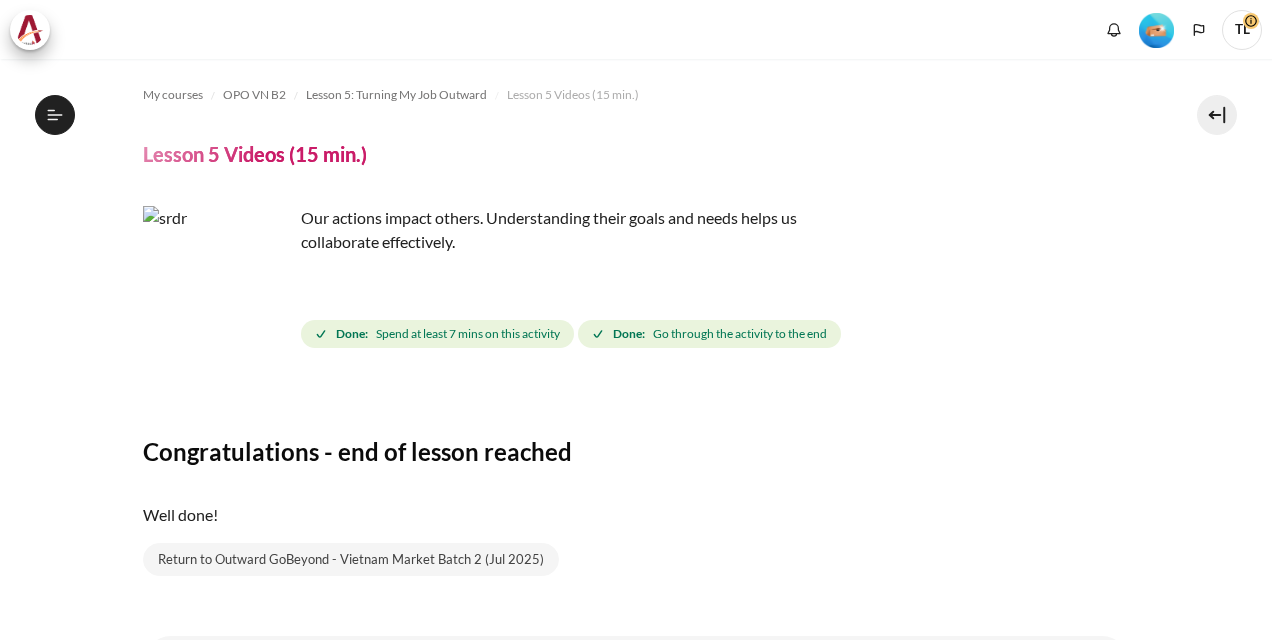 scroll, scrollTop: 0, scrollLeft: 0, axis: both 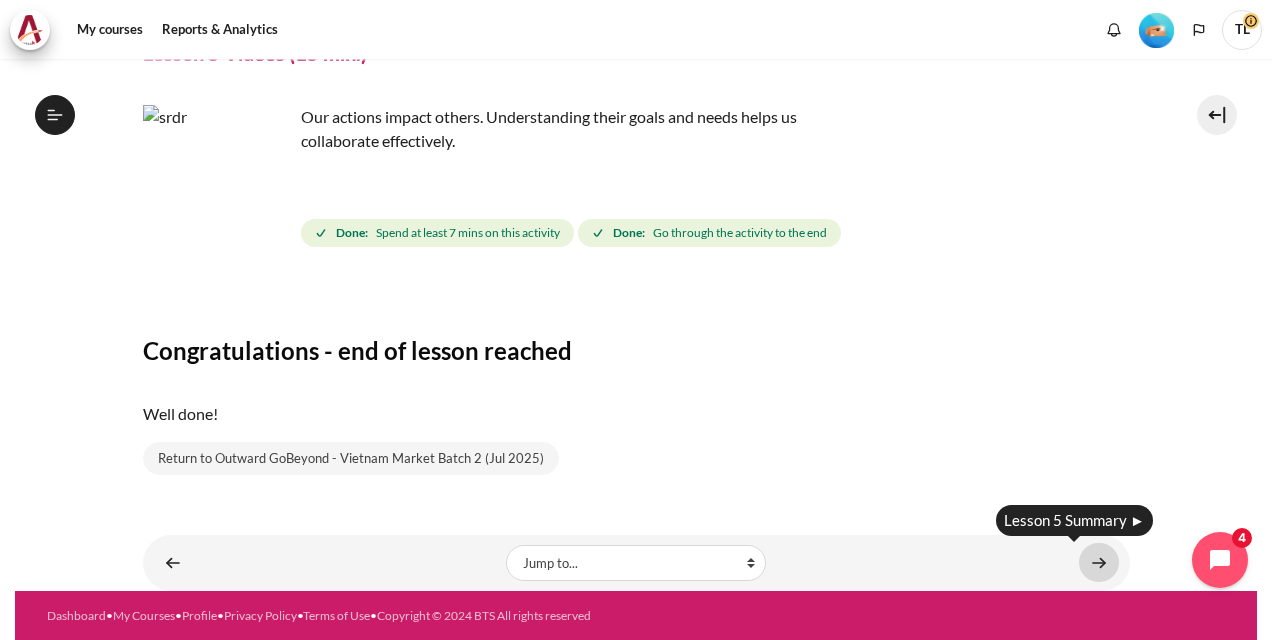 click at bounding box center (1099, 562) 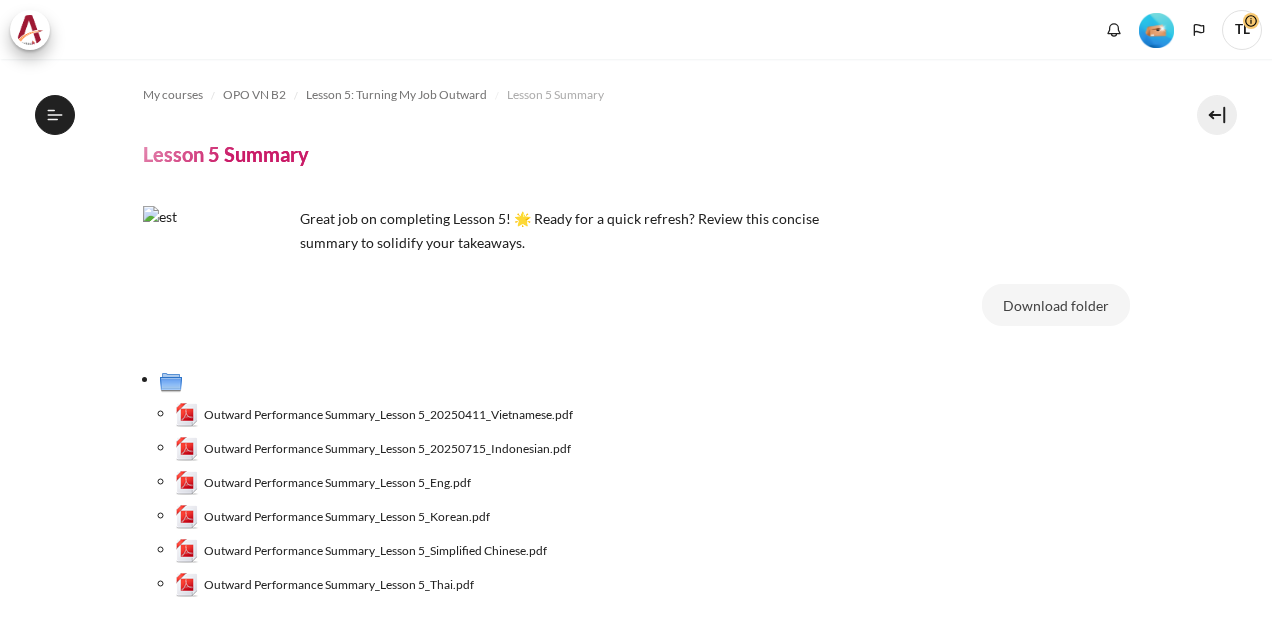 scroll, scrollTop: 0, scrollLeft: 0, axis: both 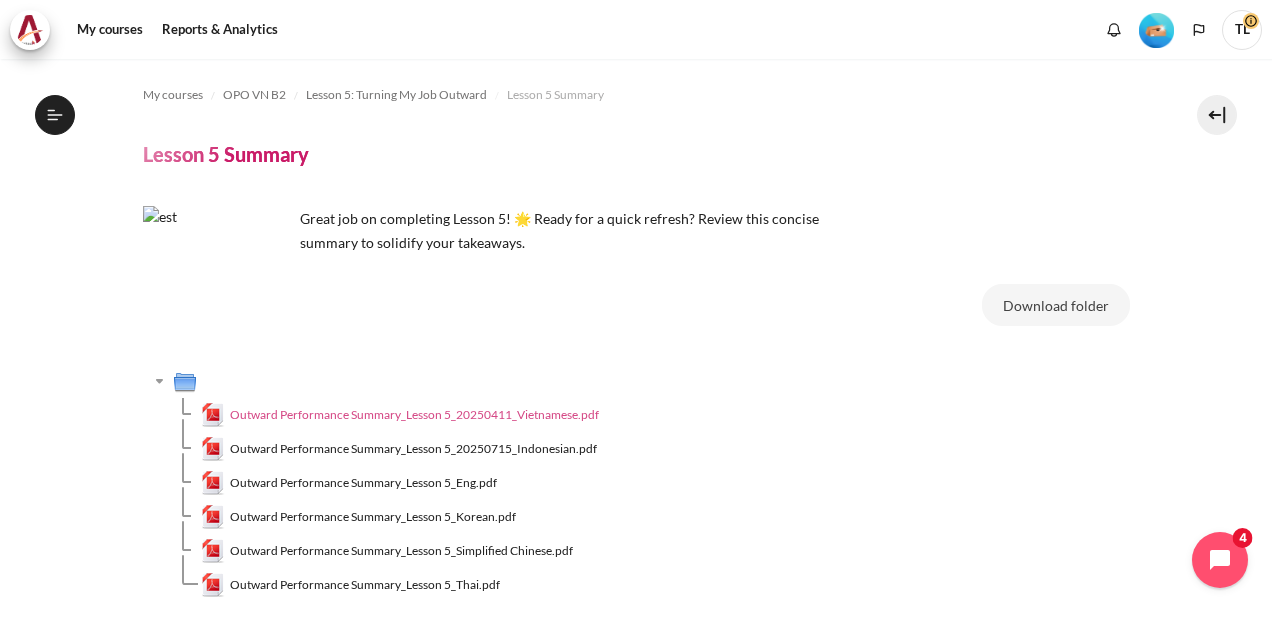 click on "Outward Performance Summary_Lesson 5_20250411_Vietnamese.pdf" at bounding box center [414, 415] 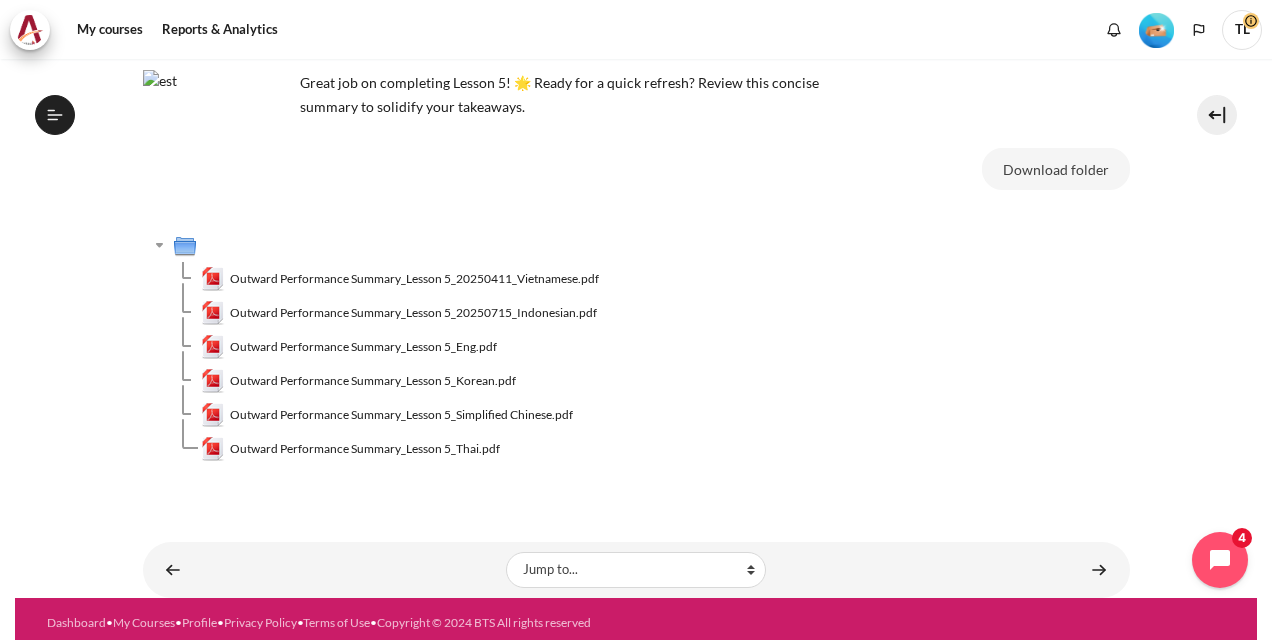 scroll, scrollTop: 143, scrollLeft: 0, axis: vertical 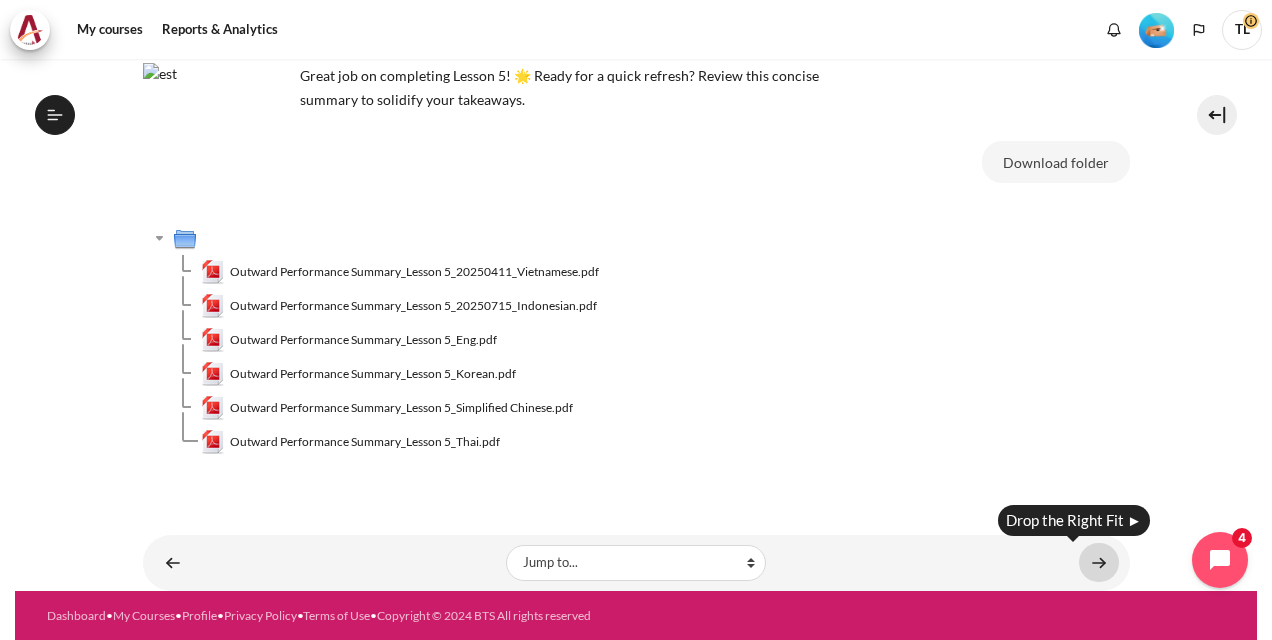 click at bounding box center (1099, 562) 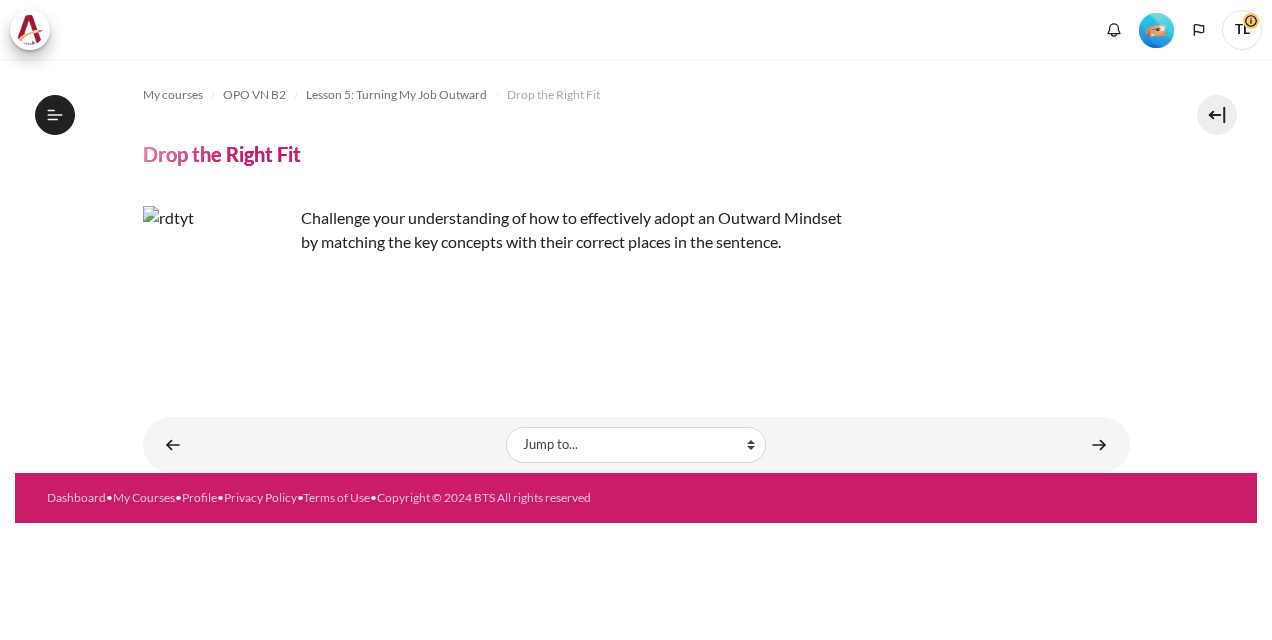 scroll, scrollTop: 0, scrollLeft: 0, axis: both 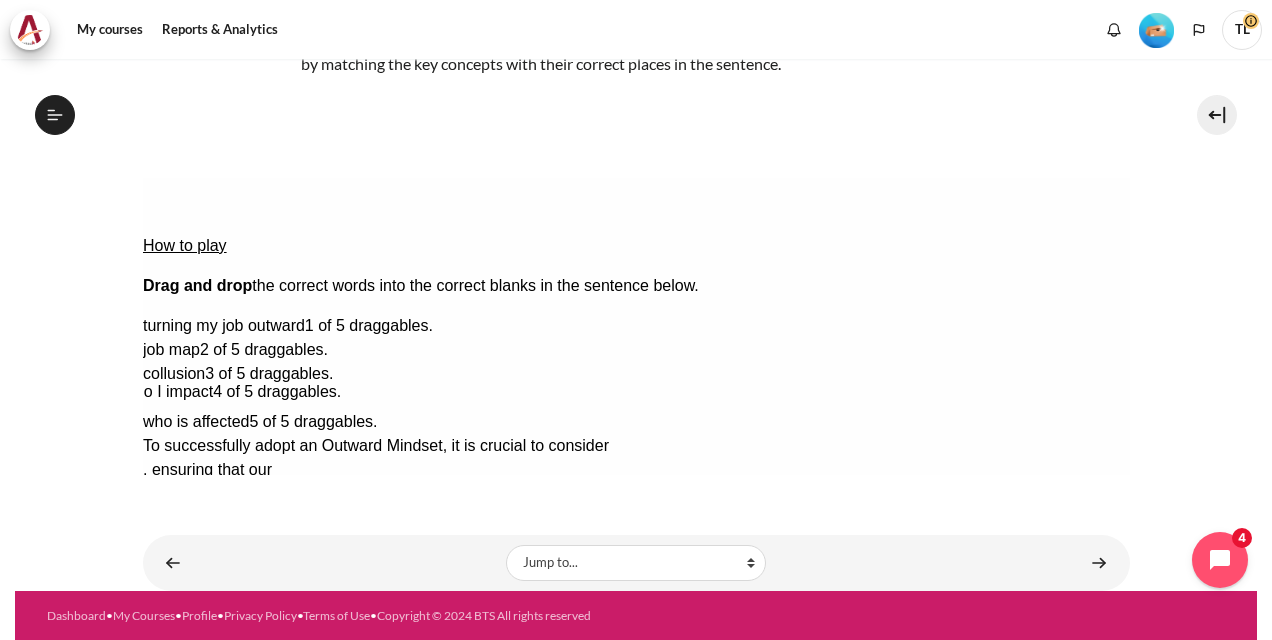 drag, startPoint x: 964, startPoint y: 365, endPoint x: 735, endPoint y: 311, distance: 235.28069 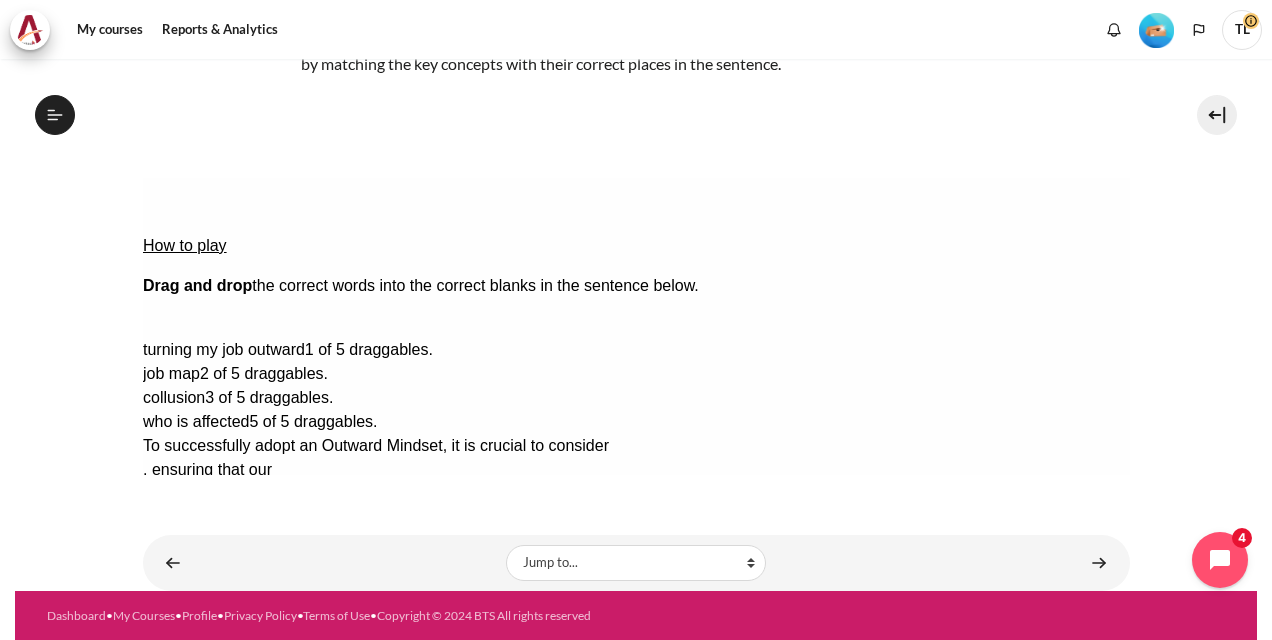 drag, startPoint x: 912, startPoint y: 259, endPoint x: 668, endPoint y: 238, distance: 244.90202 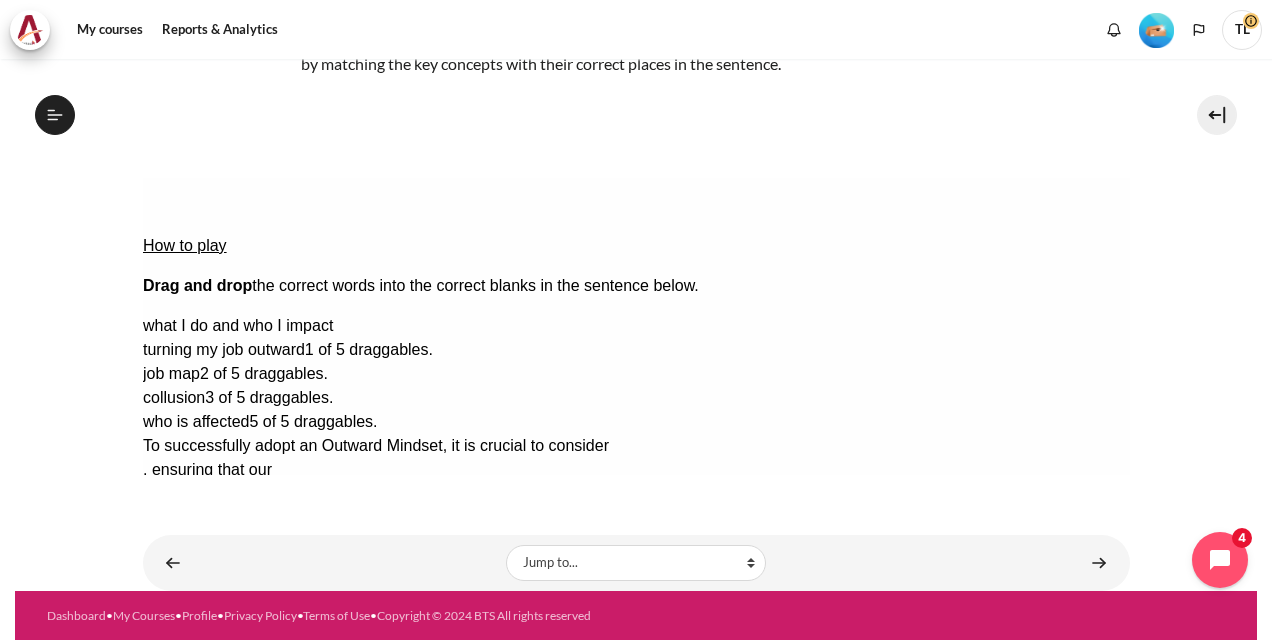 drag, startPoint x: 726, startPoint y: 261, endPoint x: 761, endPoint y: 263, distance: 35.057095 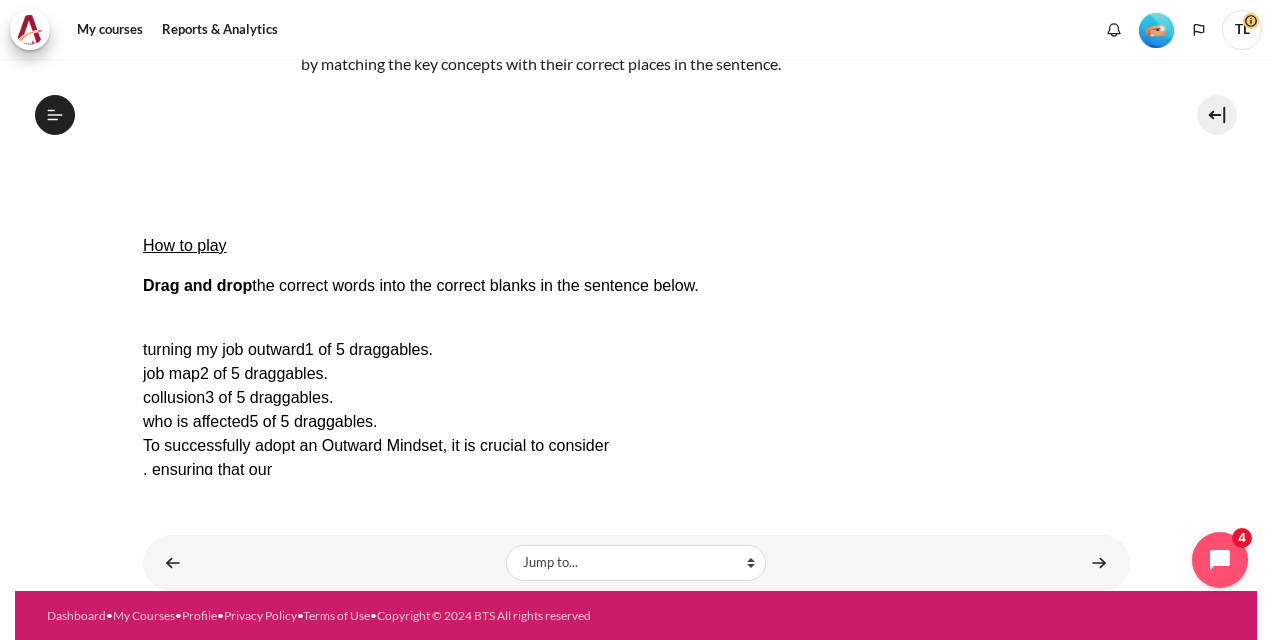 drag, startPoint x: 979, startPoint y: 262, endPoint x: 677, endPoint y: 264, distance: 302.00662 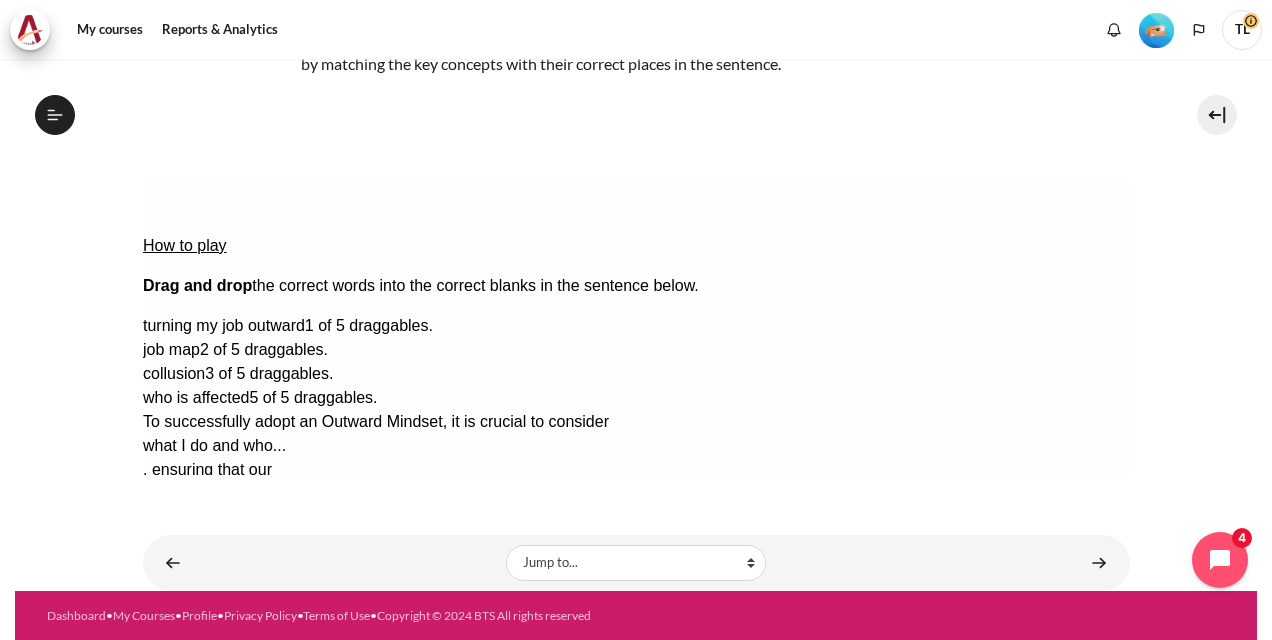 scroll, scrollTop: 148, scrollLeft: 0, axis: vertical 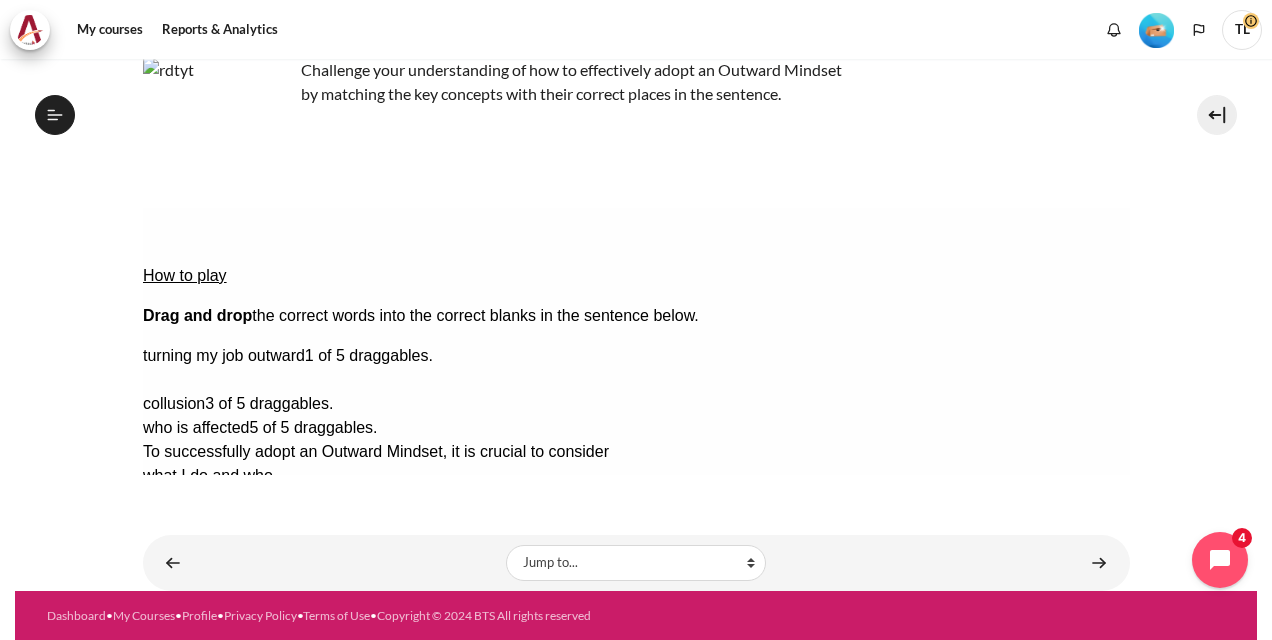 drag, startPoint x: 1016, startPoint y: 332, endPoint x: 261, endPoint y: 326, distance: 755.02386 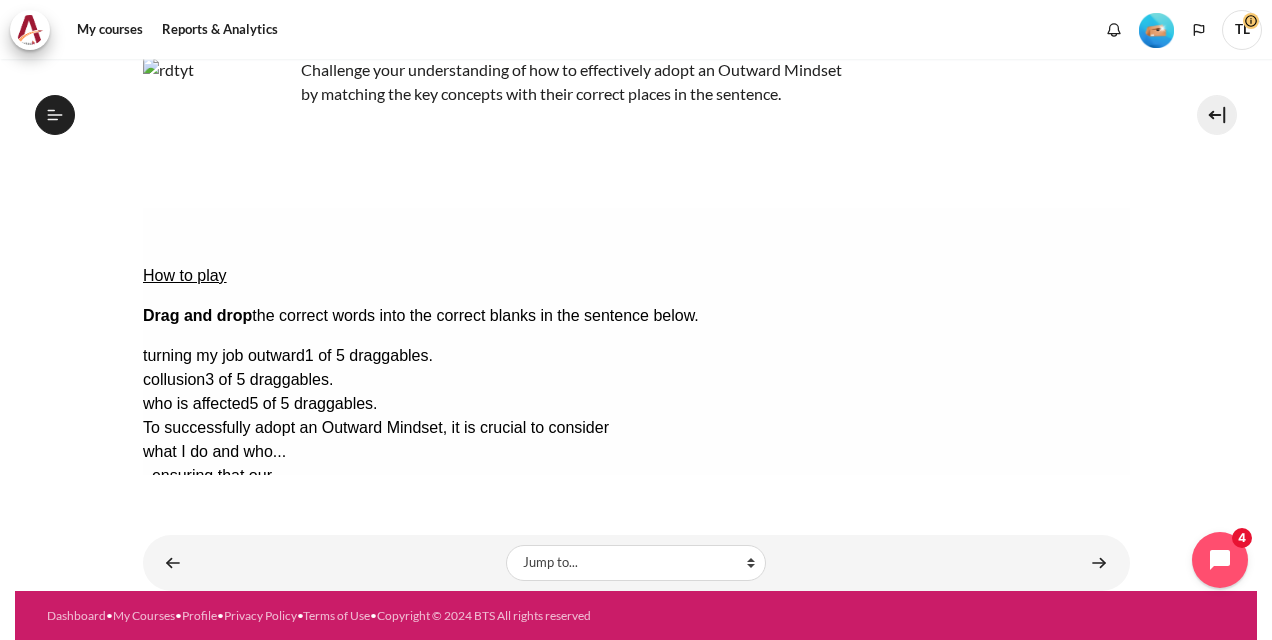 scroll, scrollTop: 132, scrollLeft: 0, axis: vertical 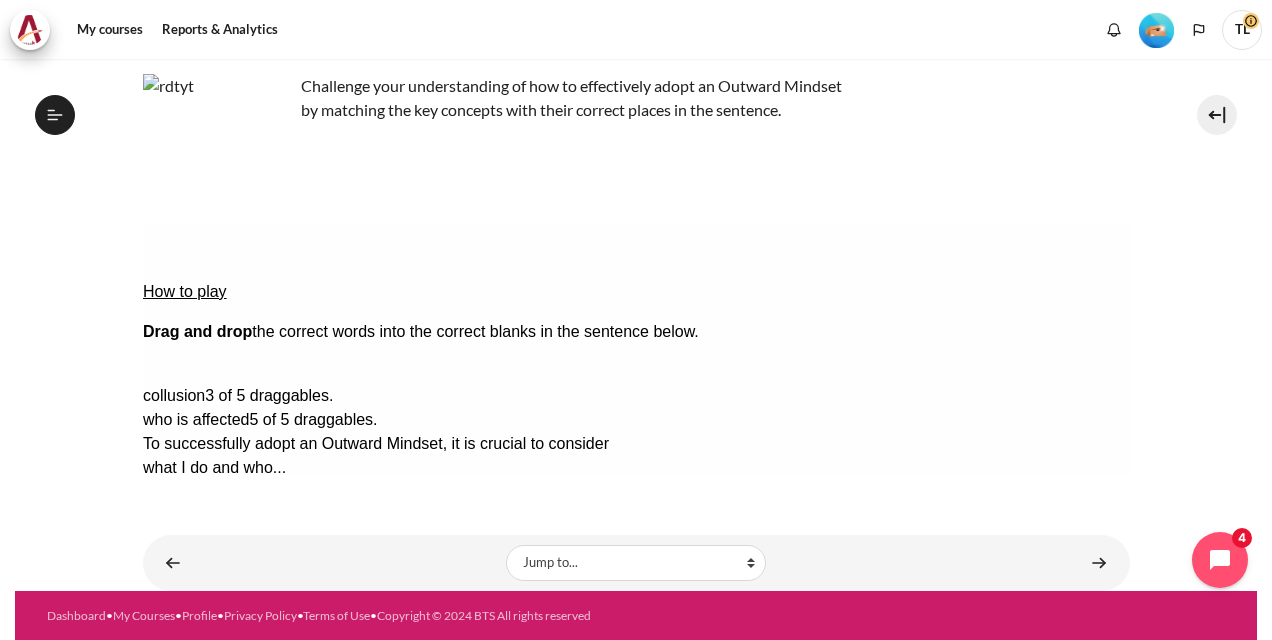 drag, startPoint x: 989, startPoint y: 312, endPoint x: 197, endPoint y: 365, distance: 793.77136 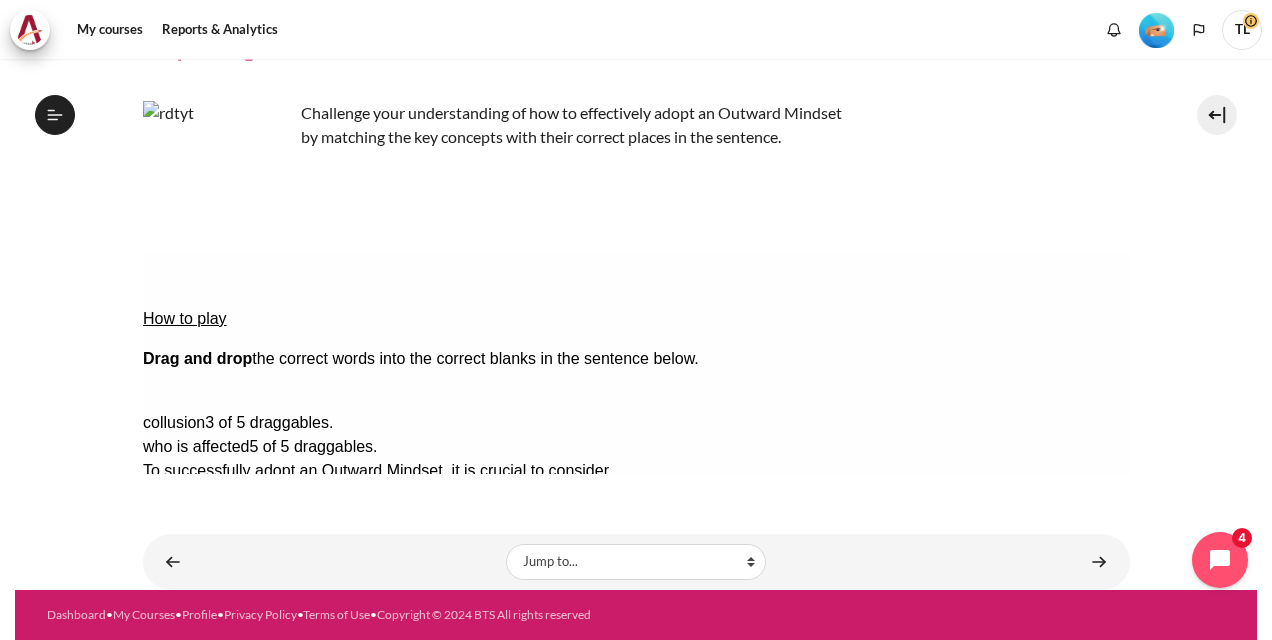 scroll, scrollTop: 104, scrollLeft: 0, axis: vertical 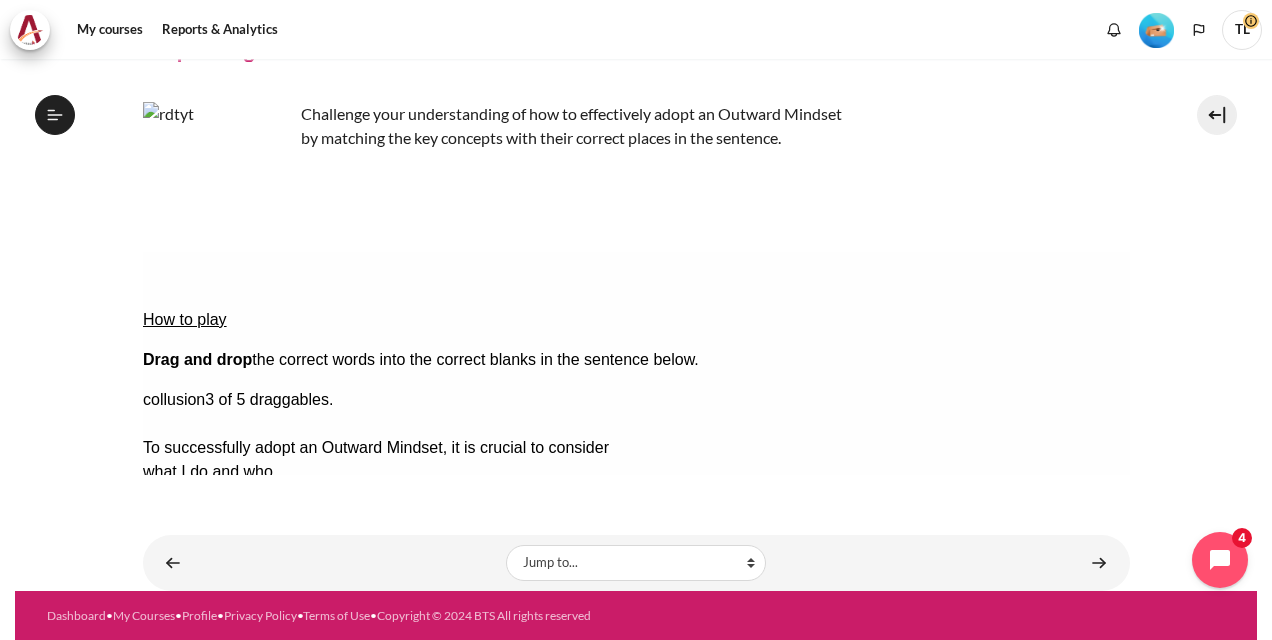 drag, startPoint x: 1019, startPoint y: 376, endPoint x: 411, endPoint y: 393, distance: 608.2376 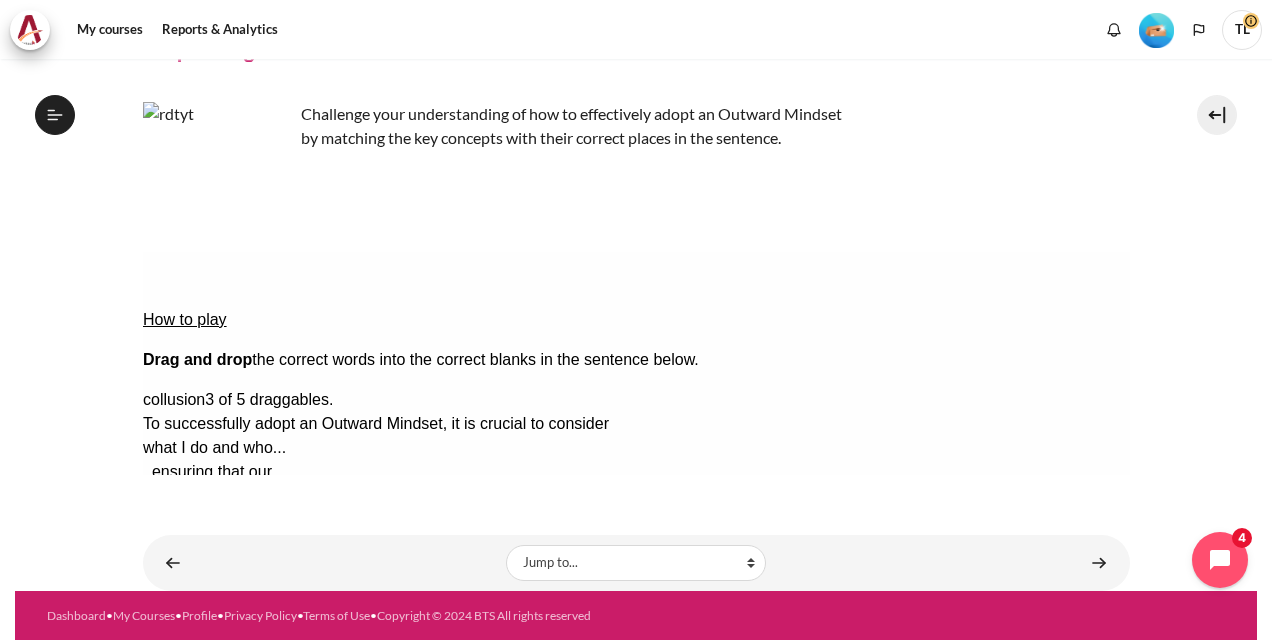 click on "Check Check the answers. The responses will be marked as correct, incorrect, or unanswered." at bounding box center [169, 640] 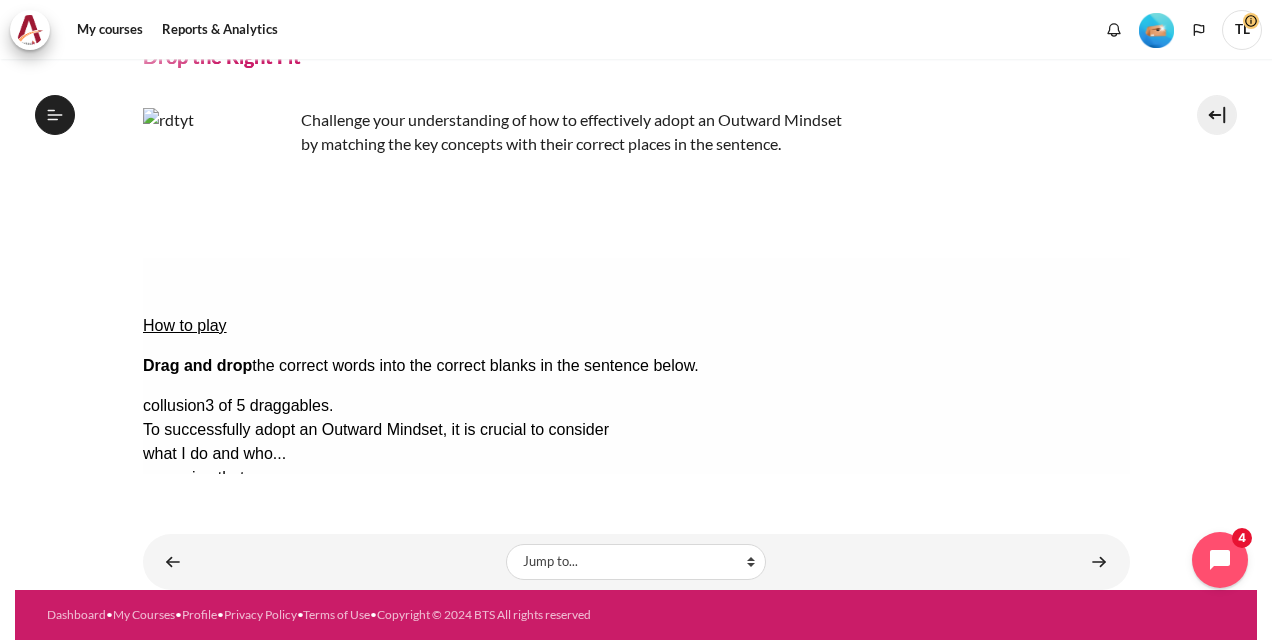 scroll, scrollTop: 146, scrollLeft: 0, axis: vertical 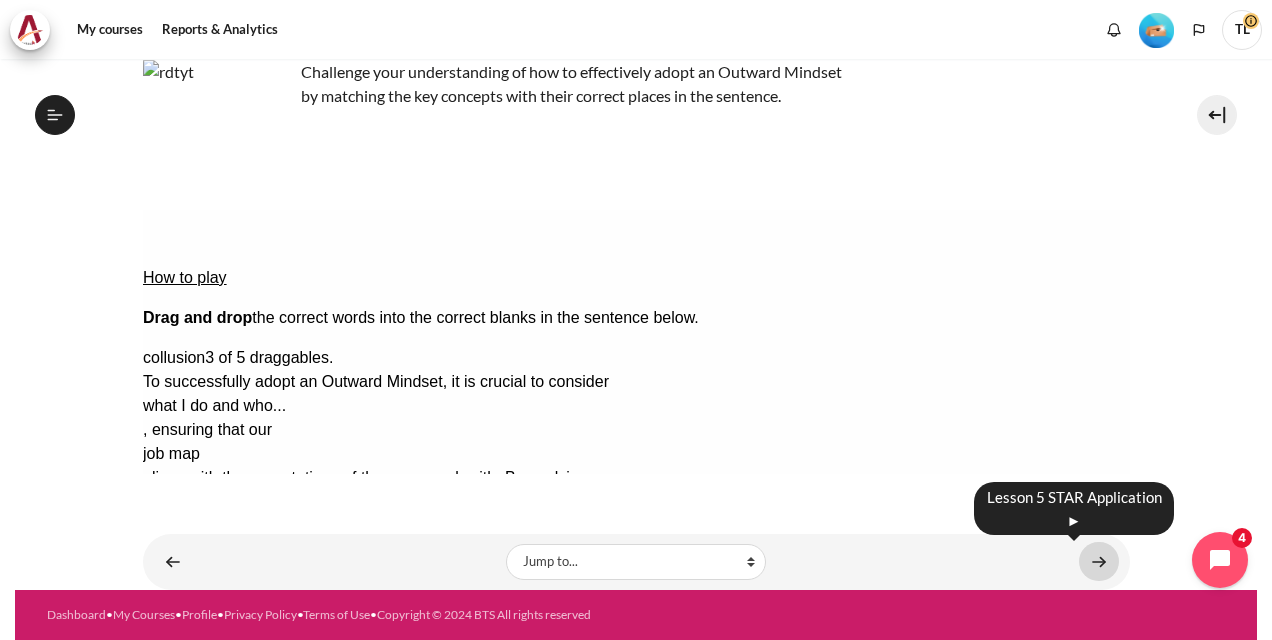click at bounding box center [1099, 561] 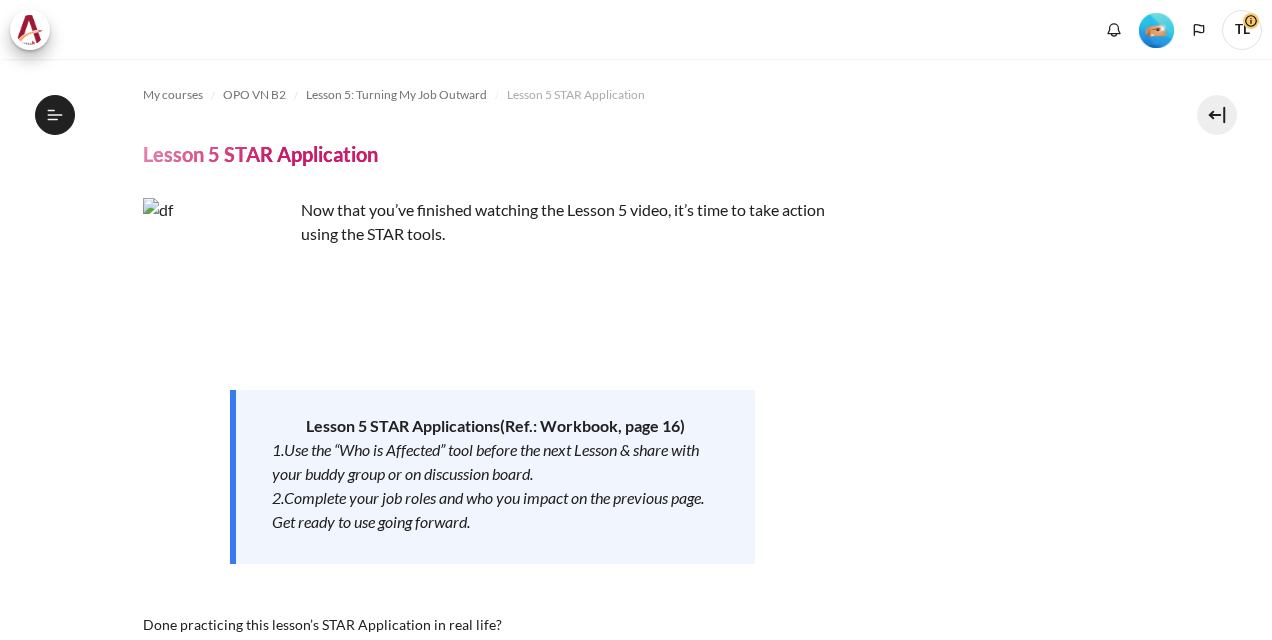 scroll, scrollTop: 0, scrollLeft: 0, axis: both 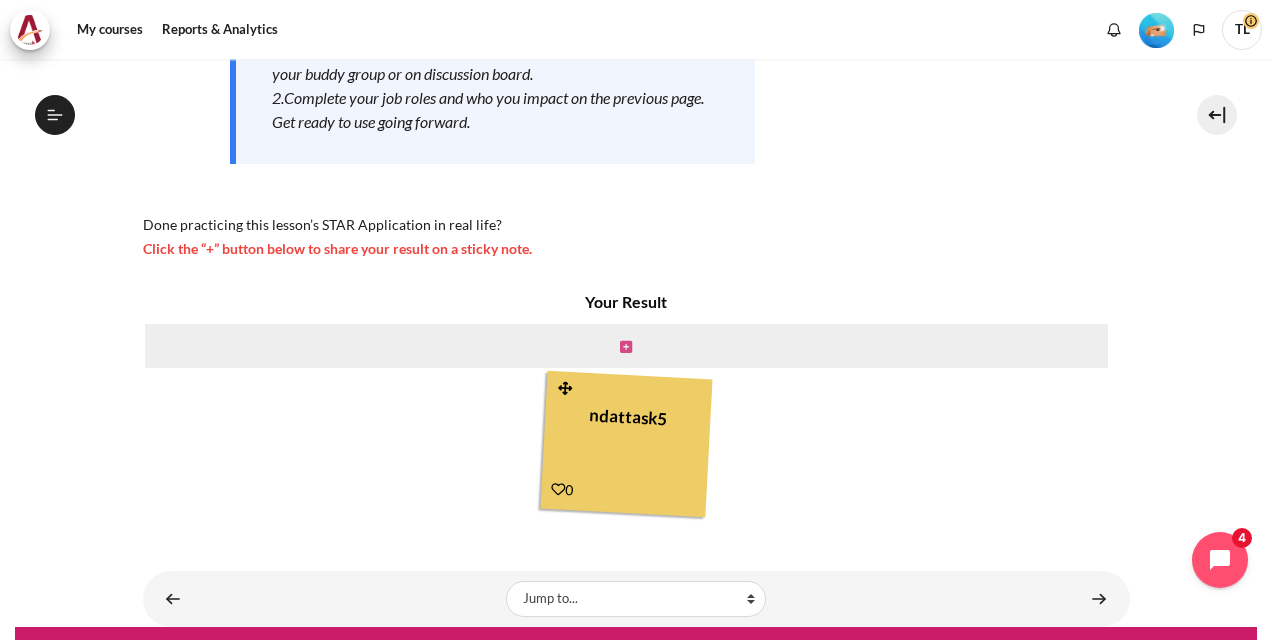 click at bounding box center [626, 347] 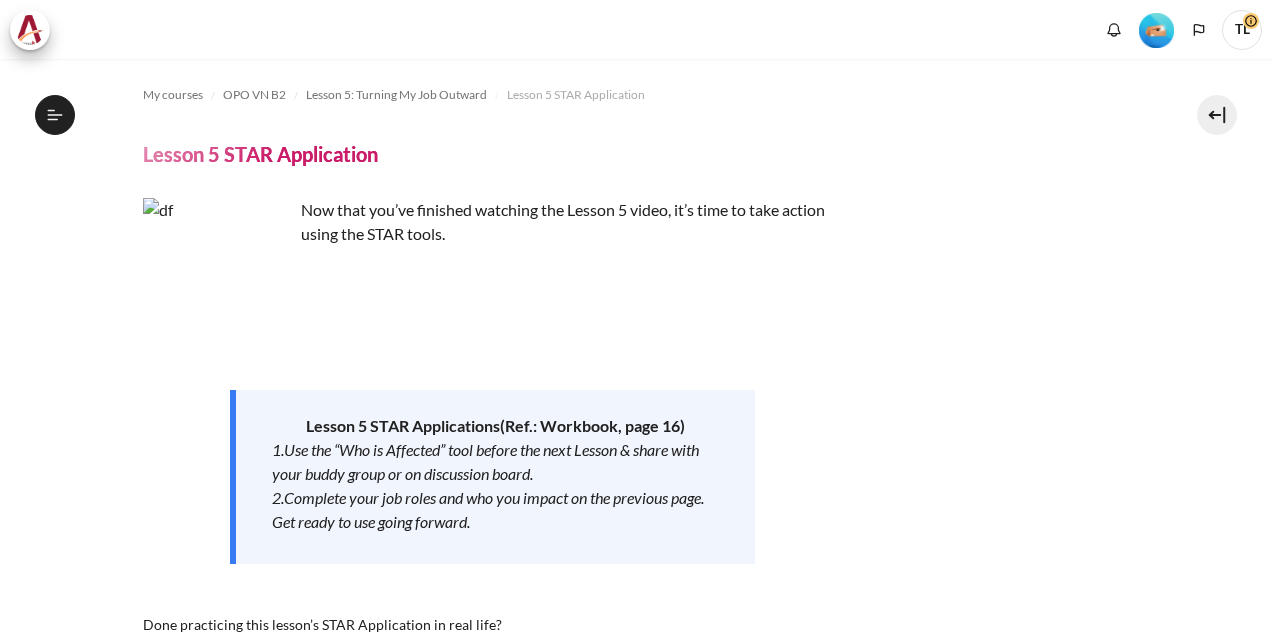 scroll, scrollTop: 0, scrollLeft: 0, axis: both 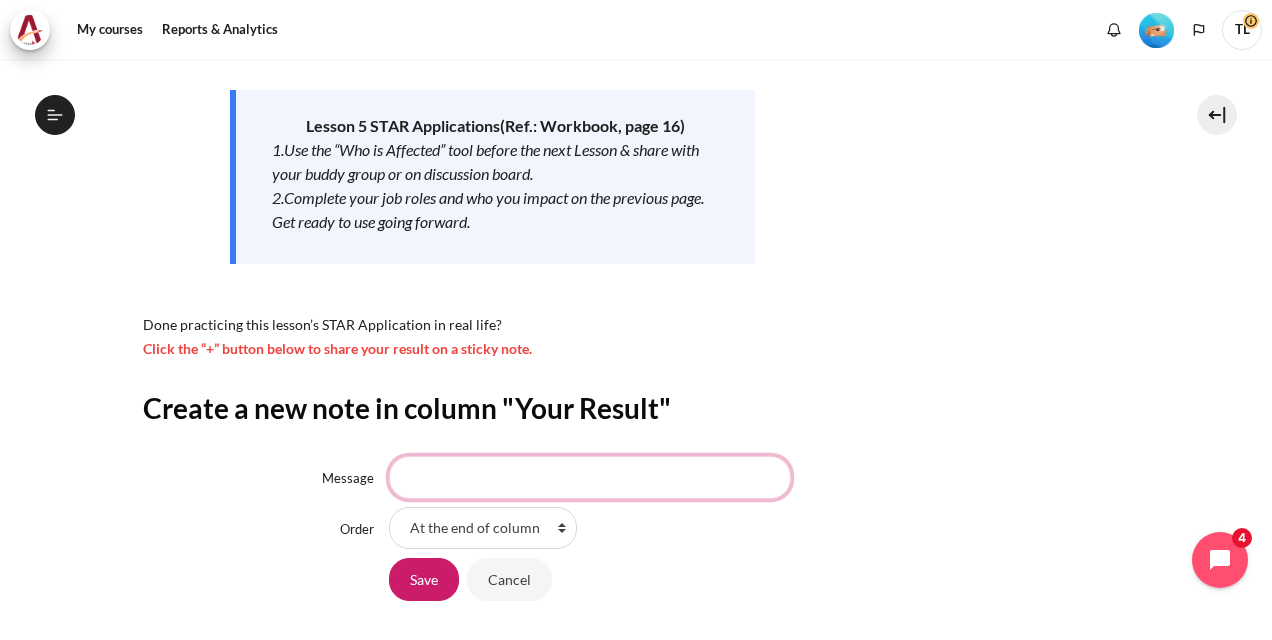 click on "Message" at bounding box center (590, 477) 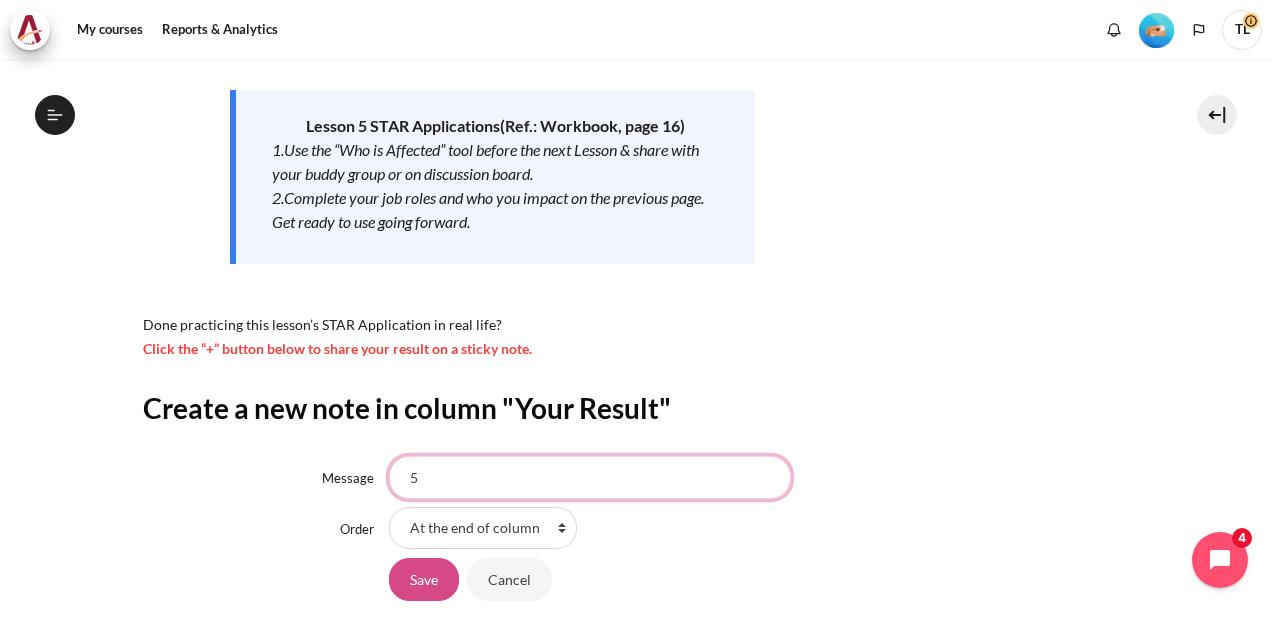 type on "5" 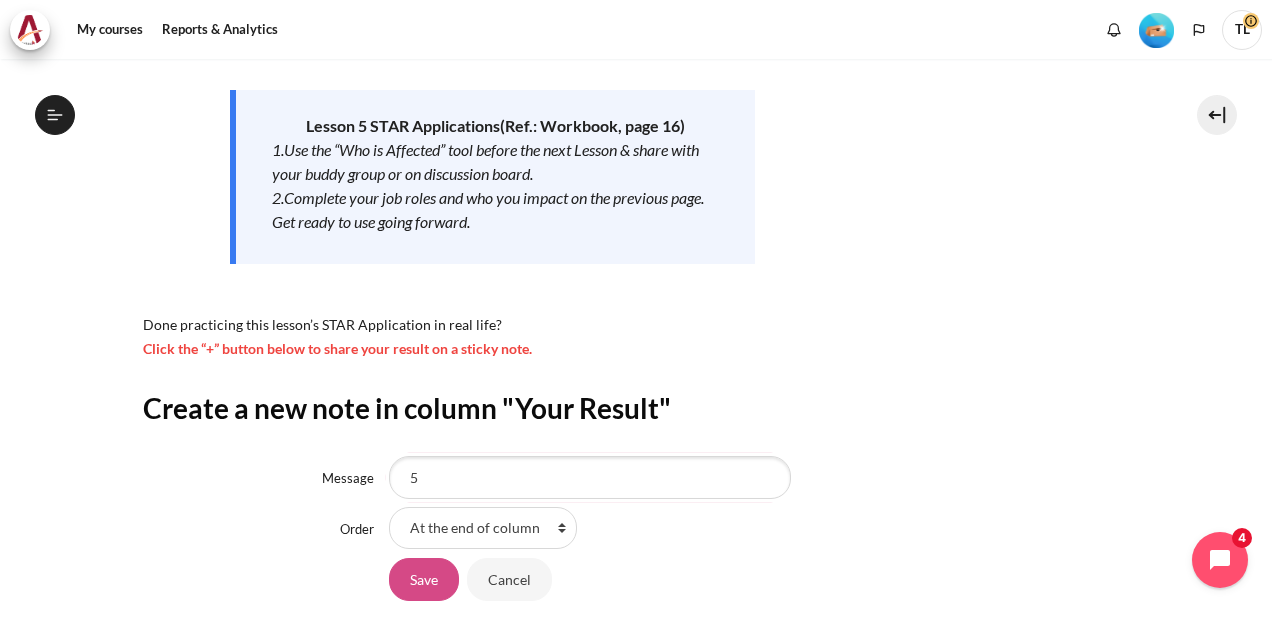 click on "Save" at bounding box center [424, 579] 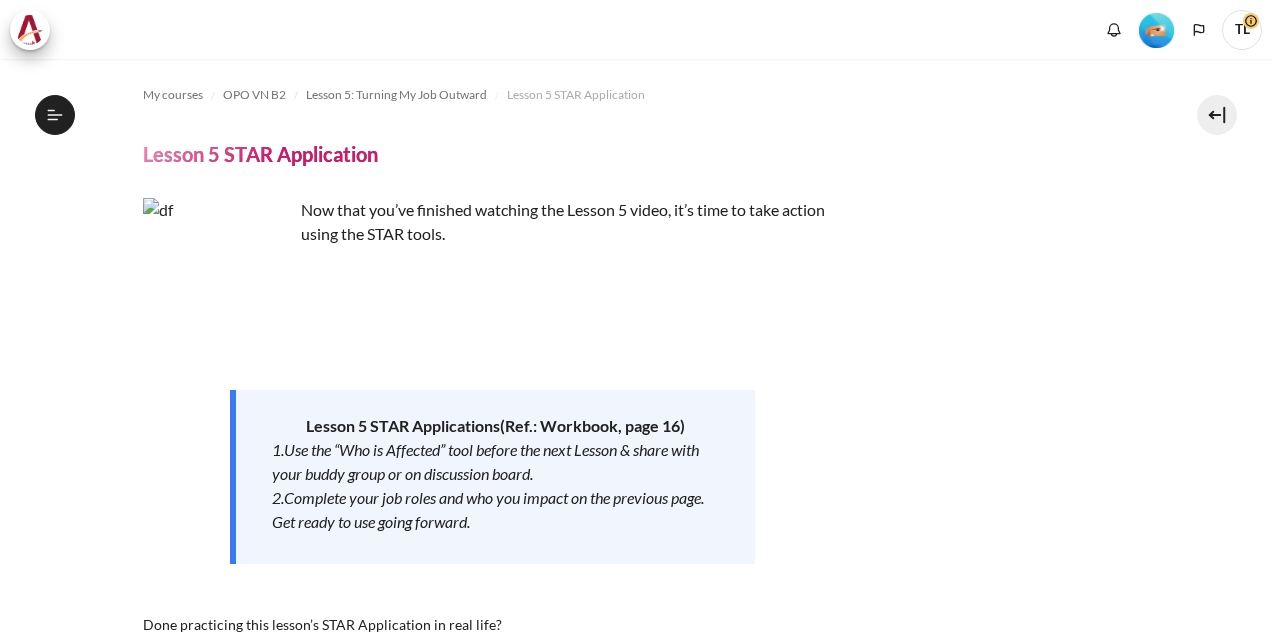 scroll, scrollTop: 0, scrollLeft: 0, axis: both 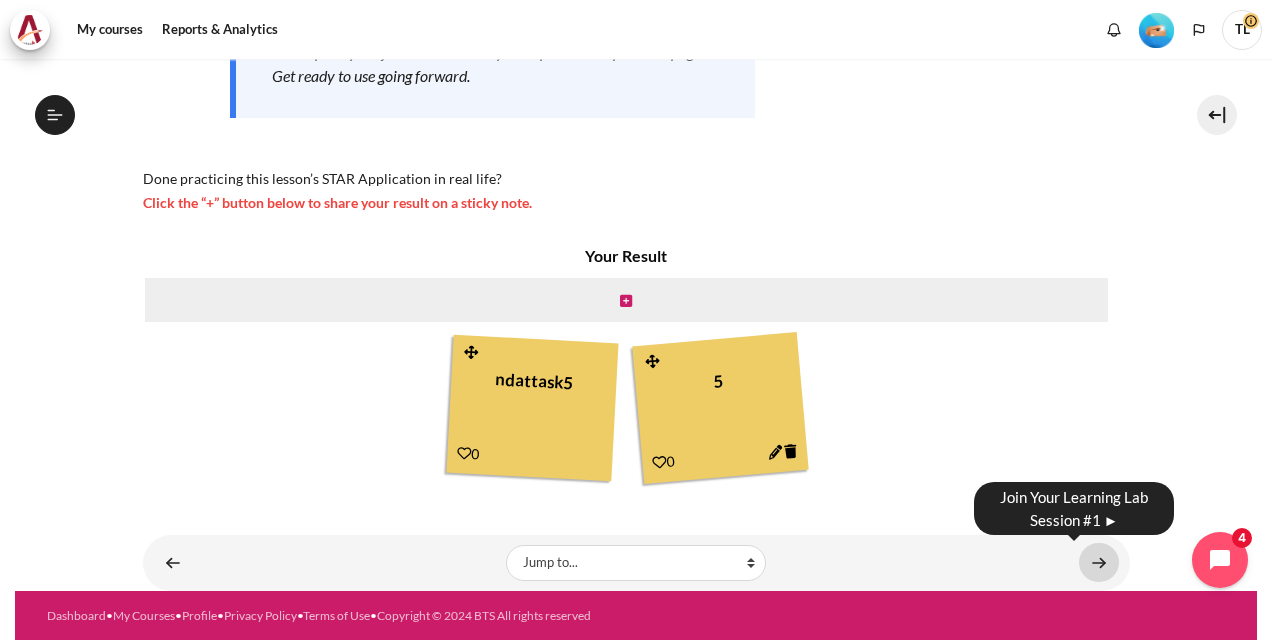 click at bounding box center [1099, 562] 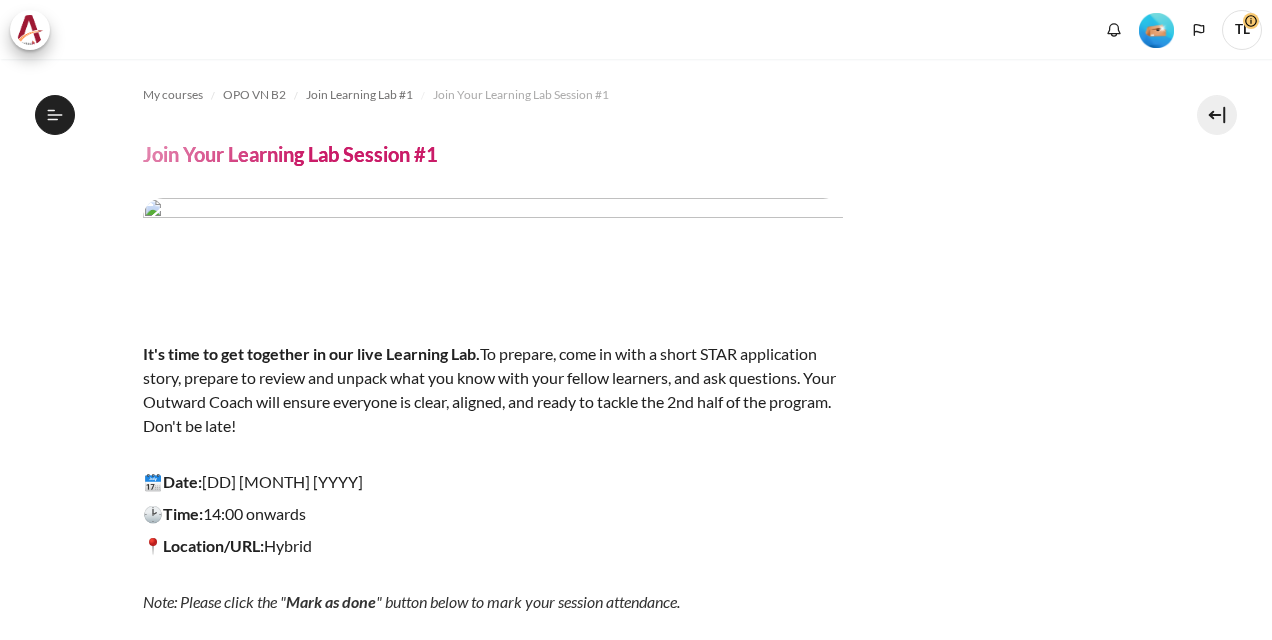 scroll, scrollTop: 0, scrollLeft: 0, axis: both 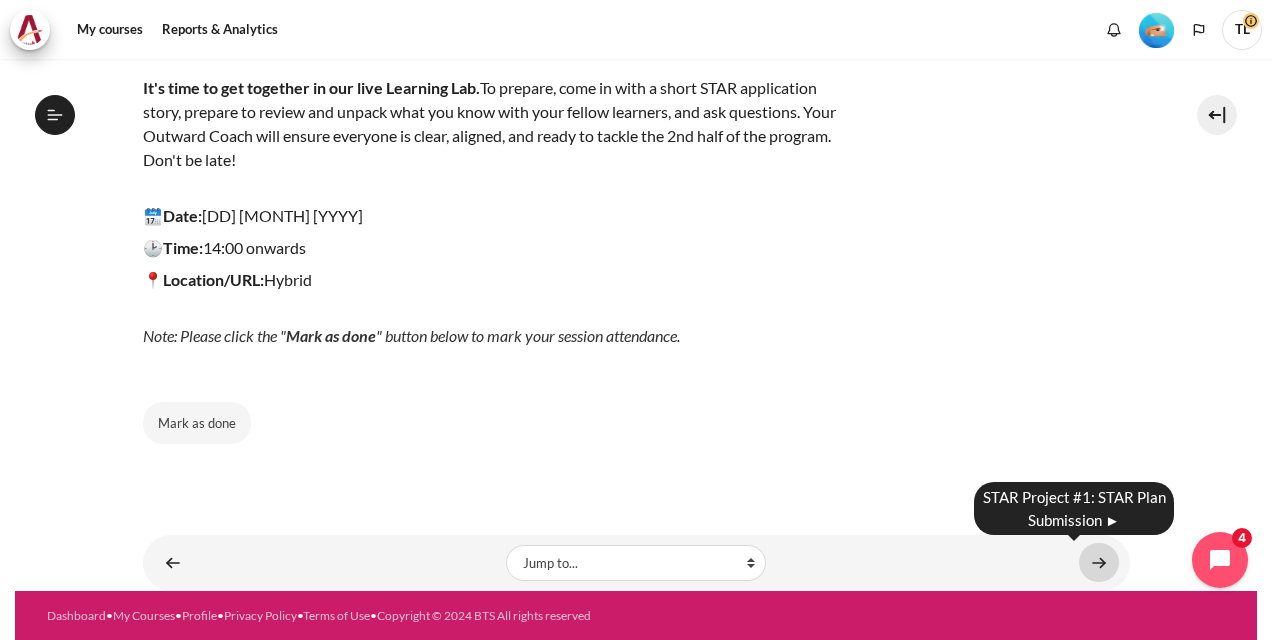 click at bounding box center [1099, 562] 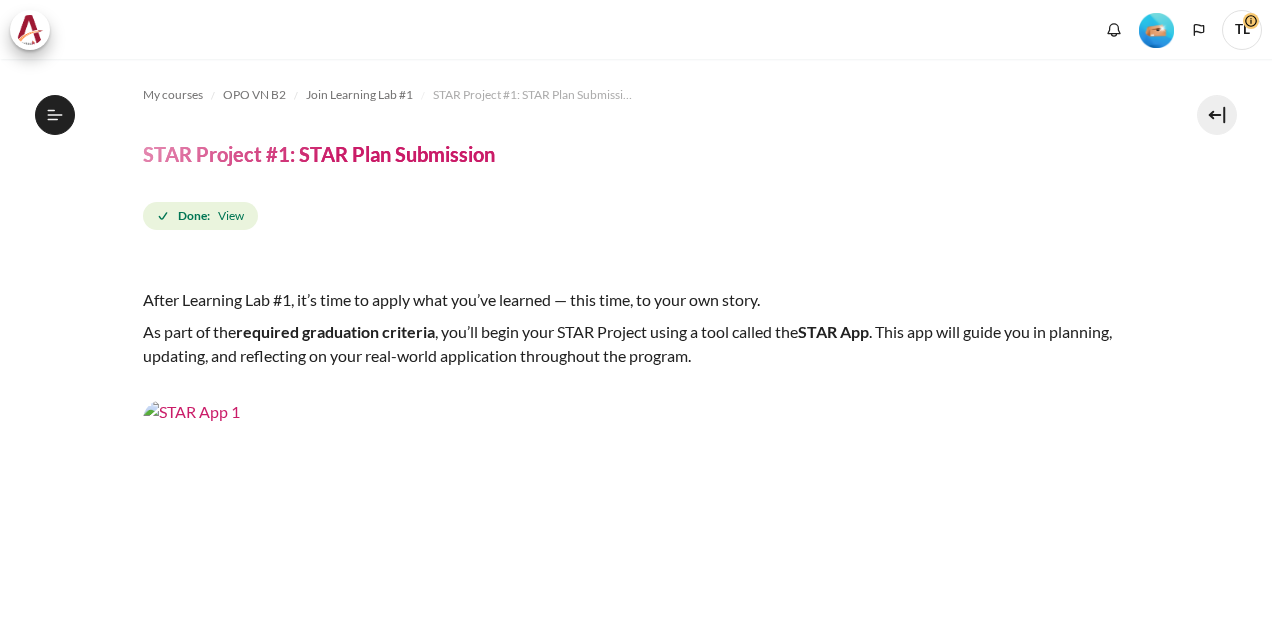 scroll, scrollTop: 0, scrollLeft: 0, axis: both 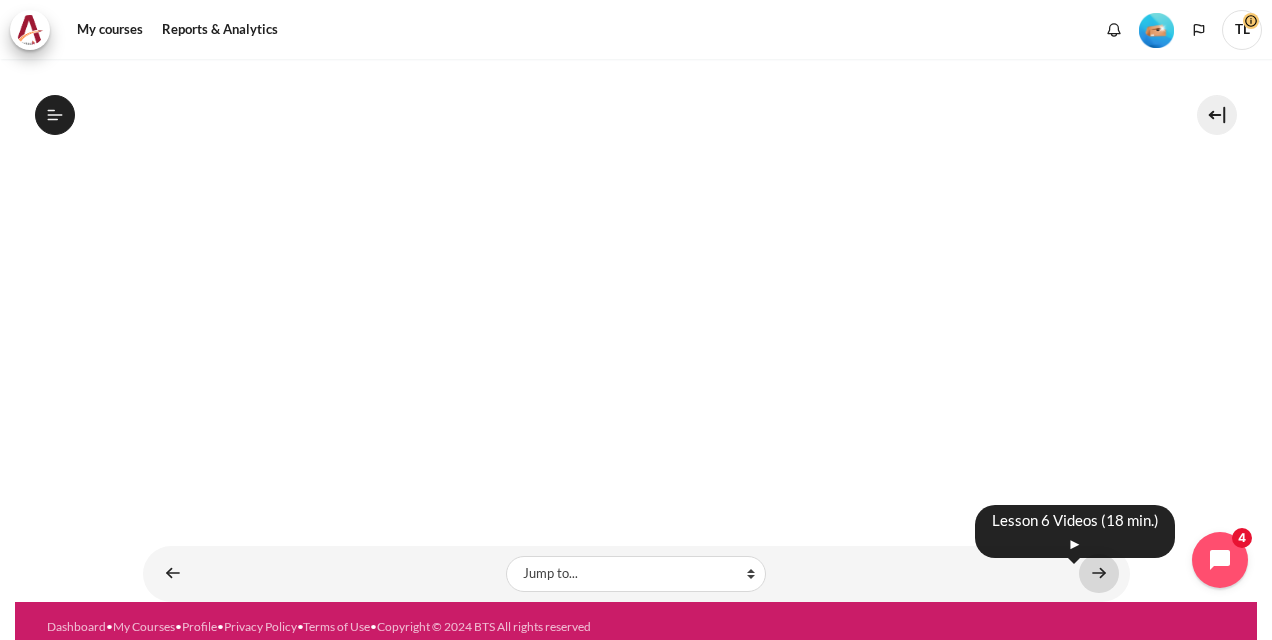 click at bounding box center (1099, 573) 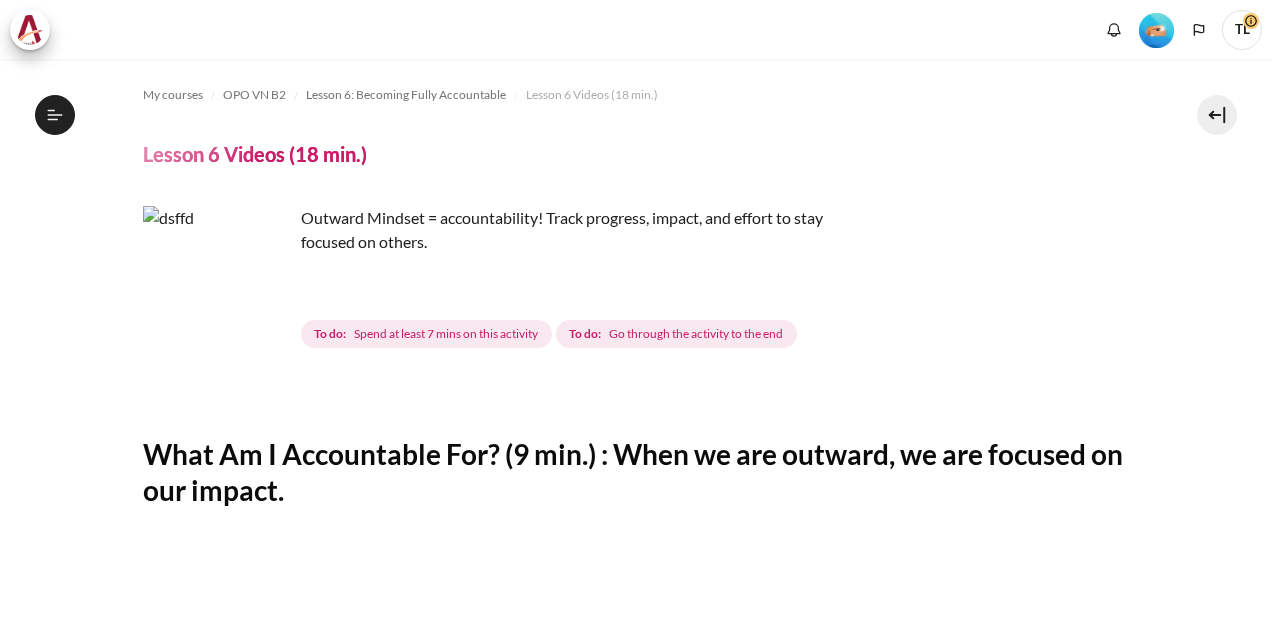 scroll, scrollTop: 0, scrollLeft: 0, axis: both 